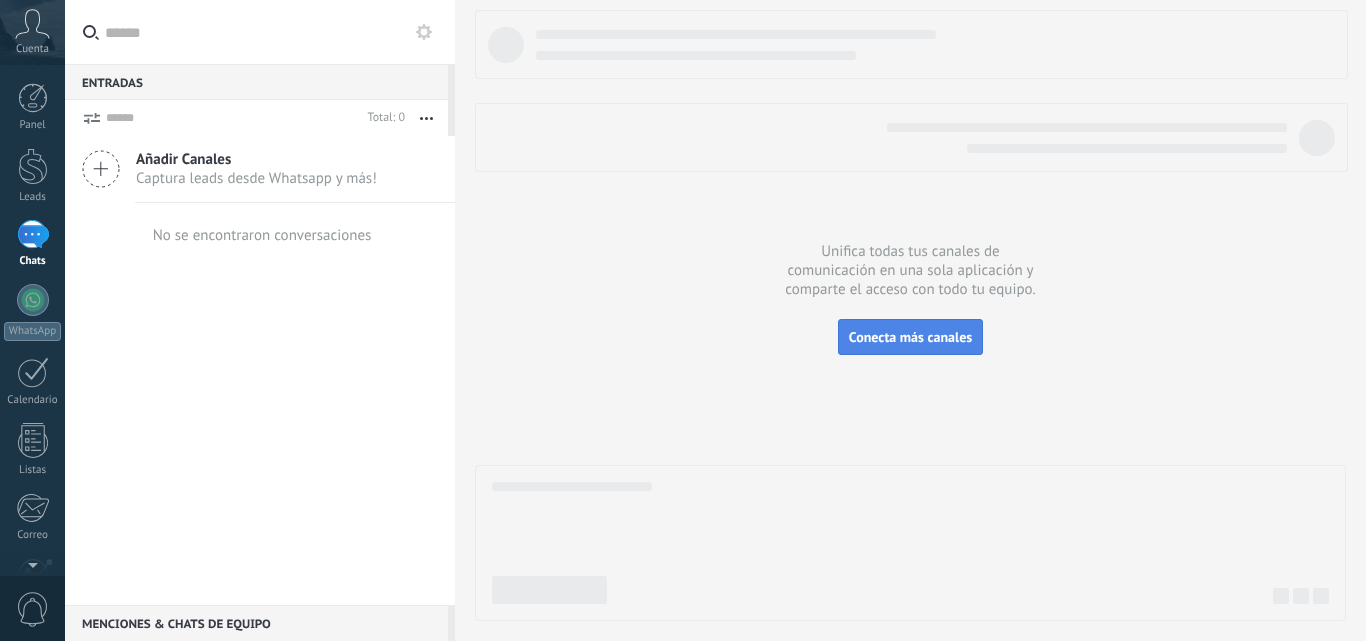 scroll, scrollTop: 0, scrollLeft: 0, axis: both 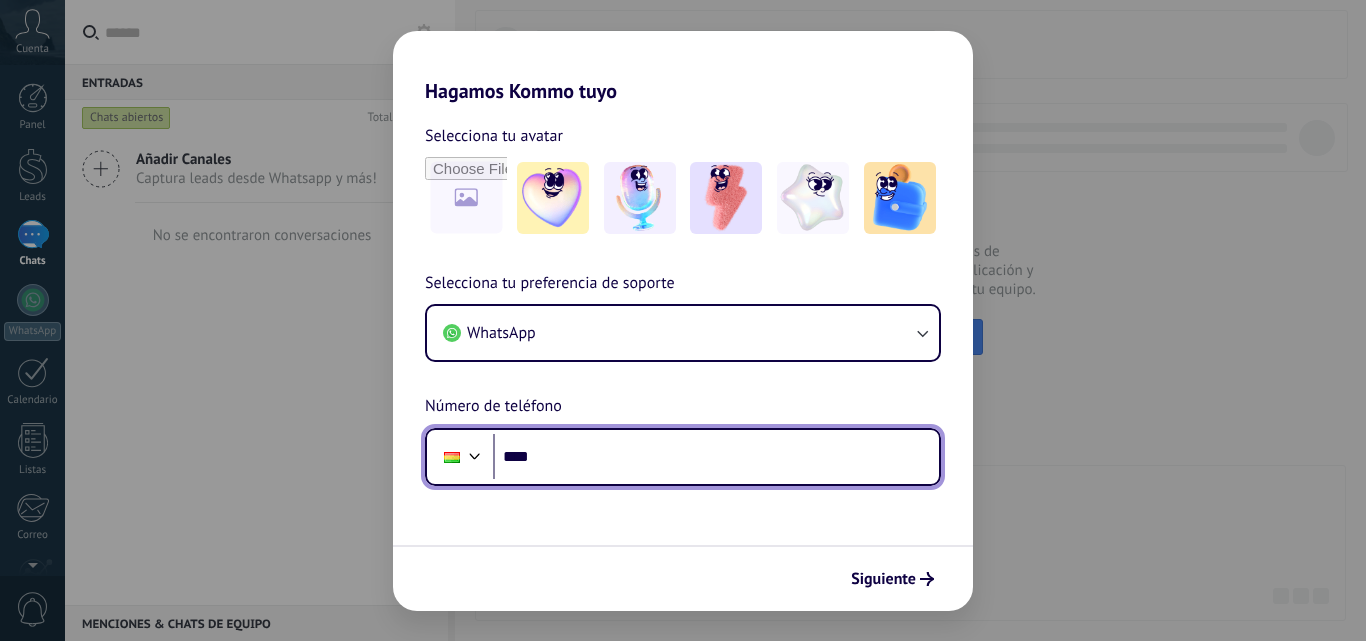 click on "****" at bounding box center (716, 457) 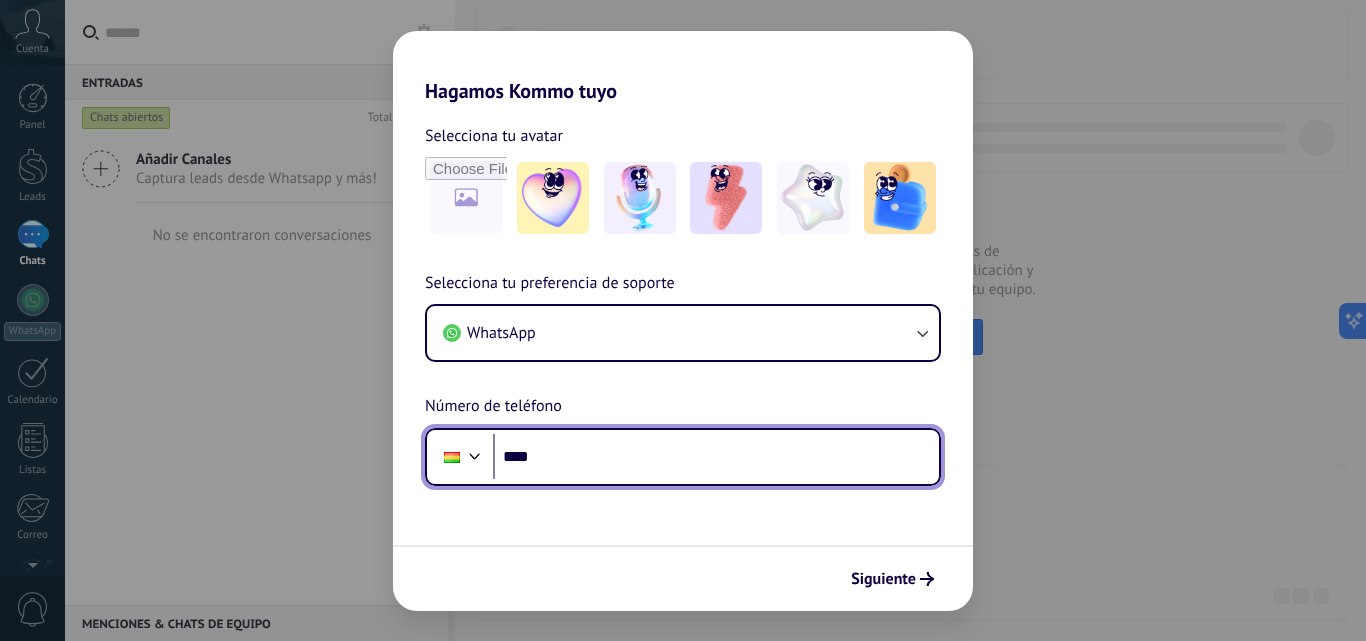 click on "****" at bounding box center [716, 457] 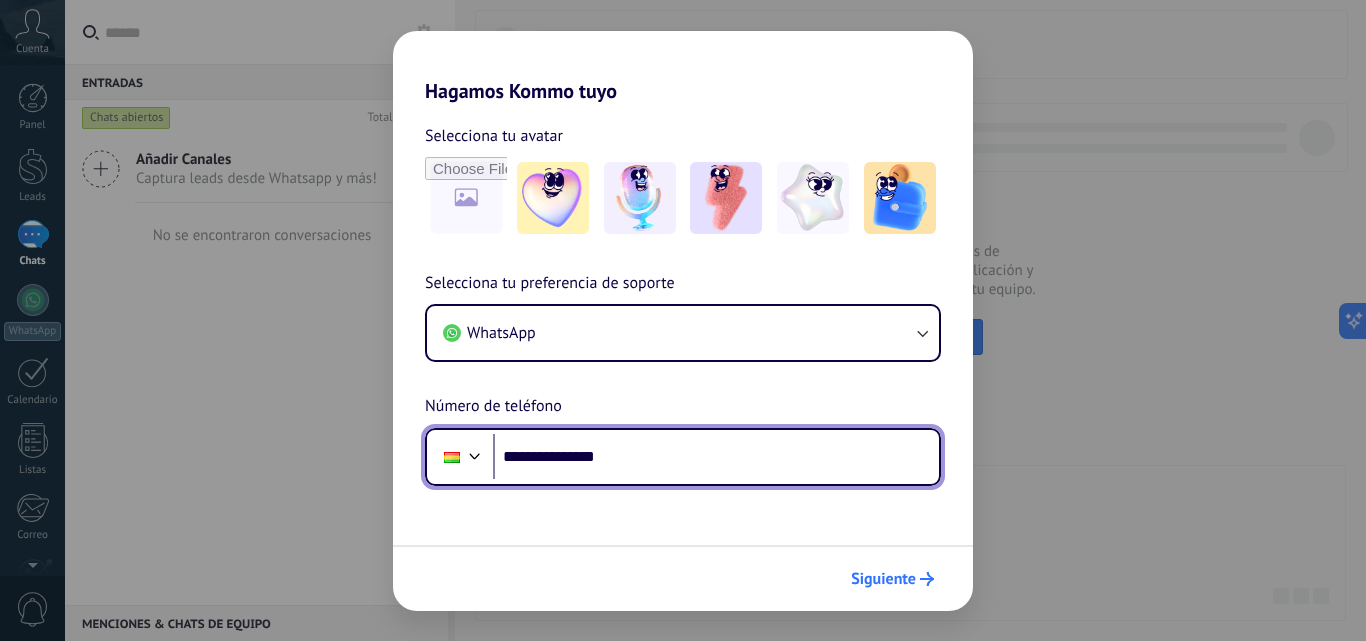 type on "**********" 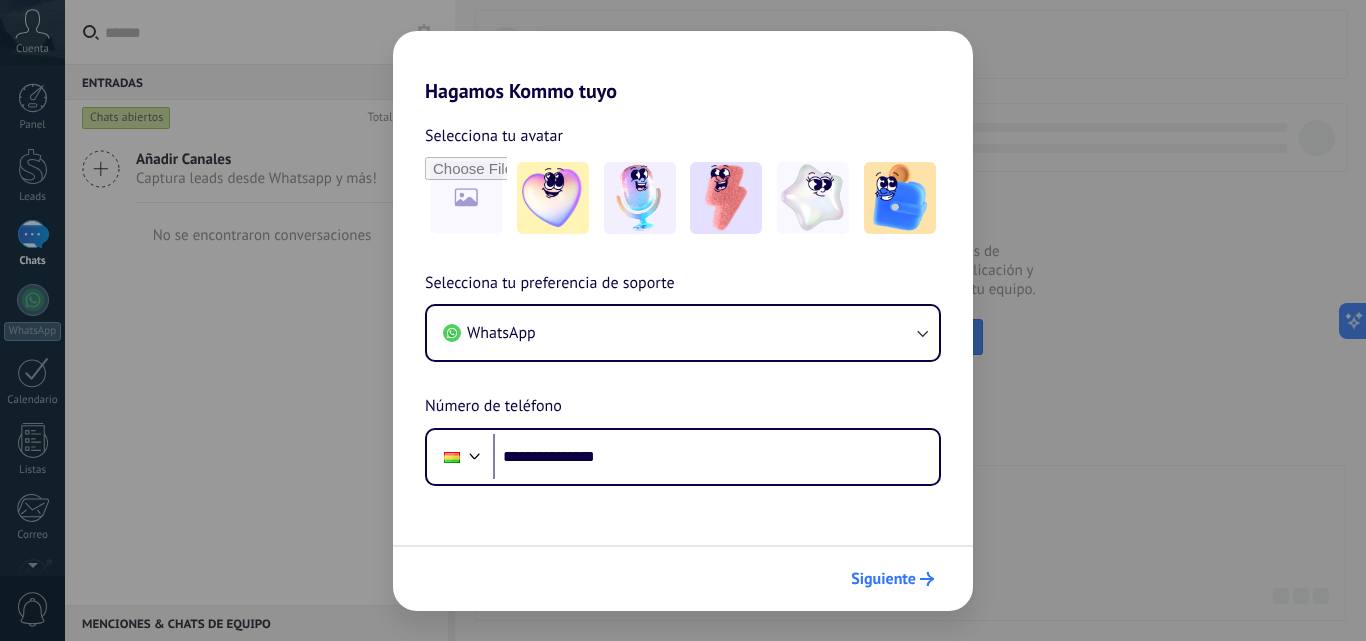 click on "Siguiente" at bounding box center (883, 579) 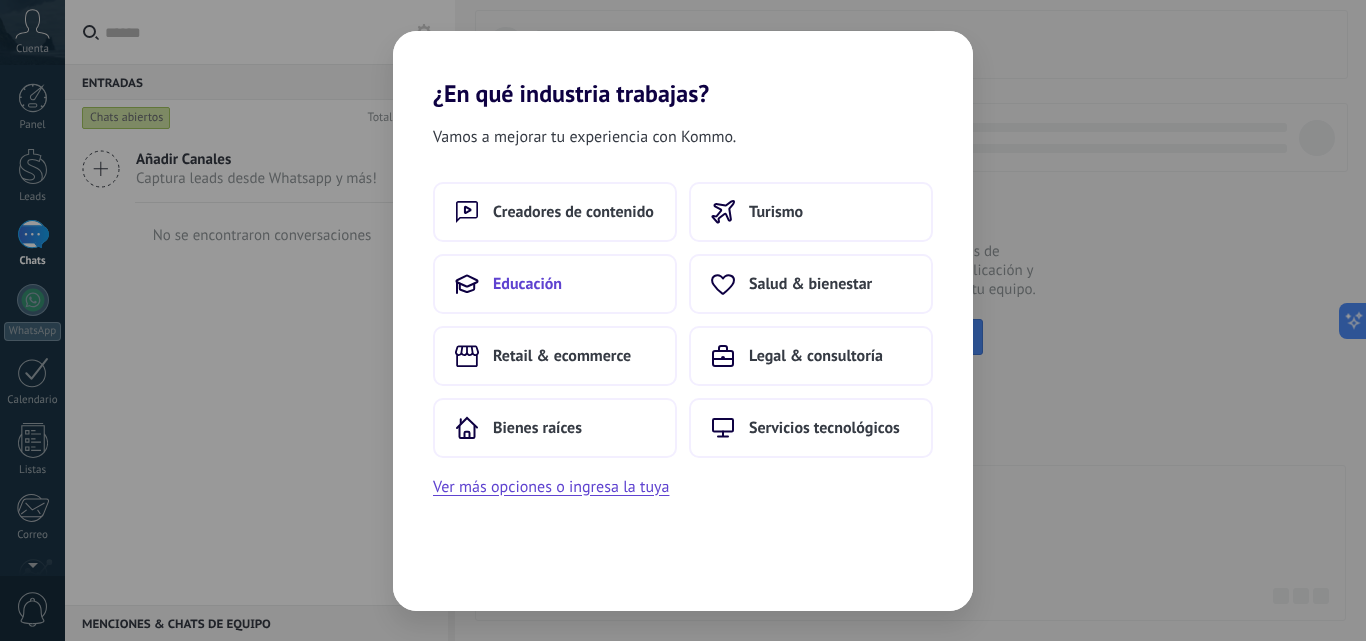 click on "Educación" at bounding box center (555, 284) 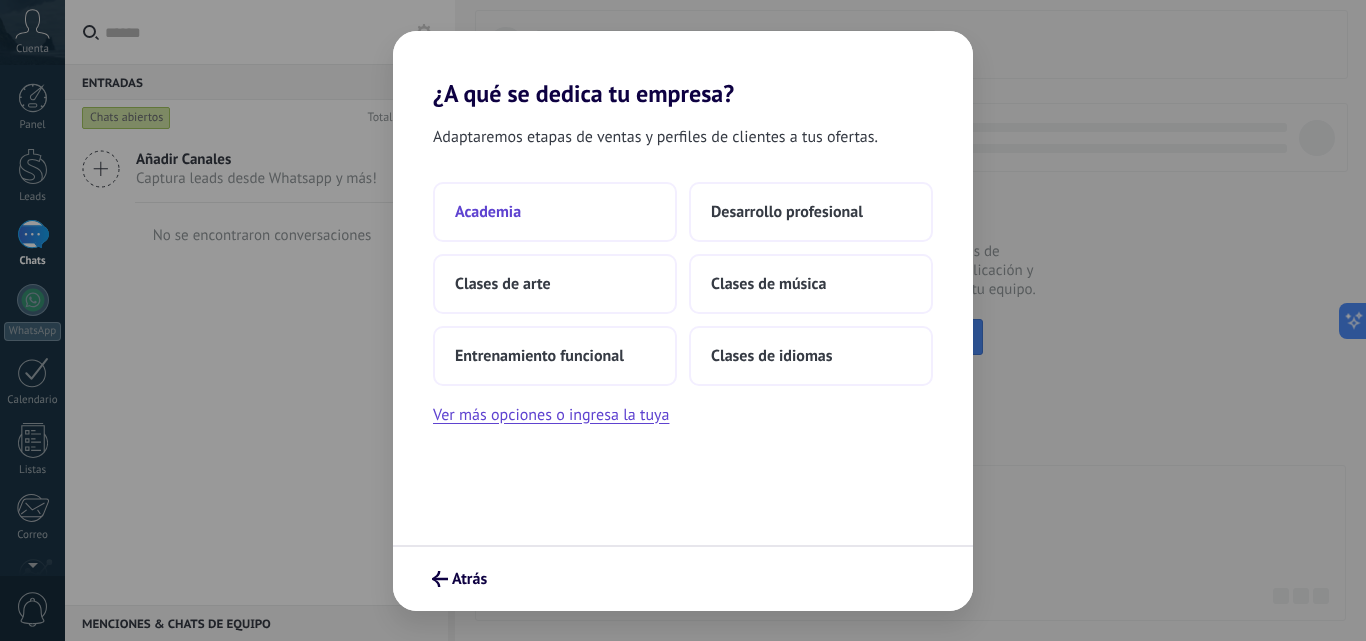 click on "Academia" at bounding box center [555, 212] 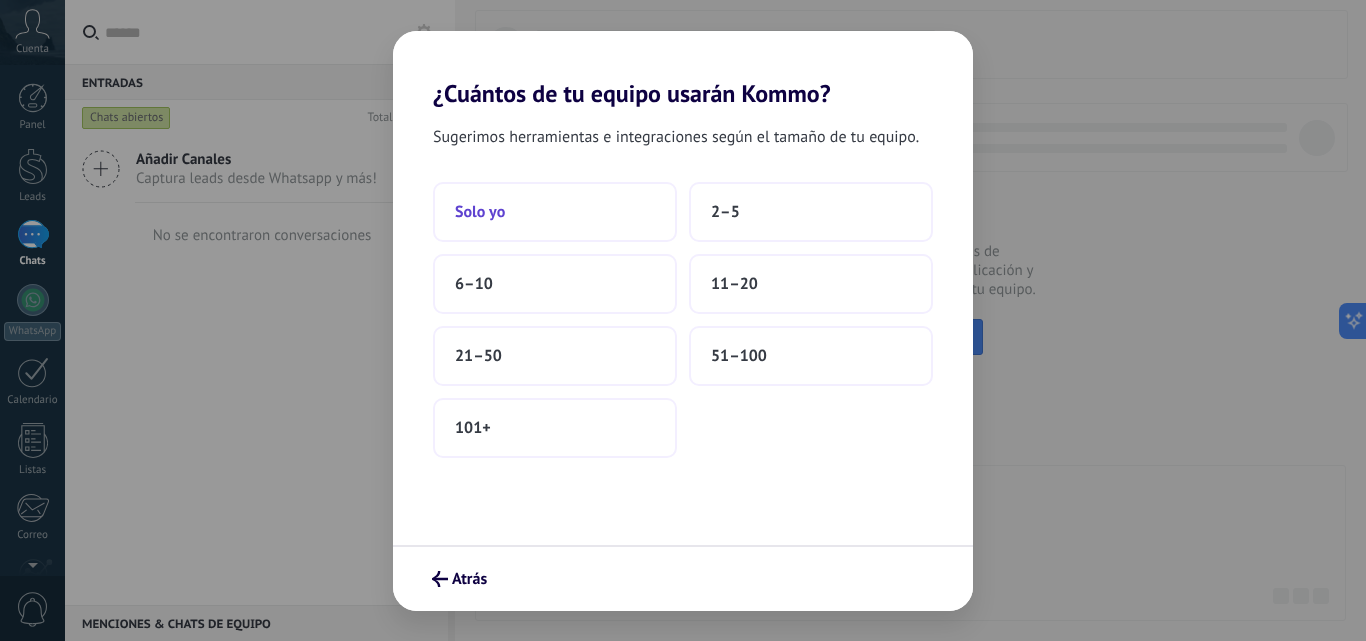 click on "Solo yo" at bounding box center (555, 212) 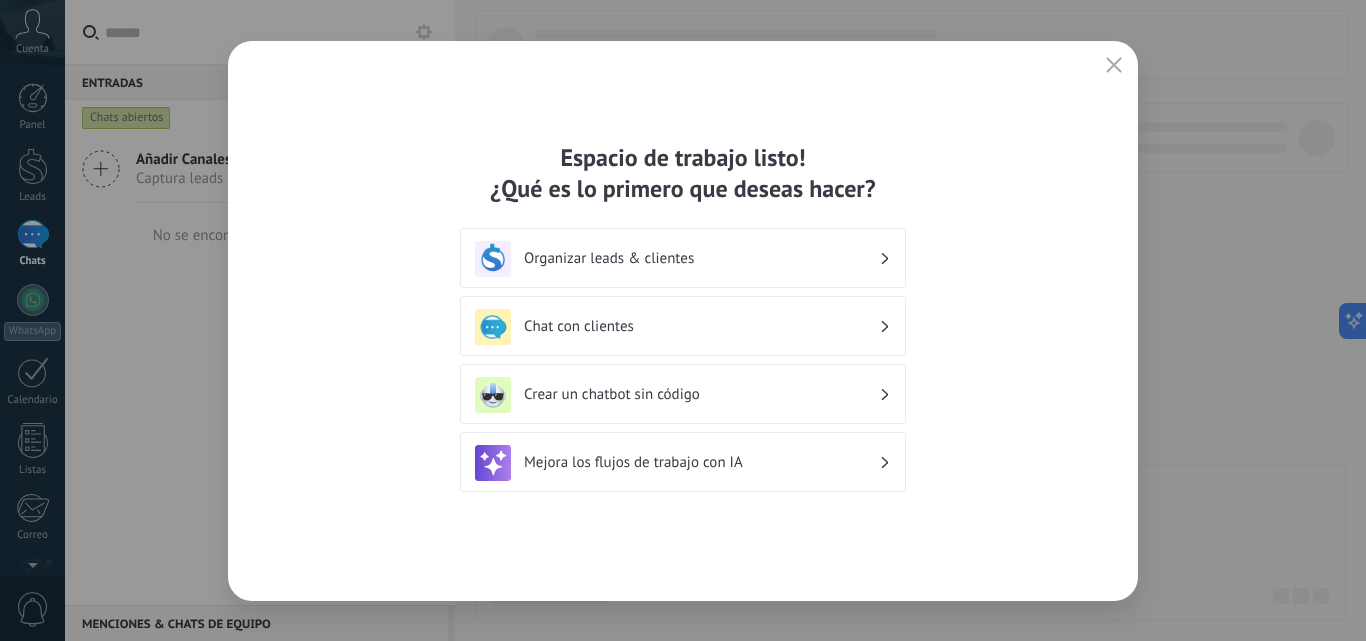 click at bounding box center (1114, 66) 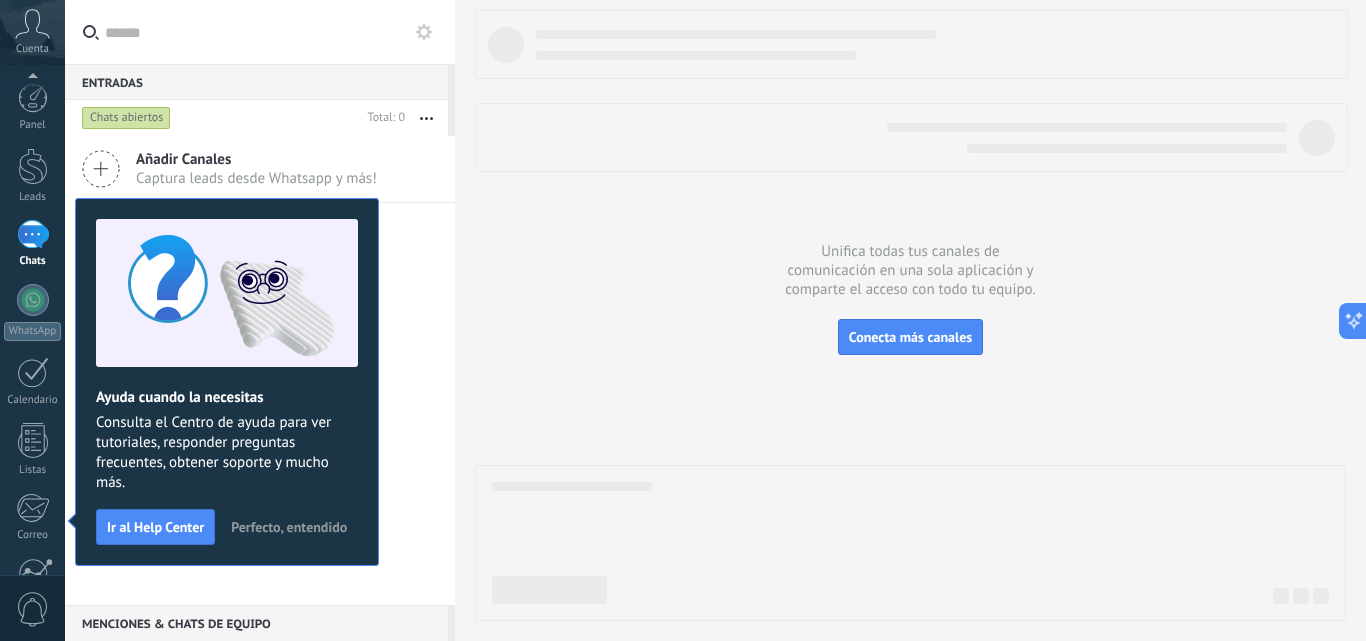 scroll, scrollTop: 191, scrollLeft: 0, axis: vertical 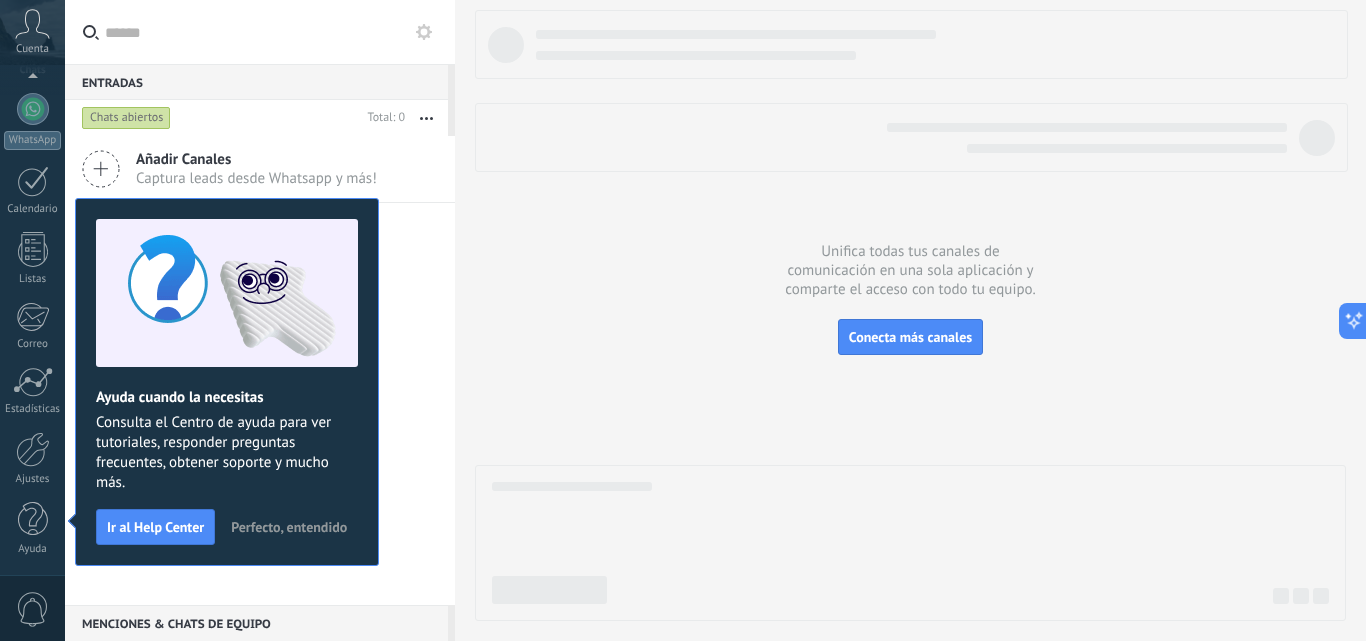 click on "Perfecto, entendido" at bounding box center (289, 527) 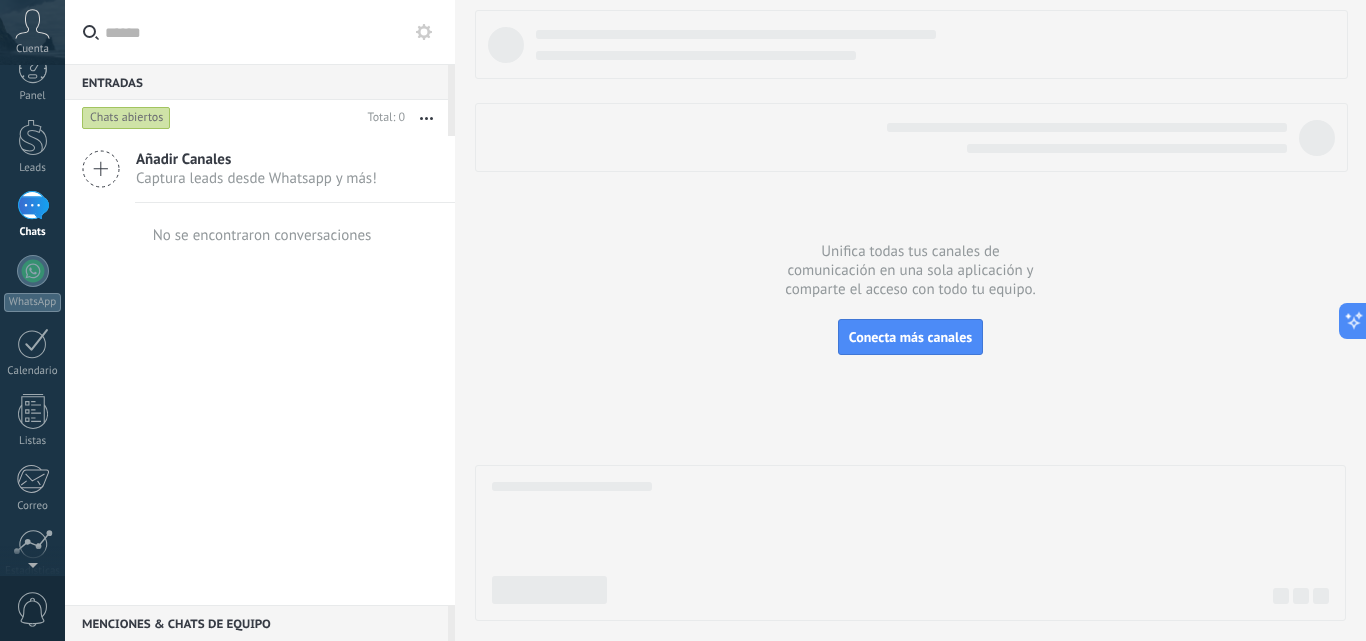 scroll, scrollTop: 0, scrollLeft: 0, axis: both 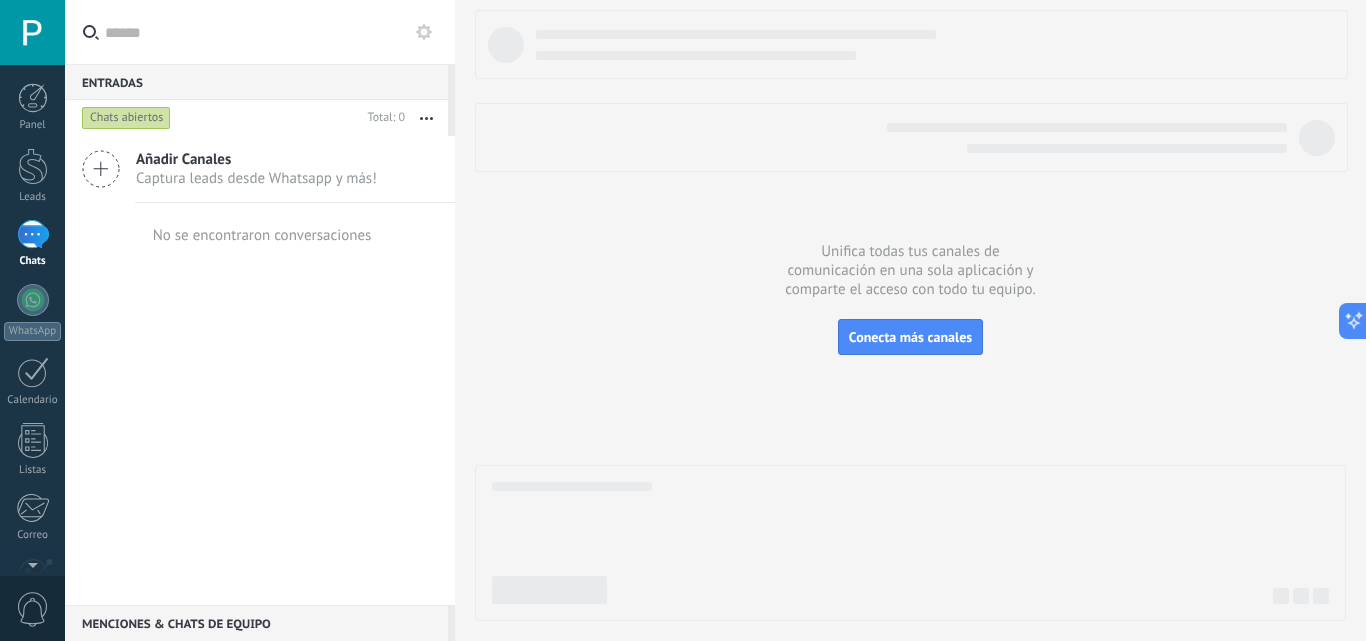 click 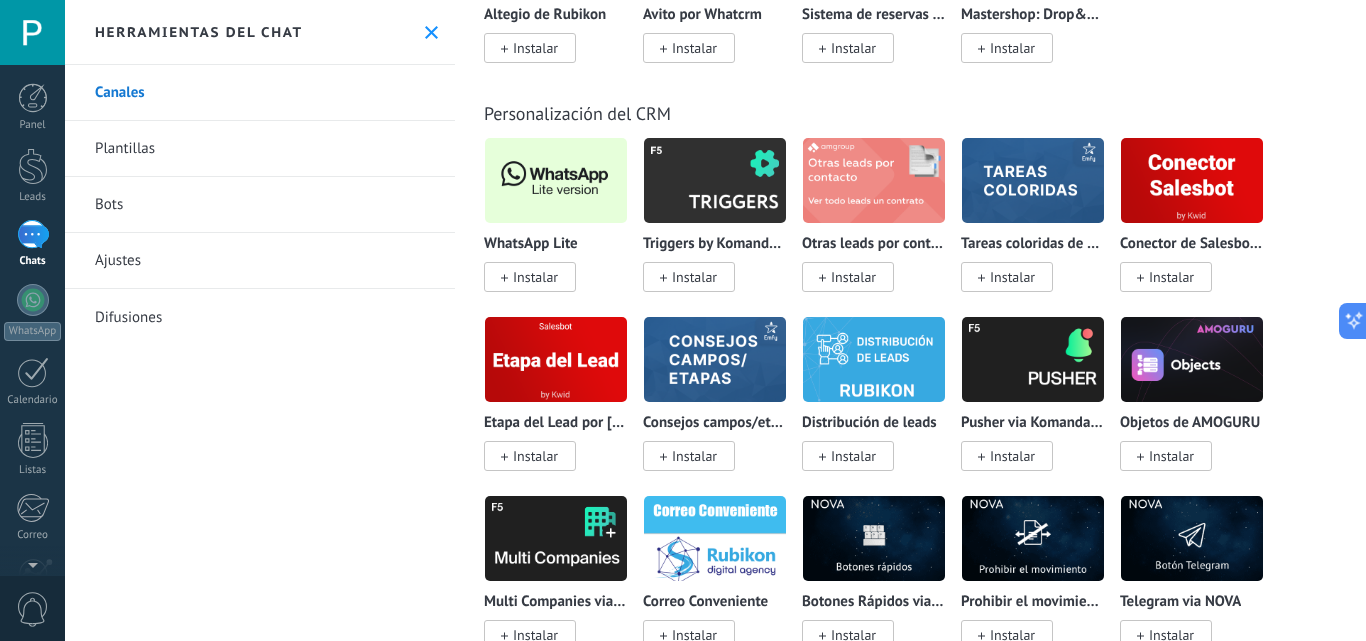 scroll, scrollTop: 4900, scrollLeft: 0, axis: vertical 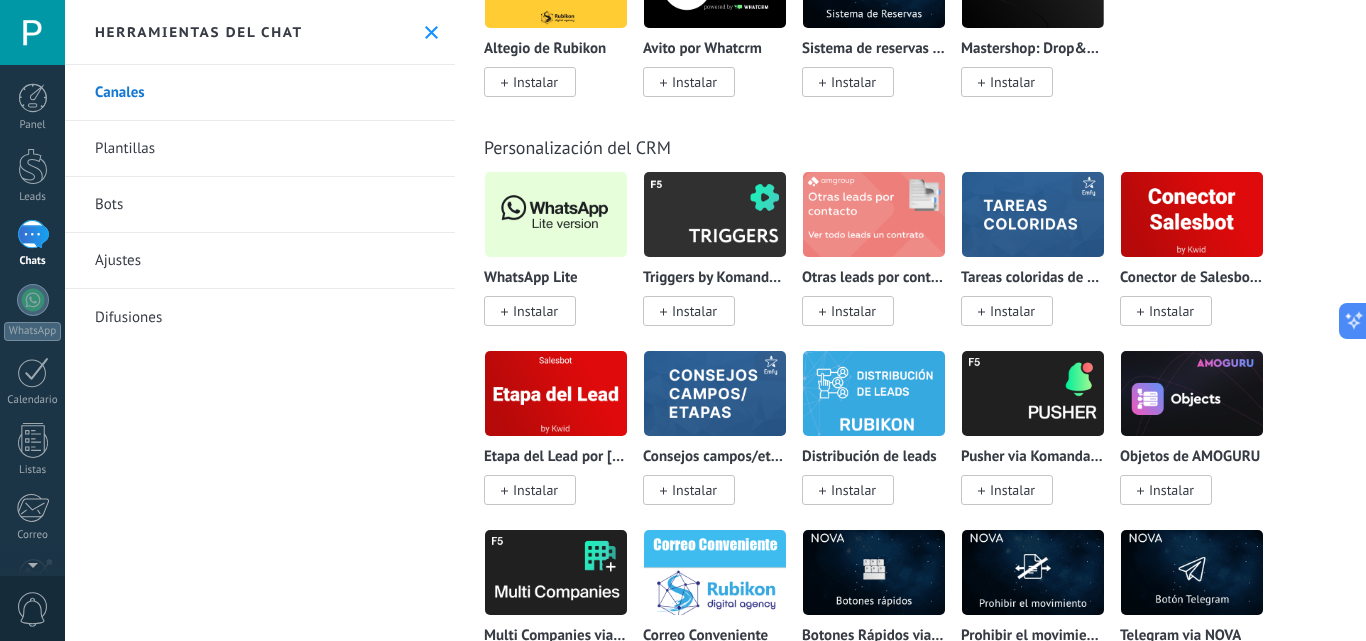 click on "Instalar" at bounding box center [530, 311] 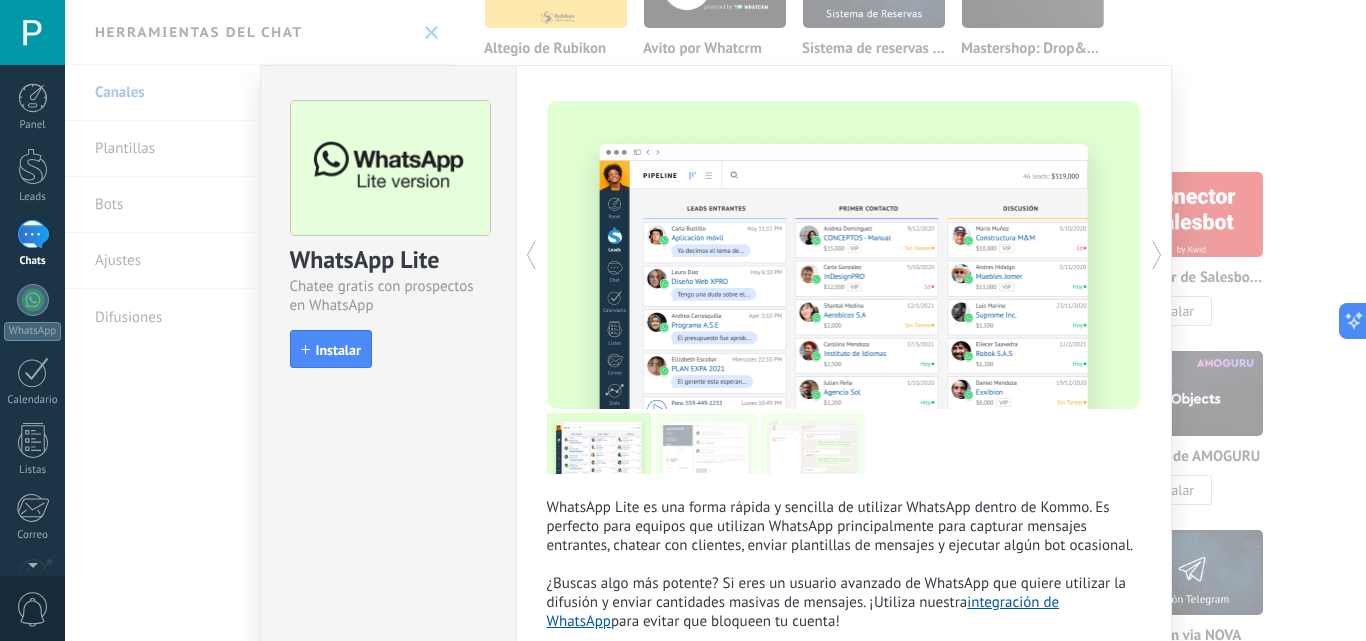 scroll, scrollTop: 0, scrollLeft: 0, axis: both 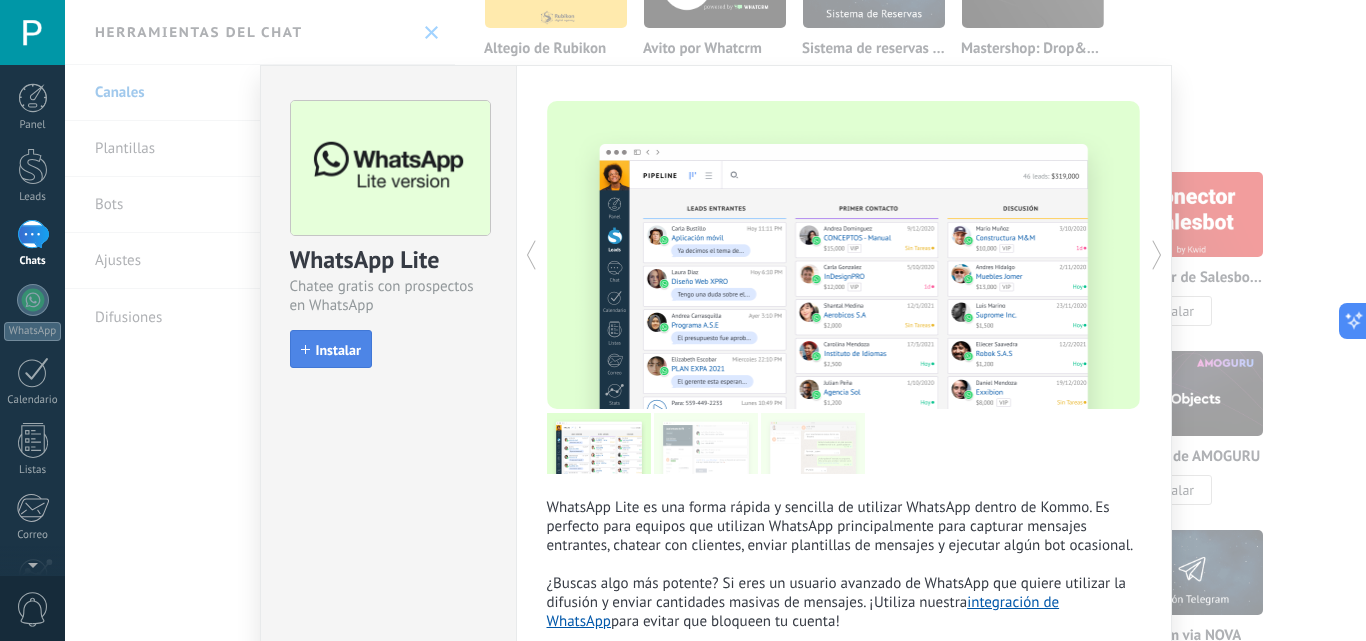 click on "Instalar" at bounding box center [338, 350] 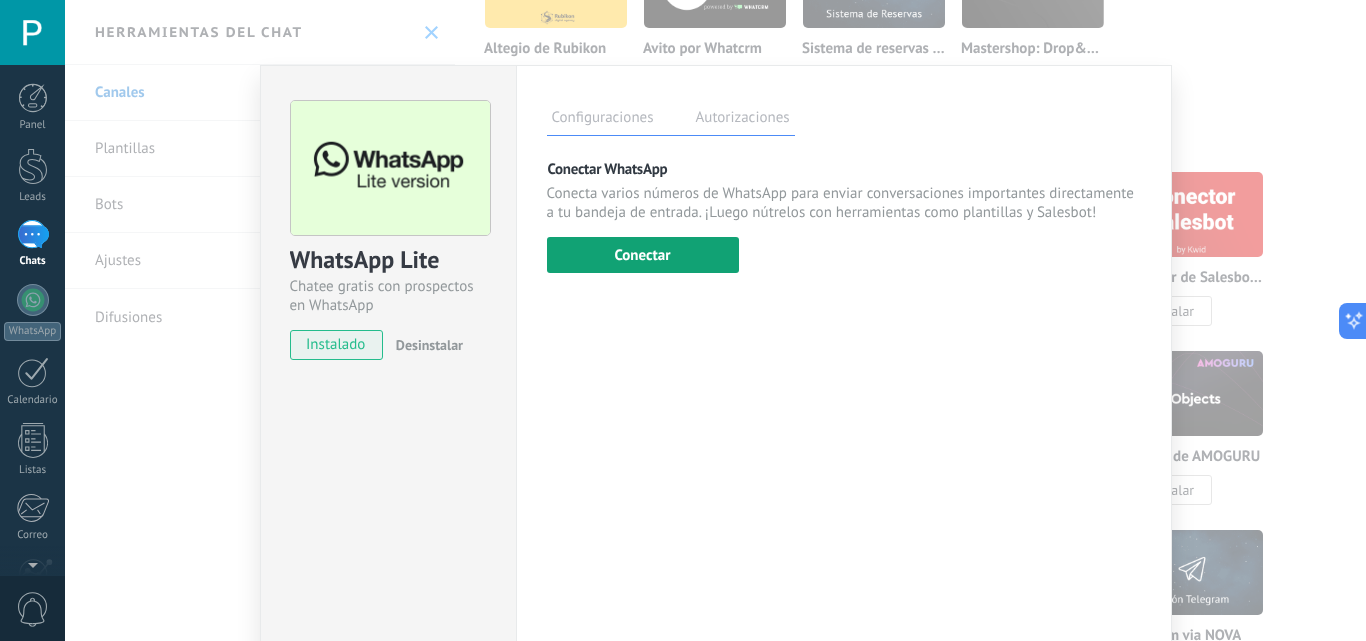 click on "Conectar" at bounding box center [643, 255] 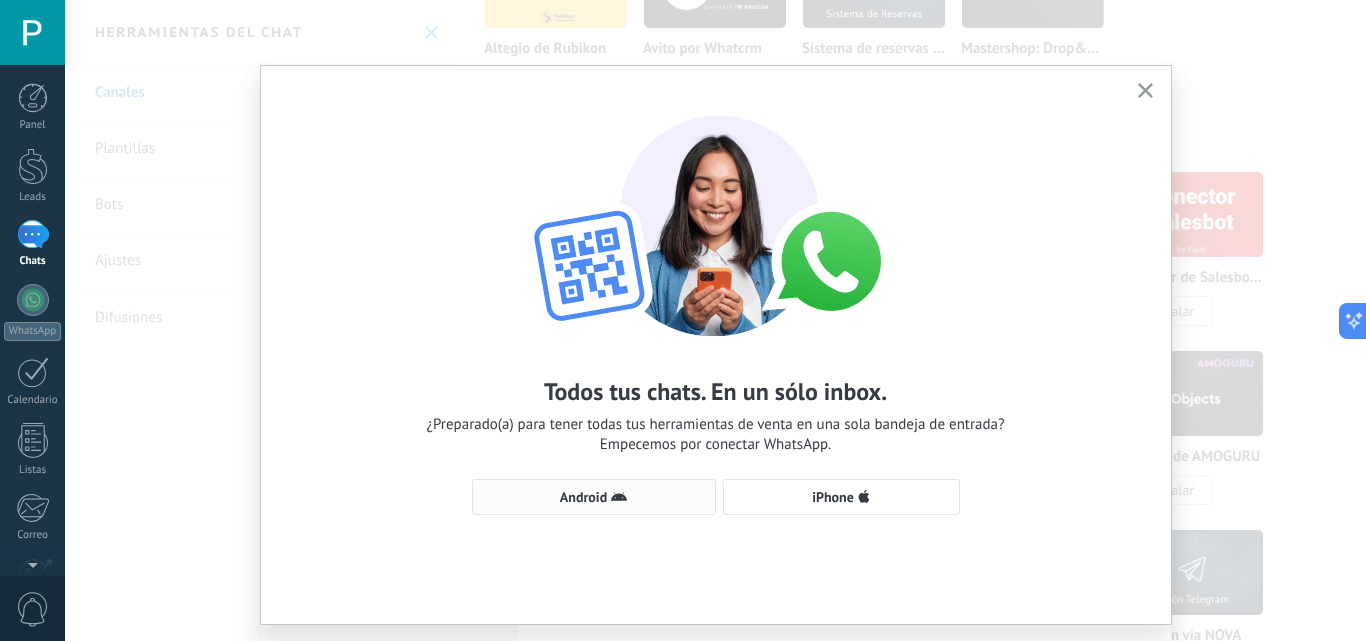 click on "Android" at bounding box center (594, 497) 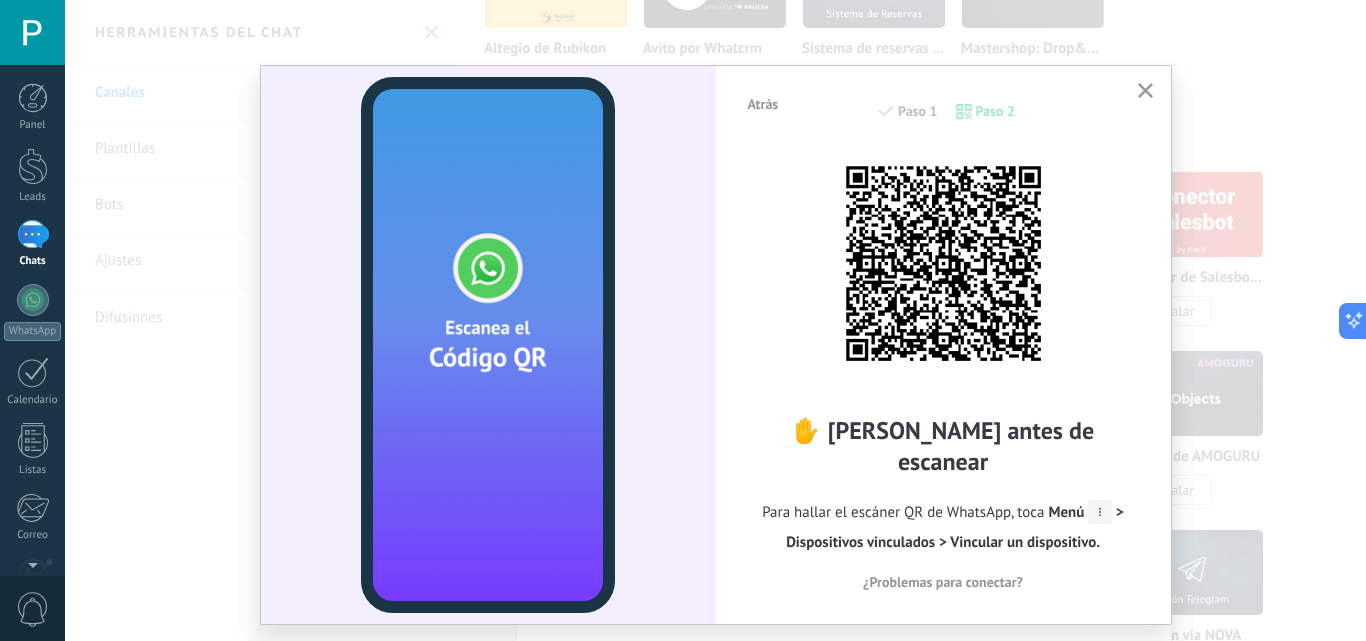click at bounding box center [943, 263] 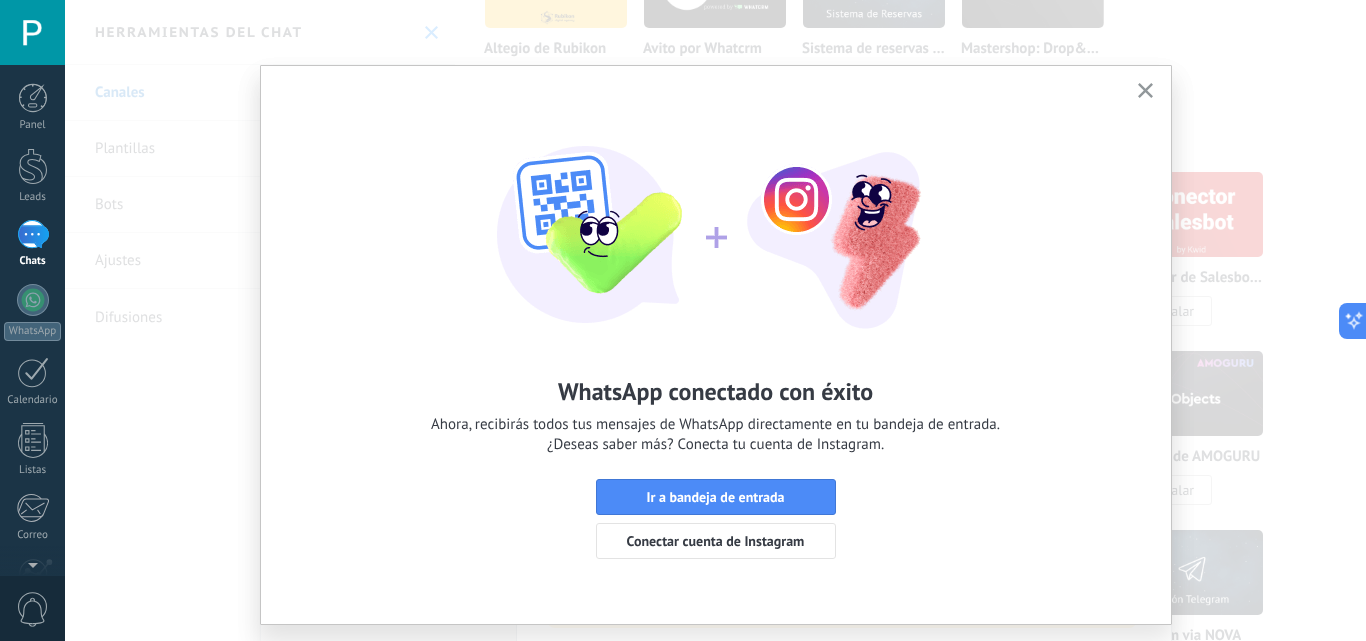 click at bounding box center (1145, 91) 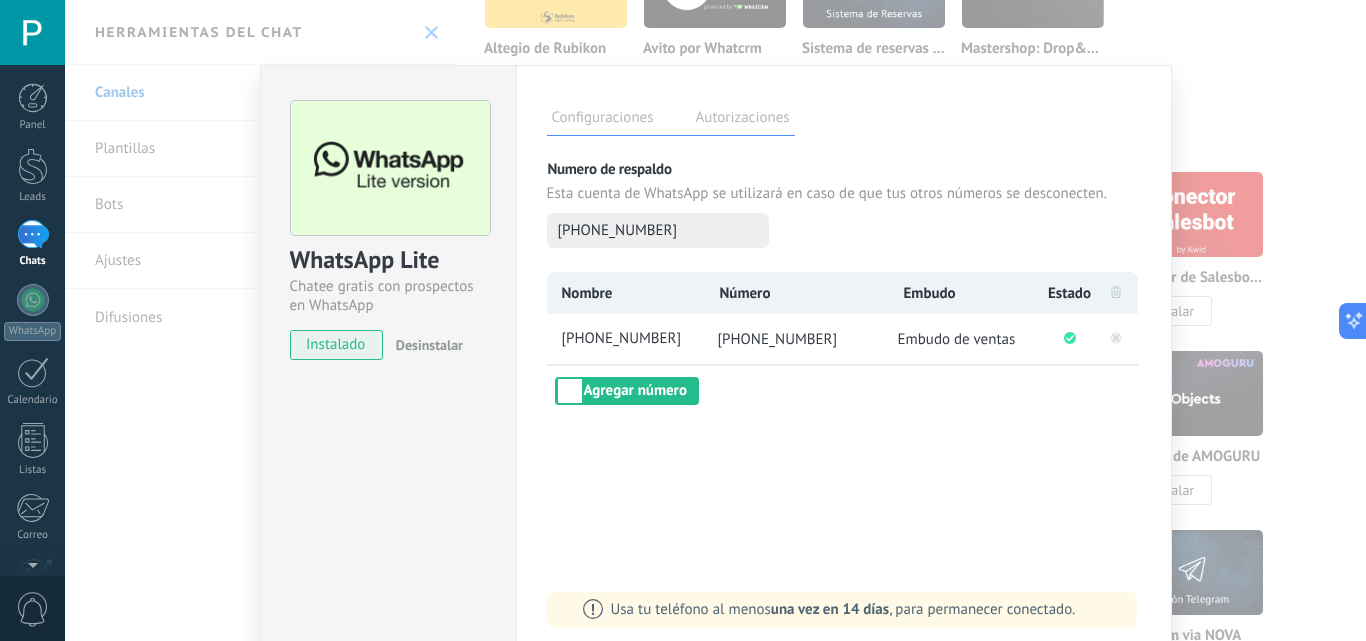 click on "WhatsApp Lite Chatee gratis con prospectos en WhatsApp instalado Desinstalar Configuraciones Autorizaciones Esta pestaña registra a los usuarios que han concedido acceso a las integración a esta cuenta. Si deseas remover la posibilidad que un usuario pueda enviar solicitudes a la cuenta en nombre de esta integración, puedes revocar el acceso. Si el acceso a todos los usuarios es revocado, la integración dejará de funcionar. Esta aplicacion está instalada, pero nadie le ha dado acceso aun. Más de 2 mil millones de personas utilizan activamente WhatsApp para conectarse con amigos, familiares y empresas. Esta integración agrega el chat más popular a tu arsenal de comunicación: captura automáticamente leads desde los mensajes entrantes, comparte el acceso al chat con todo tu equipo y potencia todo con las herramientas integradas de Kommo, como el botón de compromiso y Salesbot. más _:  Guardar Numero de respaldo Esta cuenta de WhatsApp se utilizará en caso de que tus otros números se desconecten." at bounding box center [715, 320] 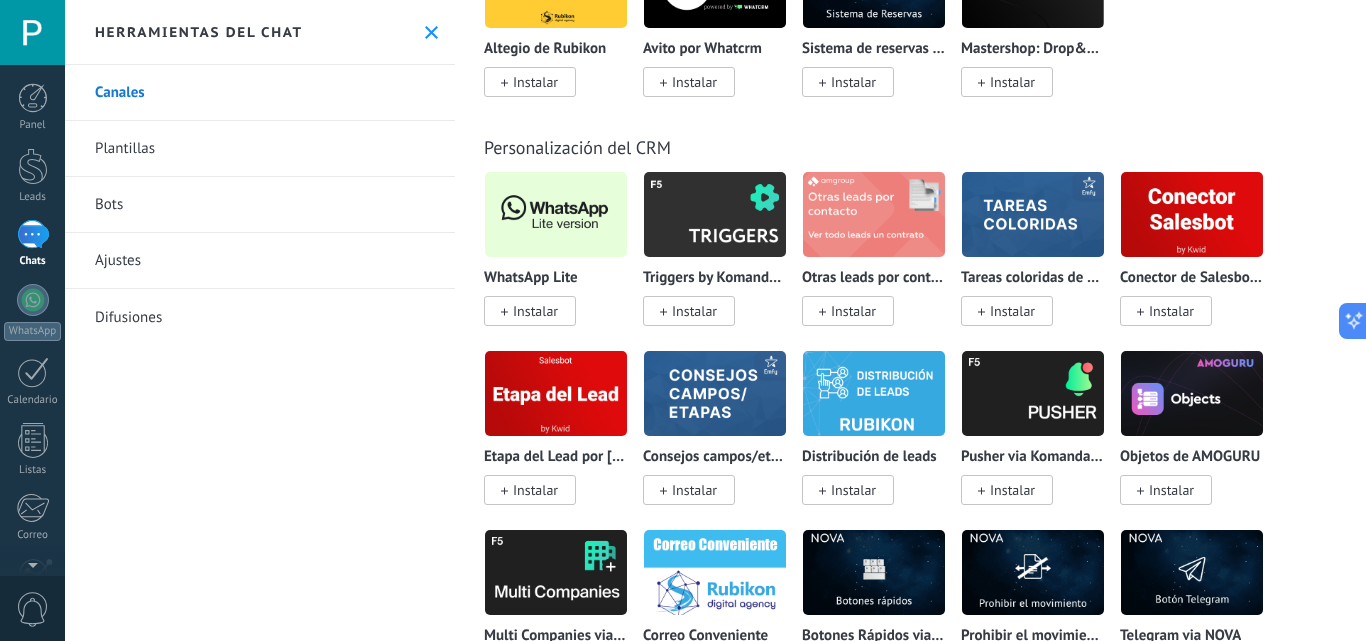 click on "Plantillas" at bounding box center (260, 149) 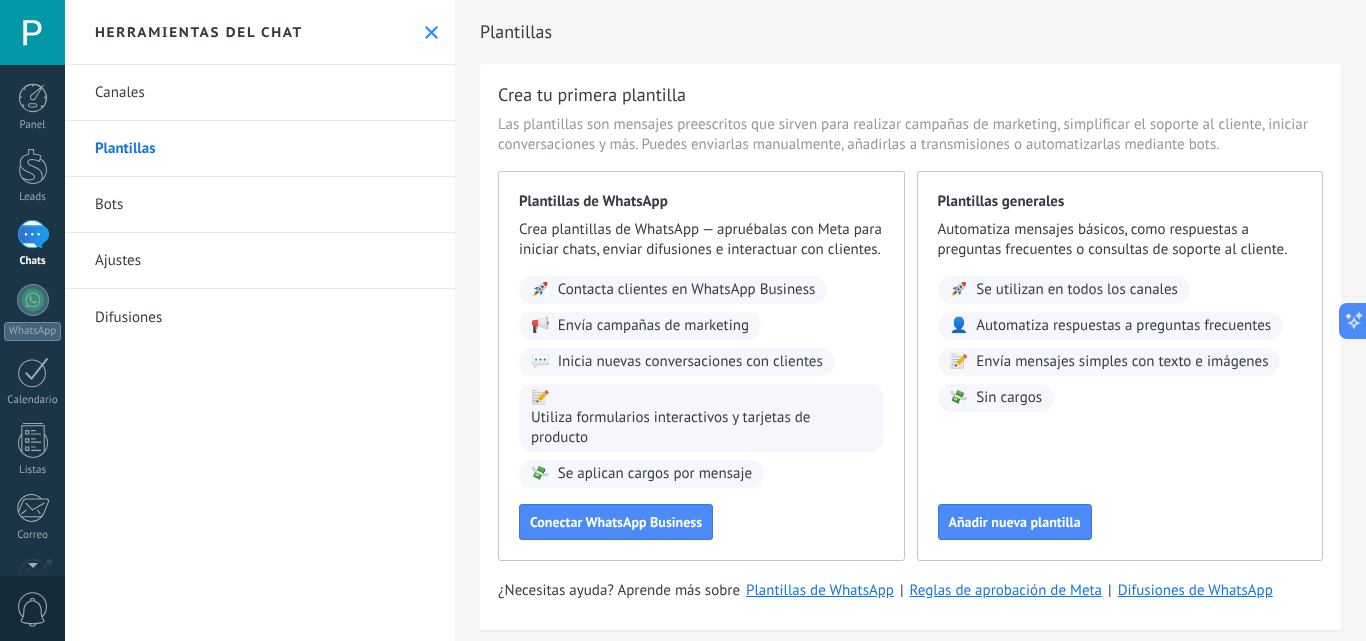 scroll, scrollTop: 52, scrollLeft: 0, axis: vertical 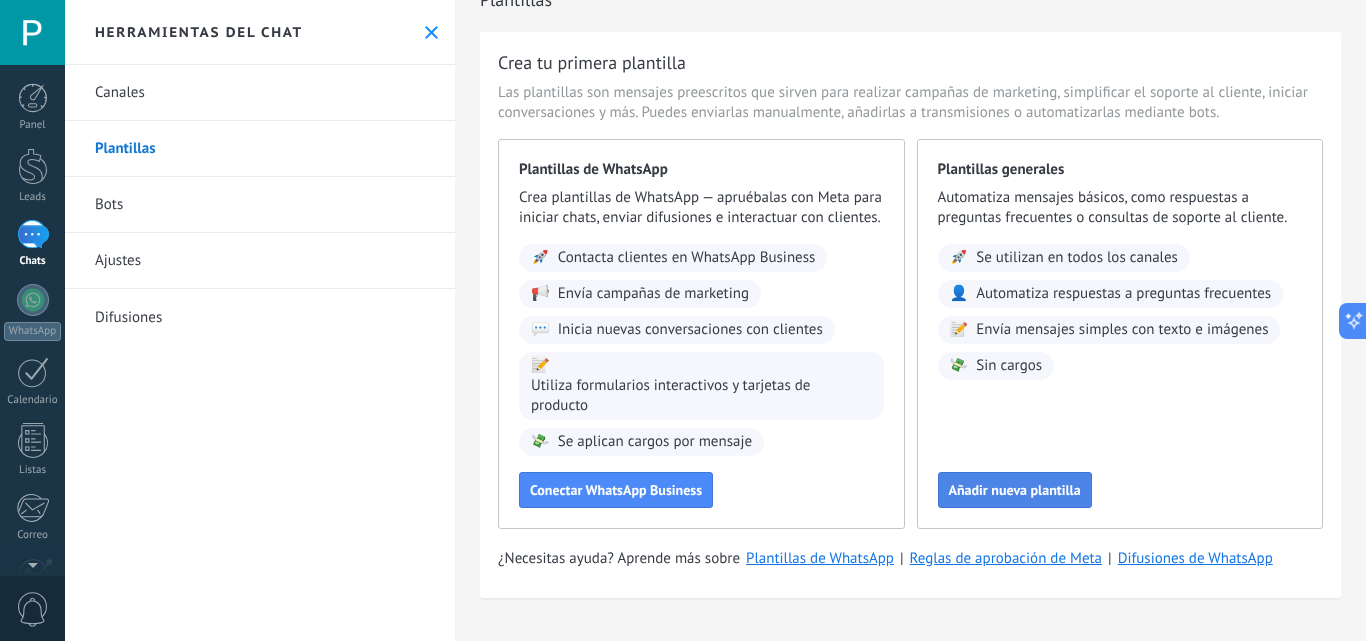 click on "Añadir nueva plantilla" at bounding box center [1015, 490] 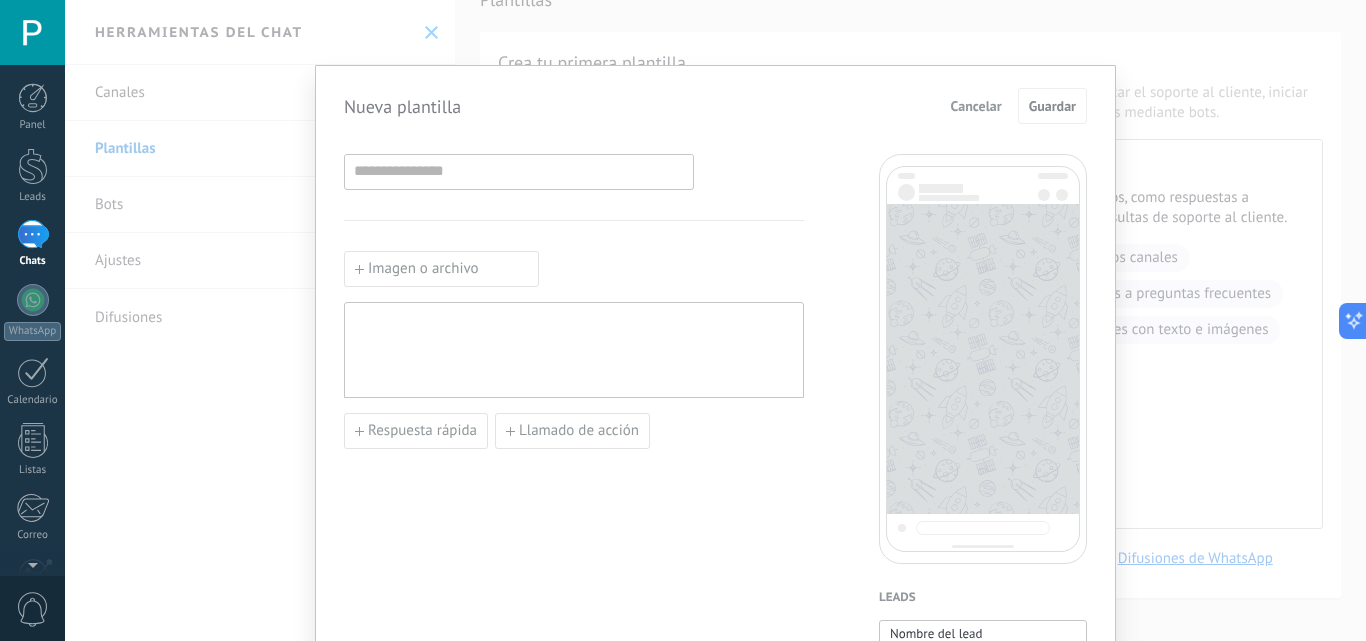click on "Cancelar" at bounding box center (976, 106) 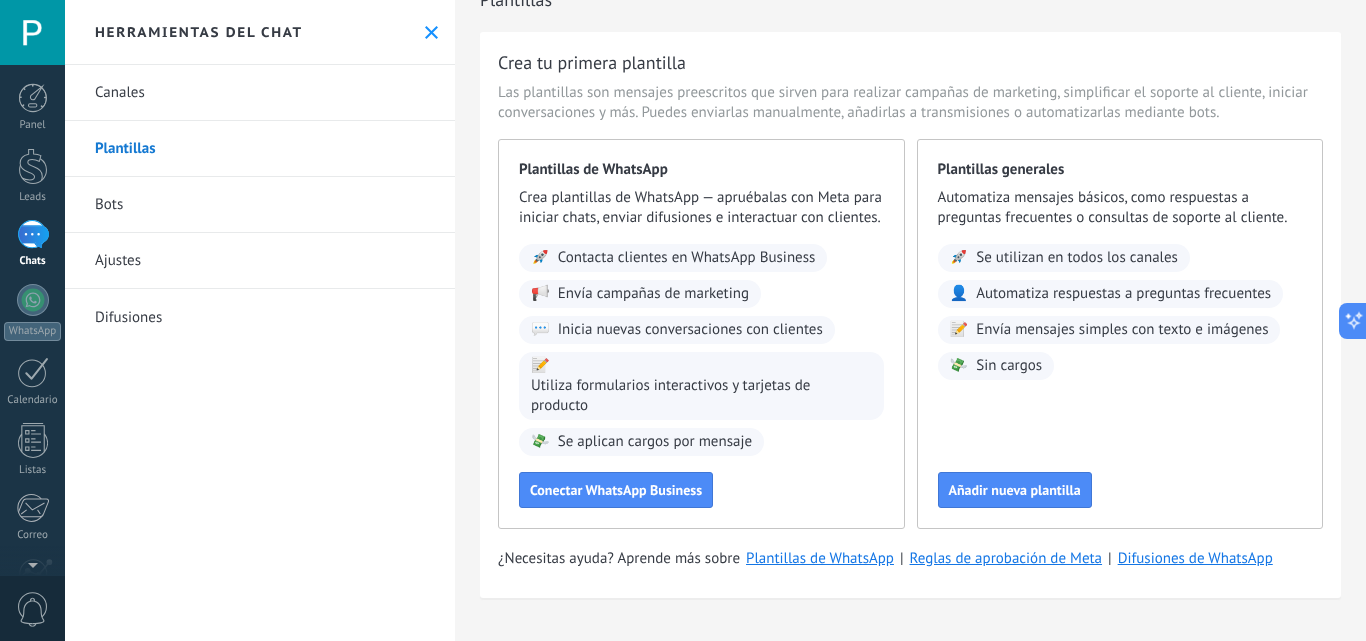 click on "Bots" at bounding box center [260, 205] 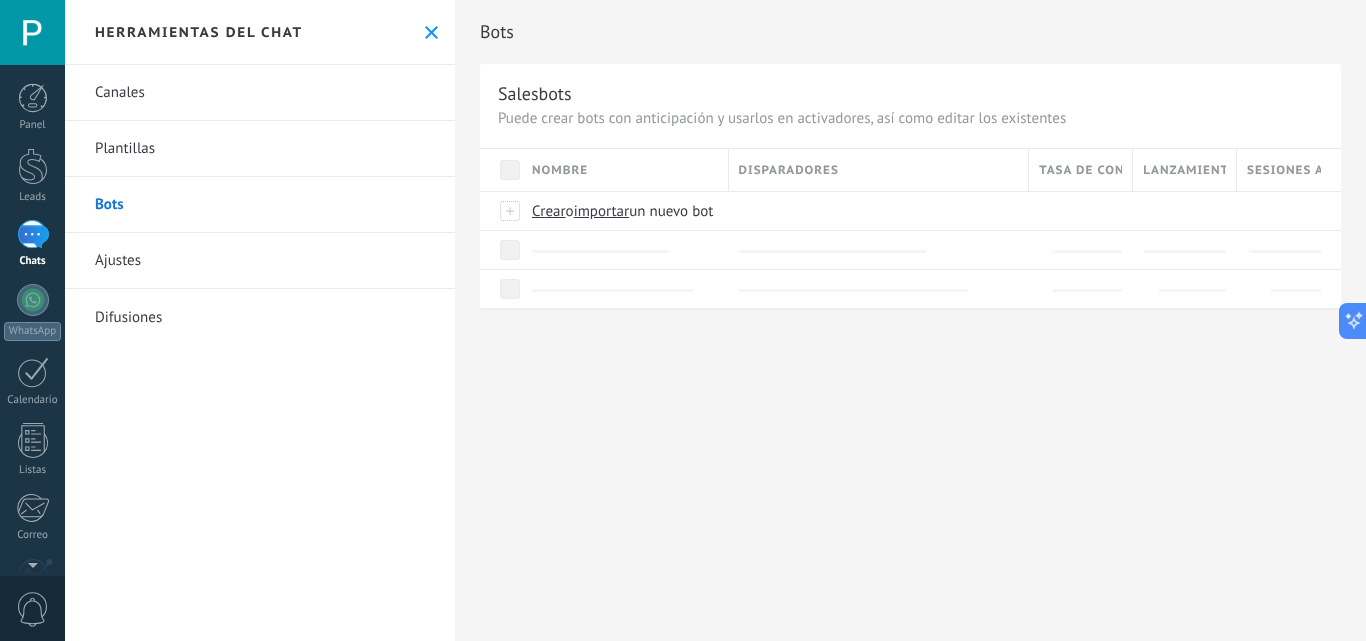 click on "Ajustes" at bounding box center (260, 261) 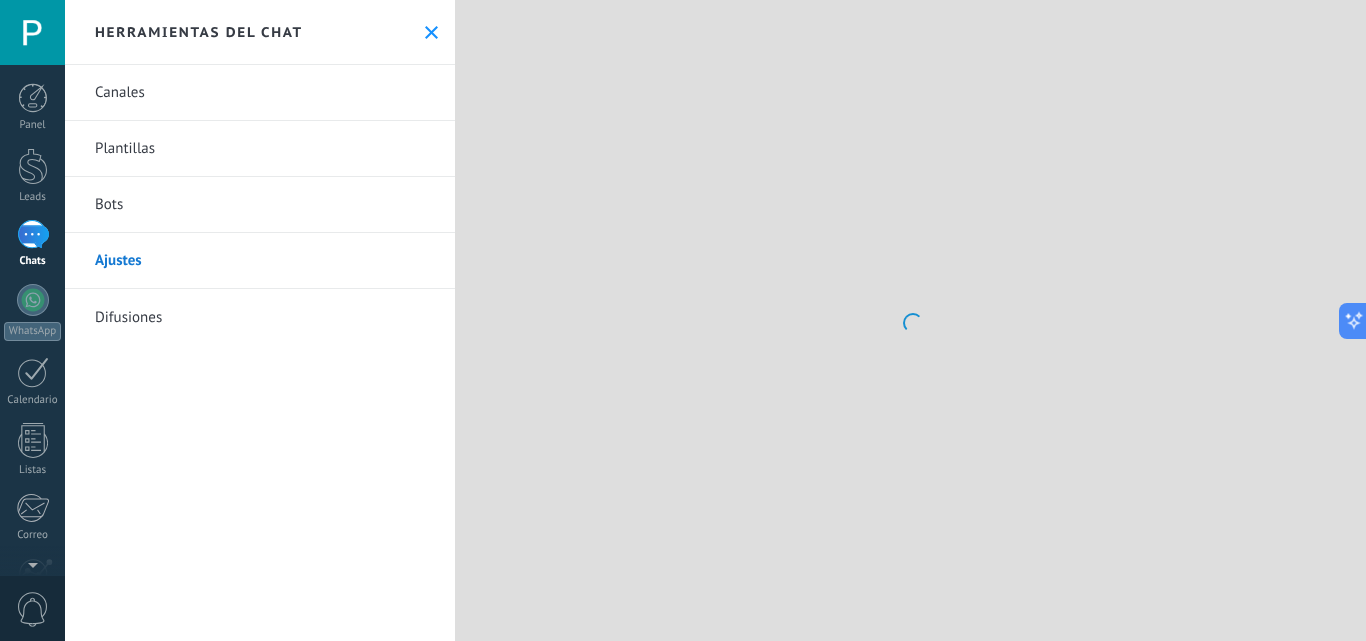 click on "Bots" at bounding box center [260, 205] 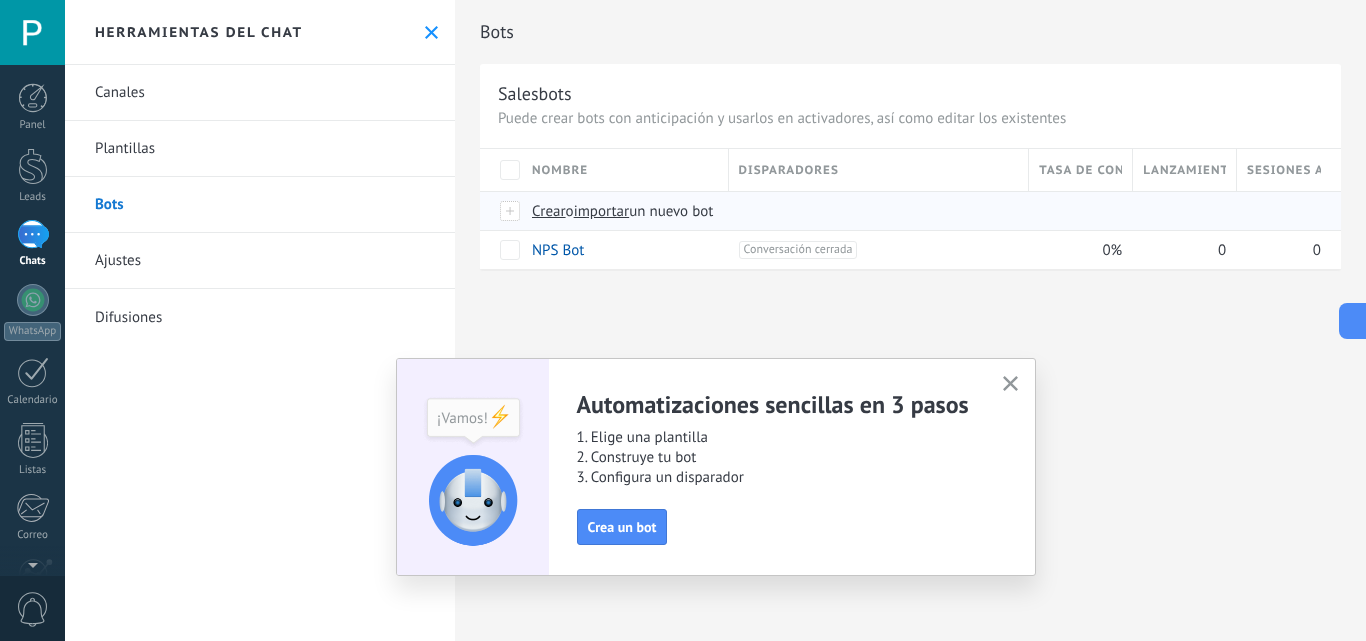 click on "importar" at bounding box center [602, 211] 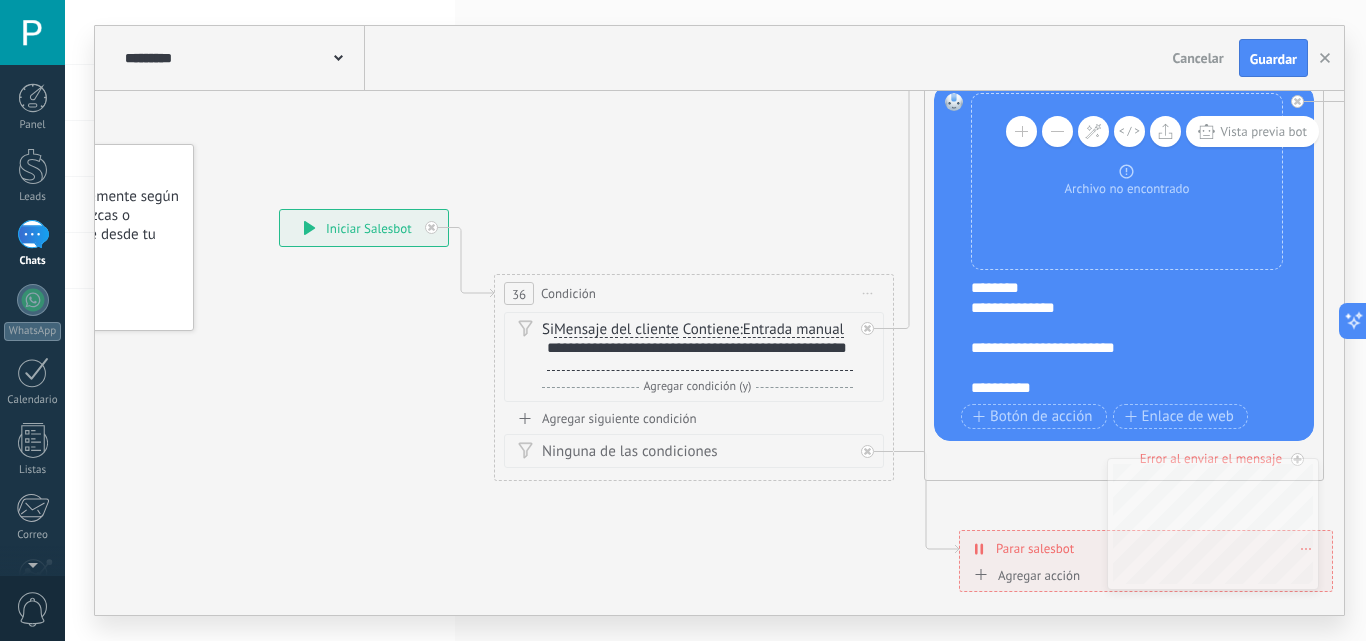 drag, startPoint x: 966, startPoint y: 219, endPoint x: 699, endPoint y: 166, distance: 272.20947 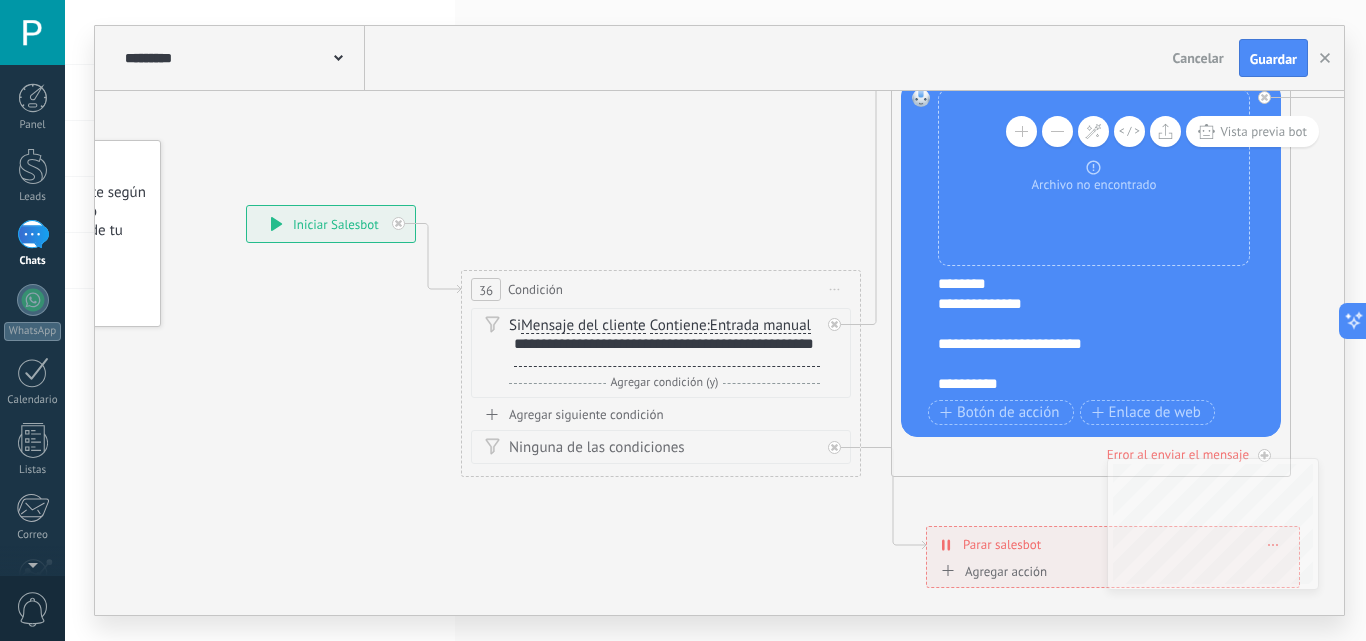 click on "**********" at bounding box center (667, 351) 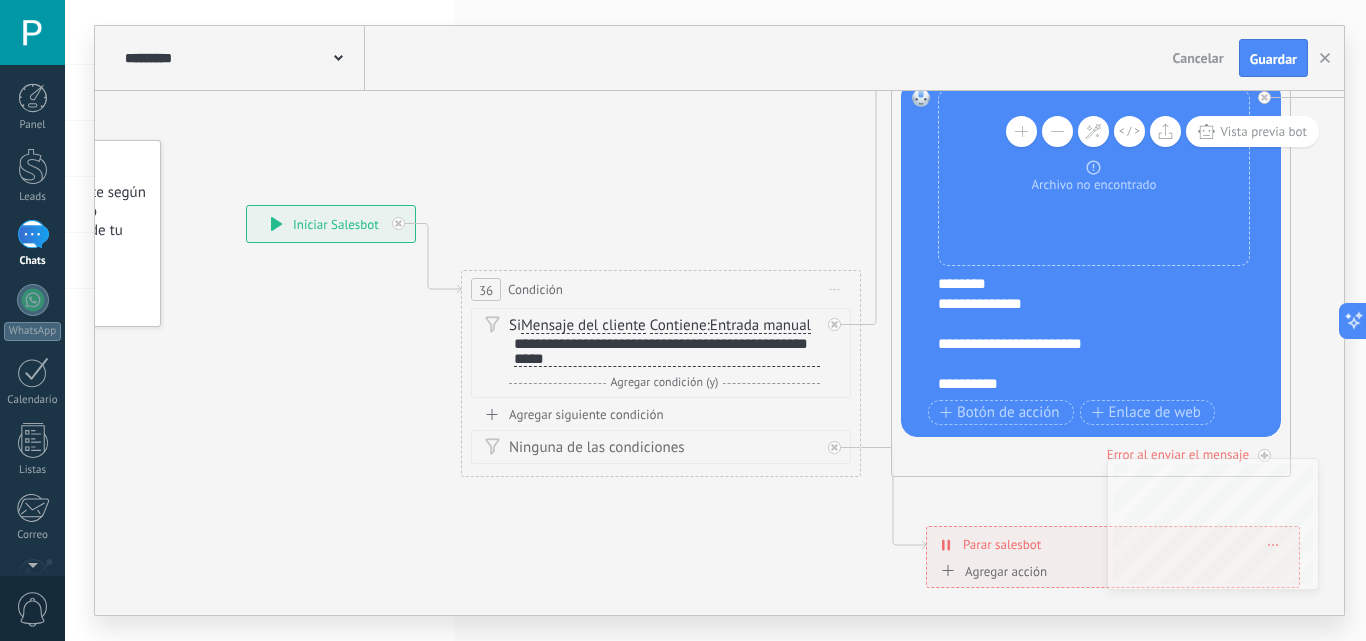 click on "**********" at bounding box center (667, 351) 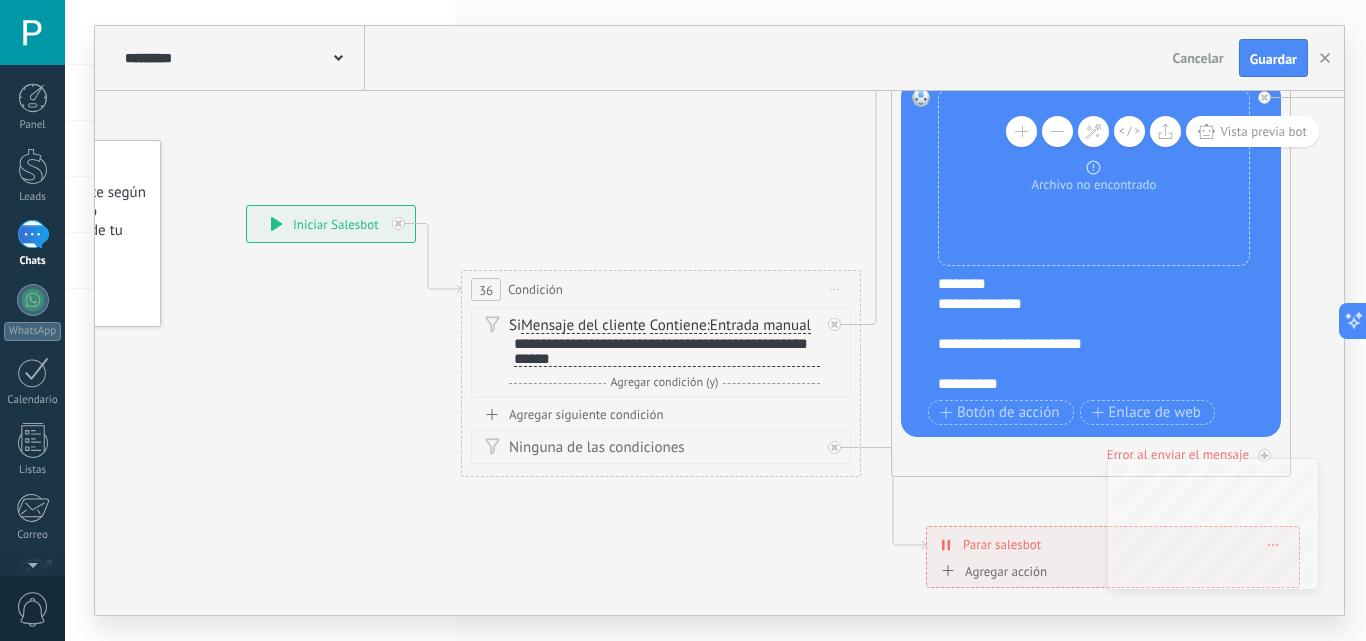 click on "**********" at bounding box center [667, 351] 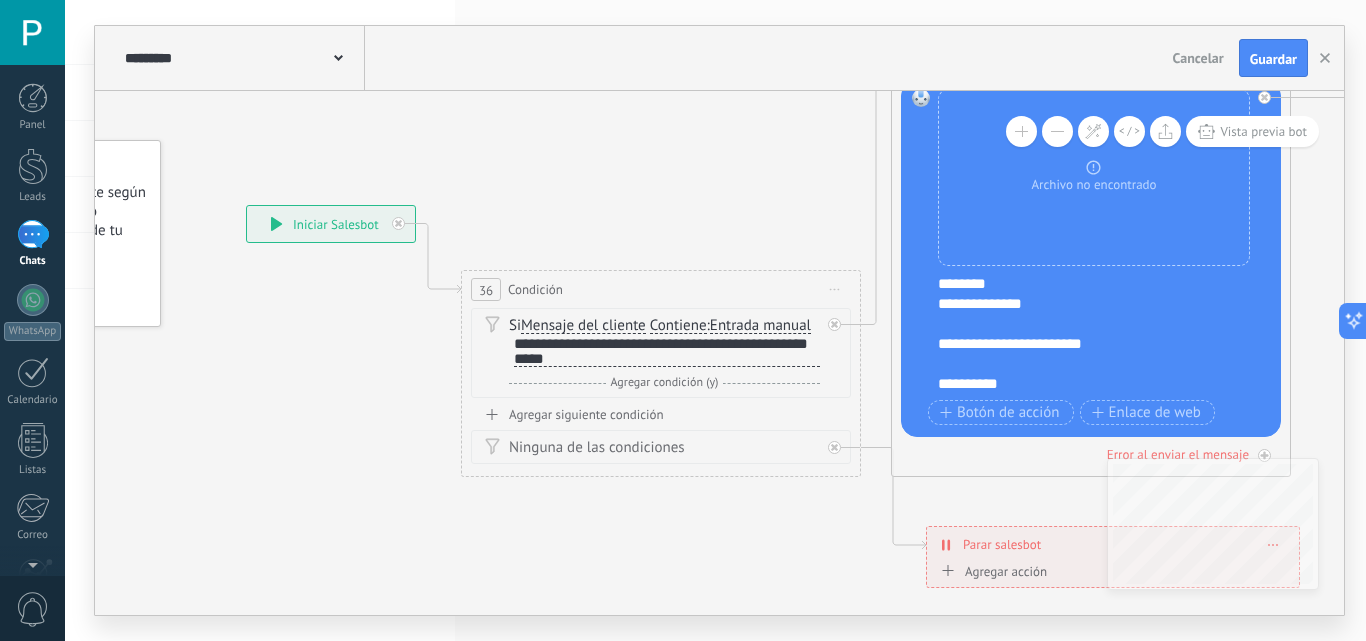 click 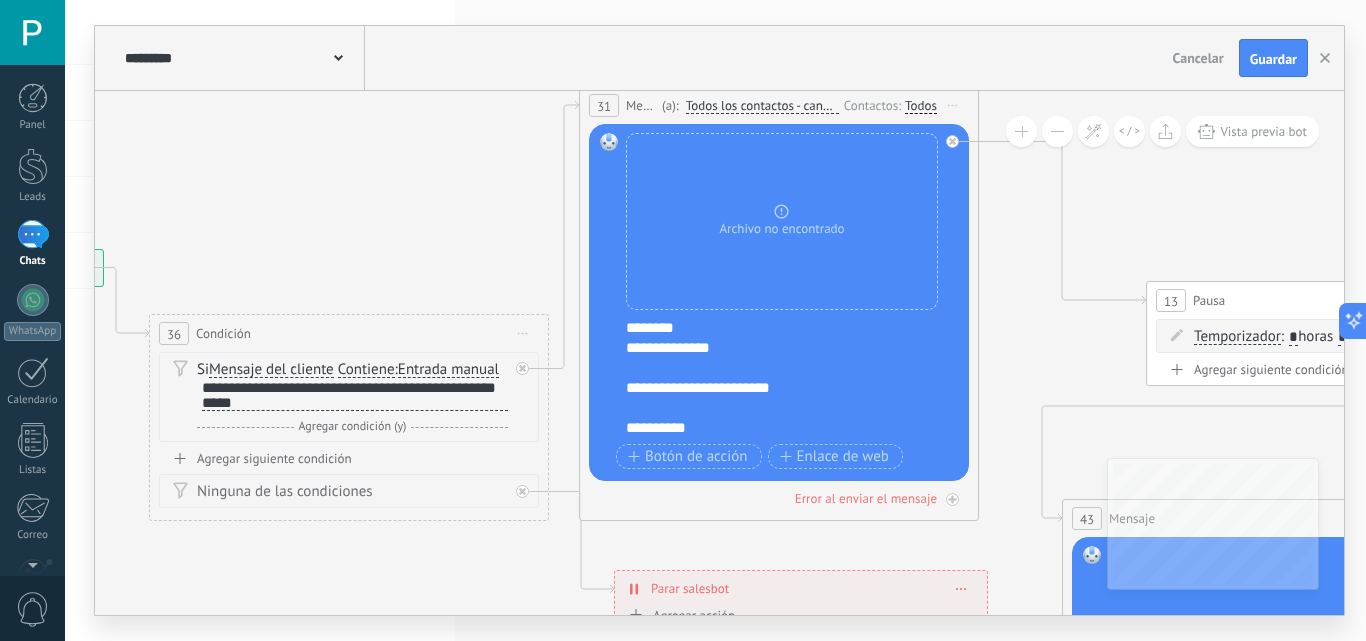 drag, startPoint x: 752, startPoint y: 259, endPoint x: 418, endPoint y: 247, distance: 334.21548 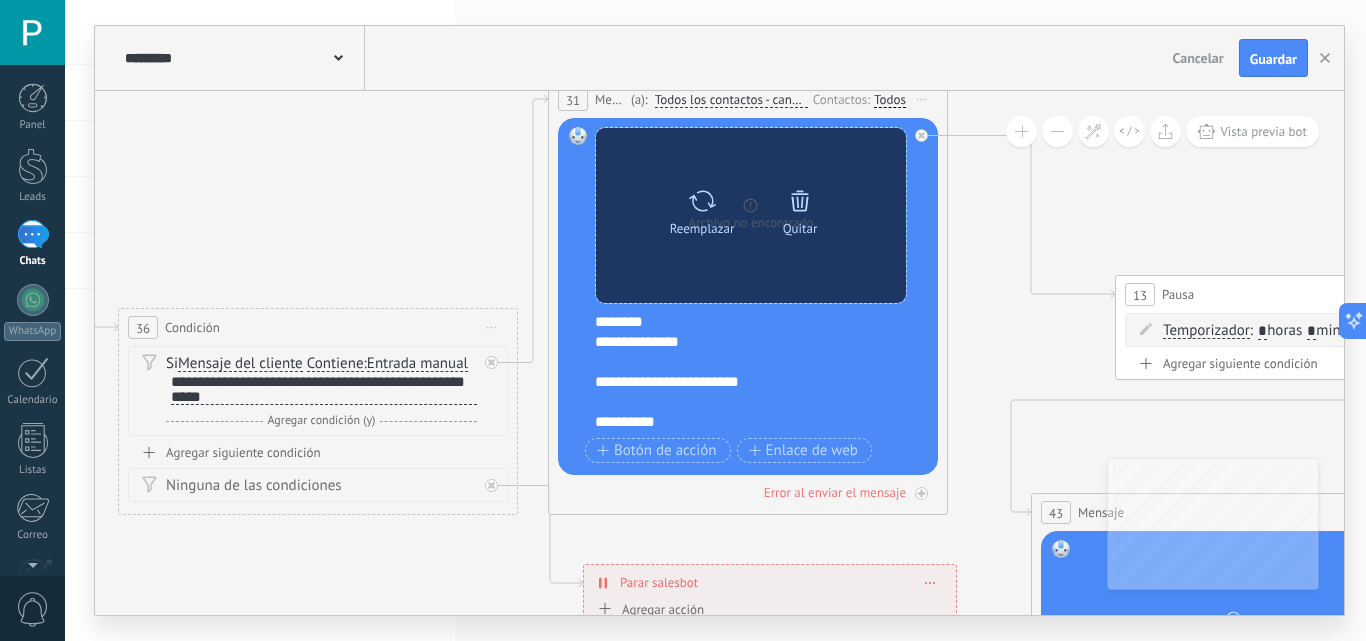 click 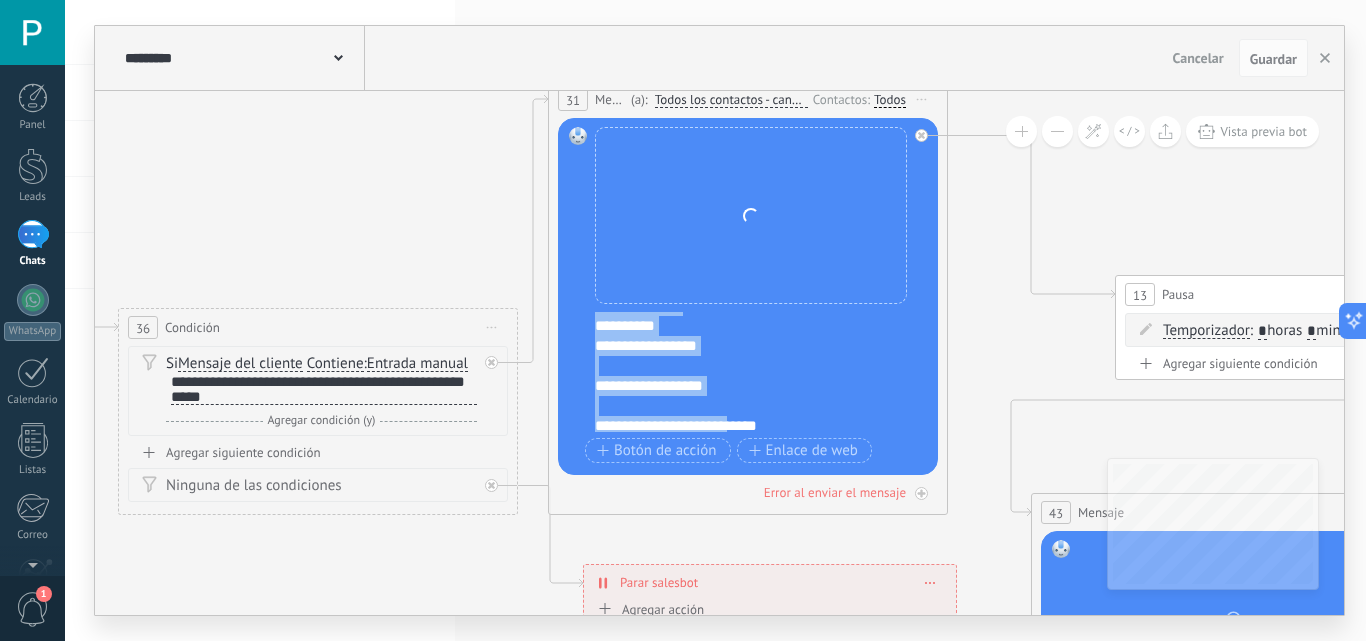 scroll, scrollTop: 140, scrollLeft: 0, axis: vertical 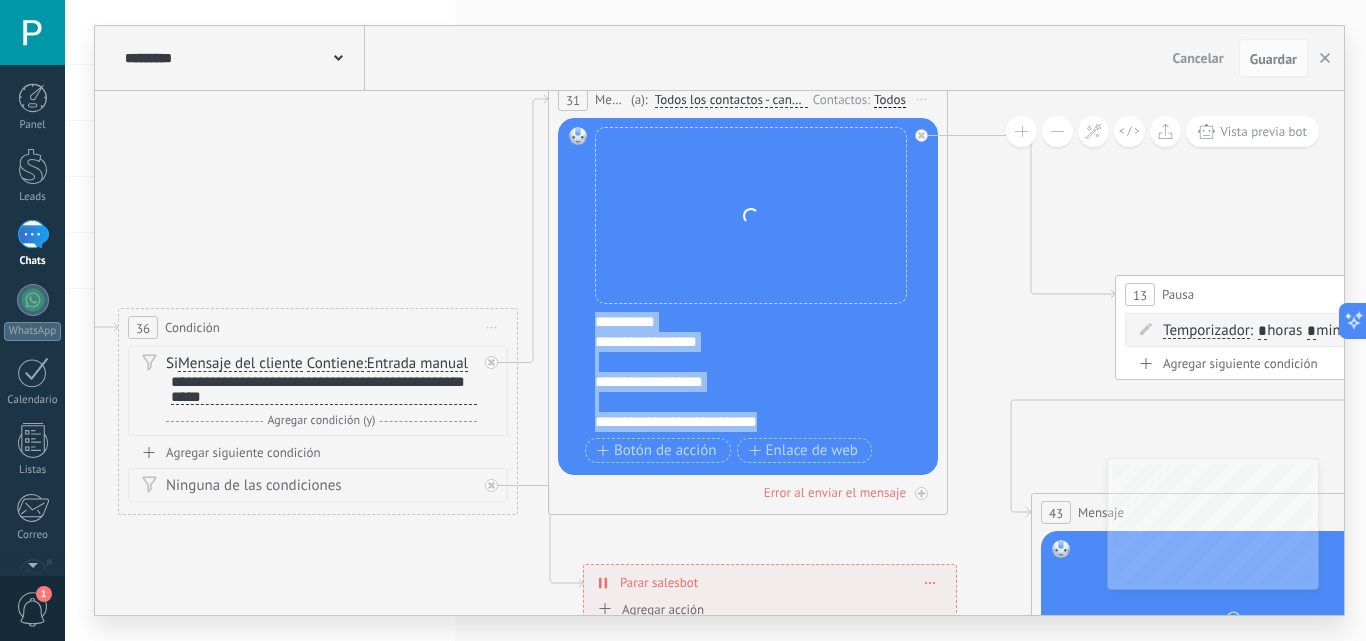 drag, startPoint x: 602, startPoint y: 319, endPoint x: 807, endPoint y: 428, distance: 232.17665 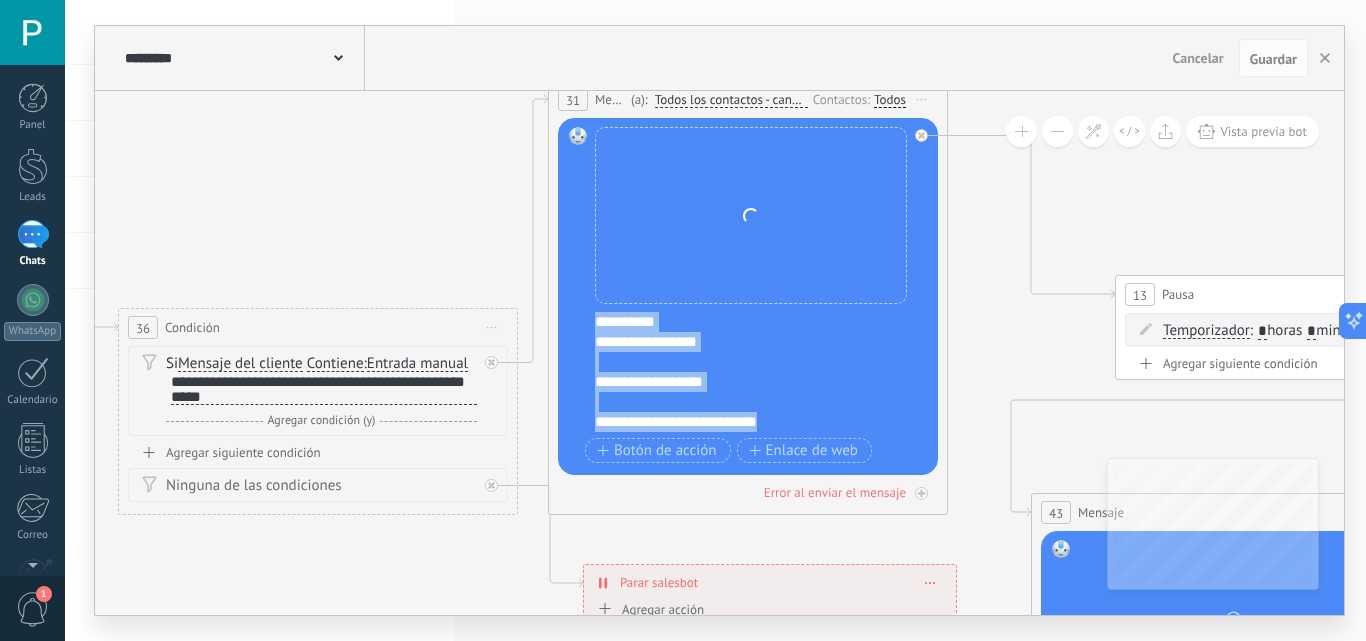 click on "**********" at bounding box center [761, 372] 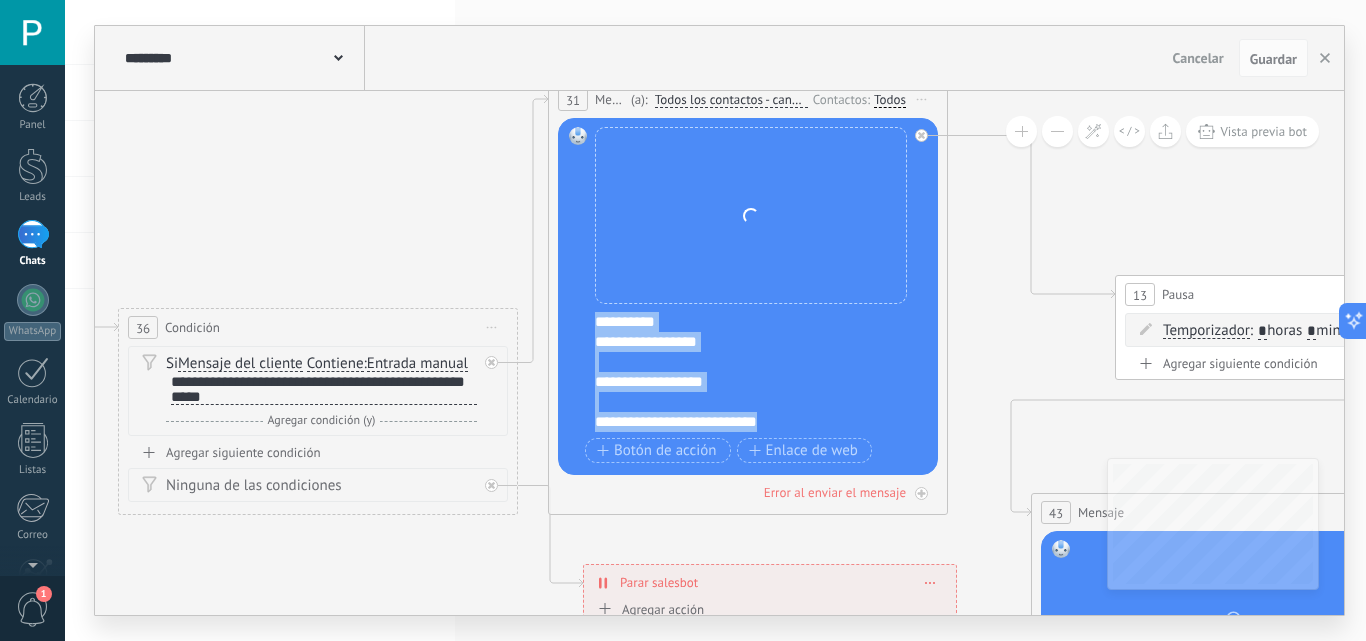 type 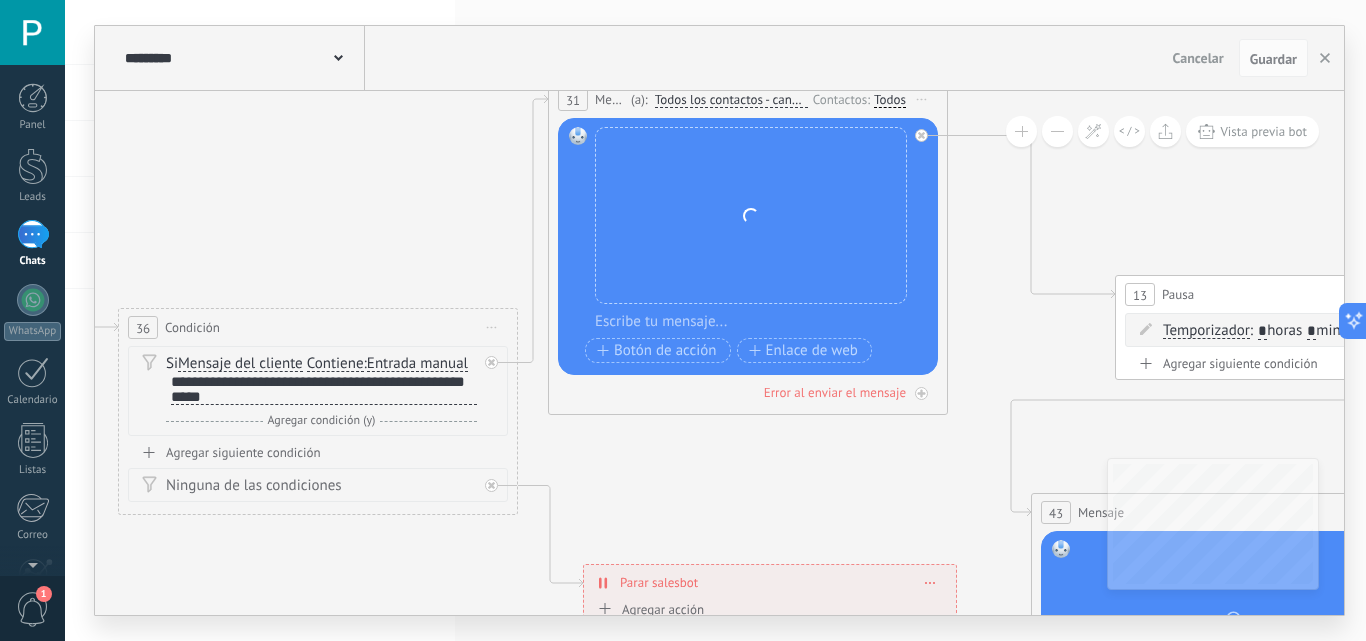 scroll, scrollTop: 0, scrollLeft: 0, axis: both 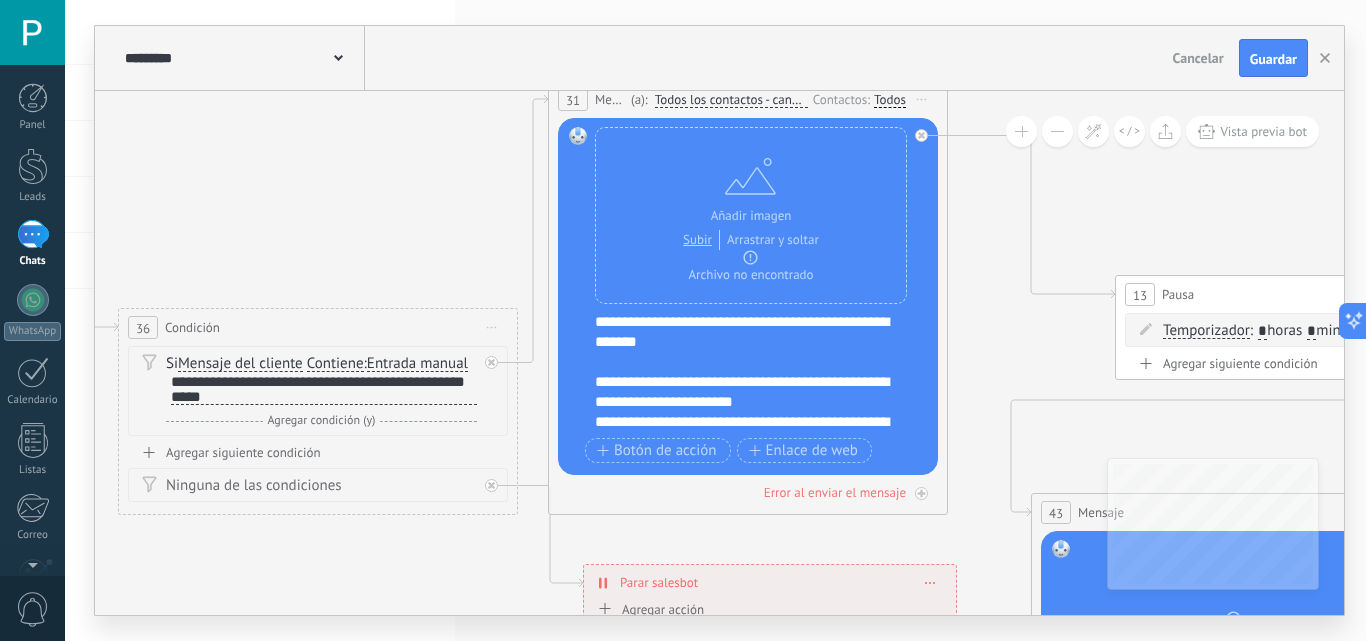 click on "**********" at bounding box center [761, 372] 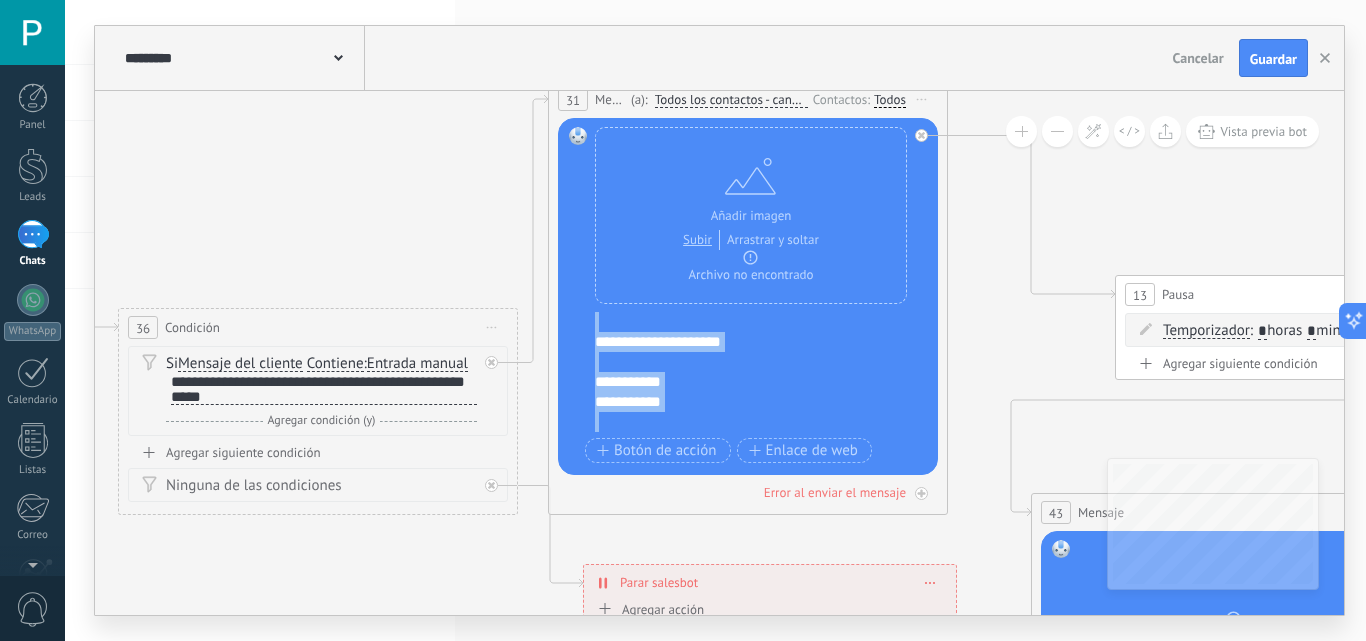 scroll, scrollTop: 180, scrollLeft: 0, axis: vertical 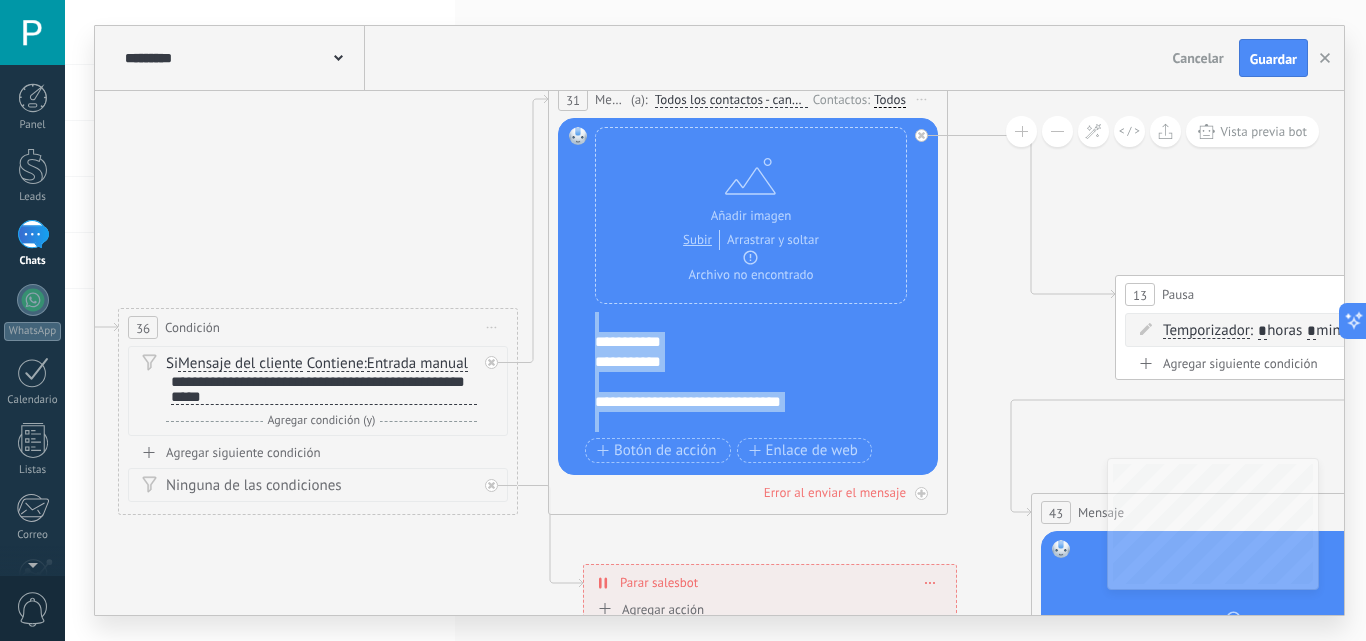 drag, startPoint x: 599, startPoint y: 319, endPoint x: 914, endPoint y: 448, distance: 340.39096 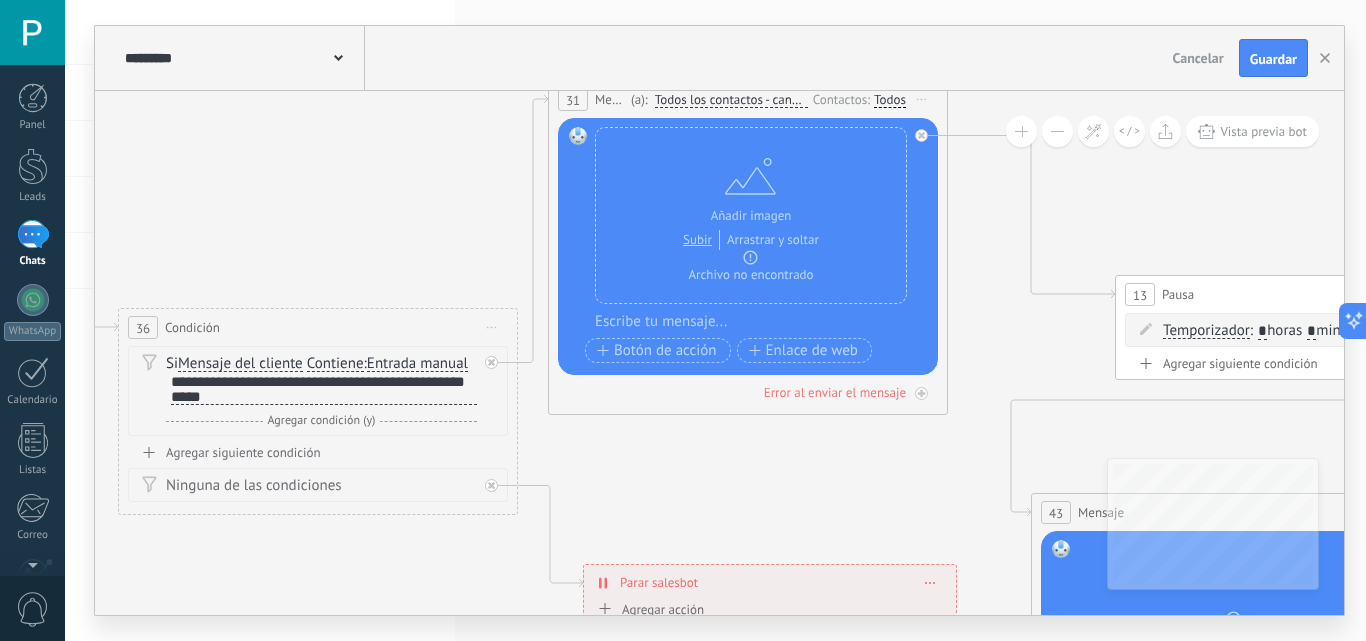 scroll, scrollTop: 0, scrollLeft: 0, axis: both 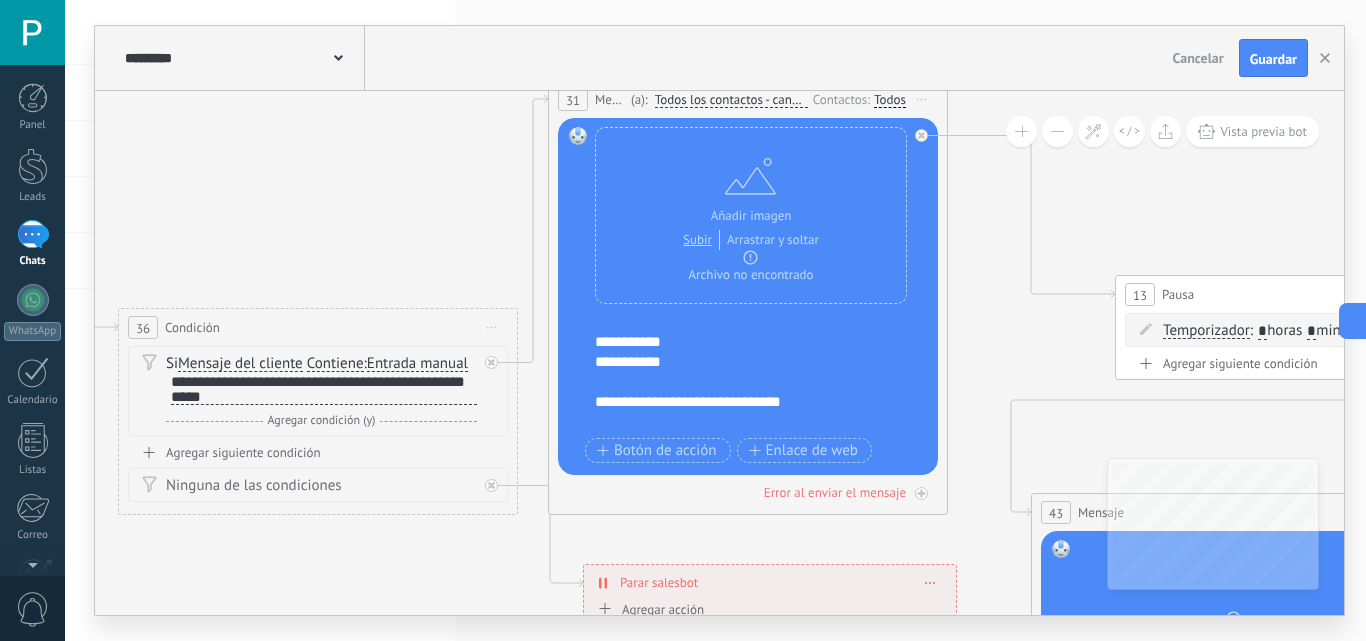 click on "**********" at bounding box center (743, 362) 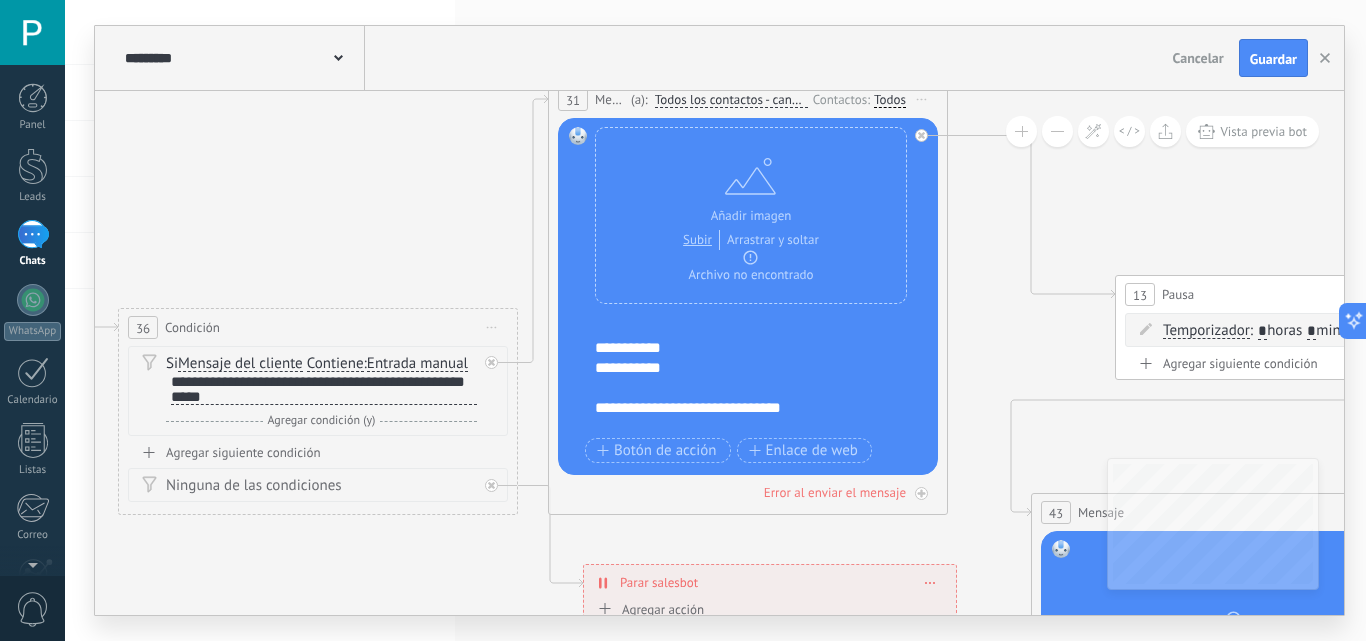 scroll, scrollTop: 180, scrollLeft: 0, axis: vertical 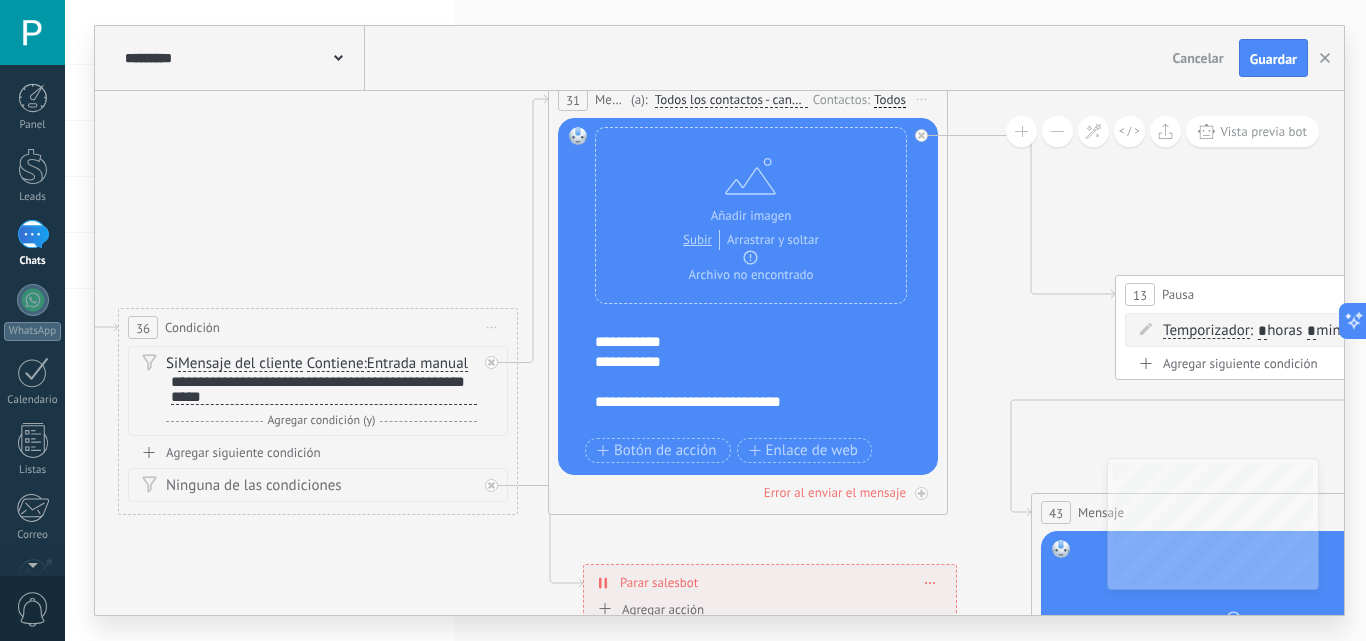 click 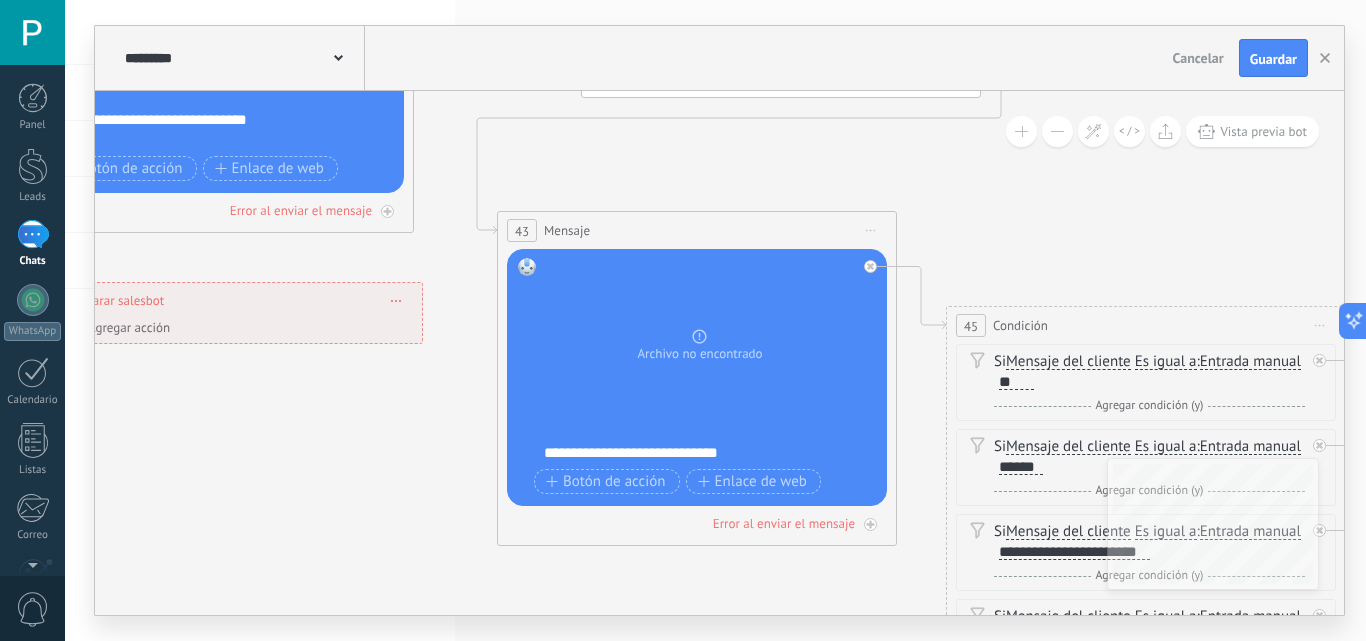 drag, startPoint x: 1023, startPoint y: 327, endPoint x: 491, endPoint y: 28, distance: 610.26636 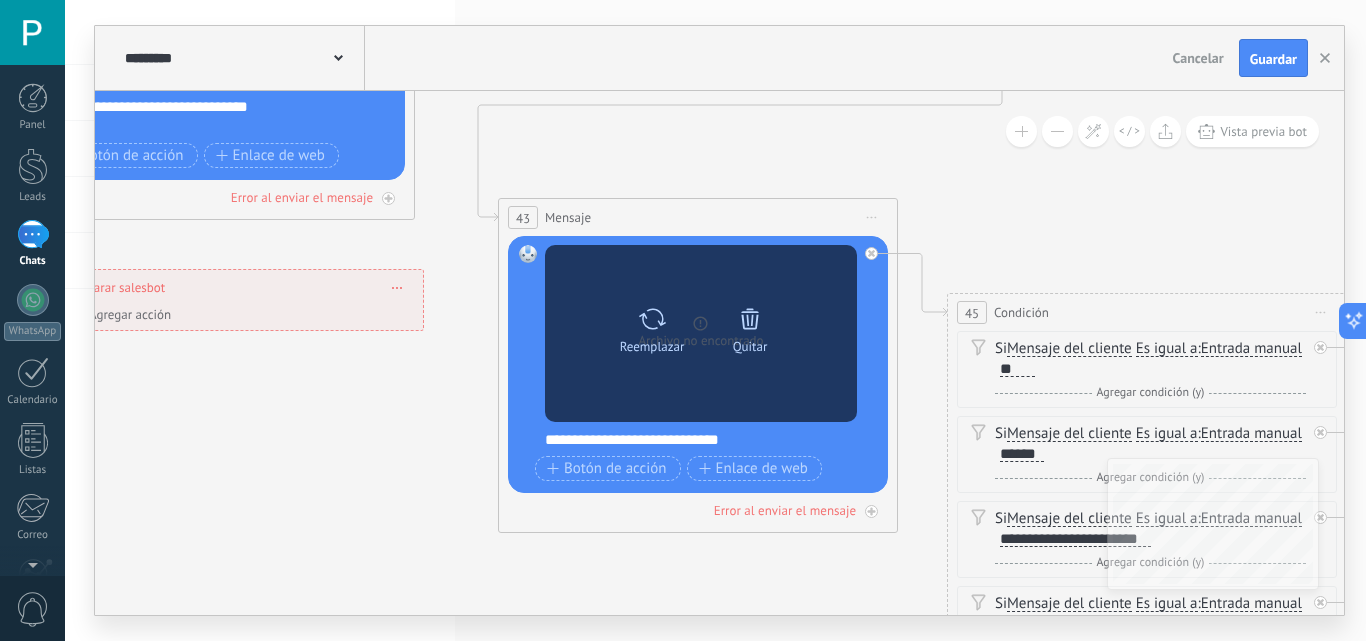 click on "Reemplazar" at bounding box center [652, 326] 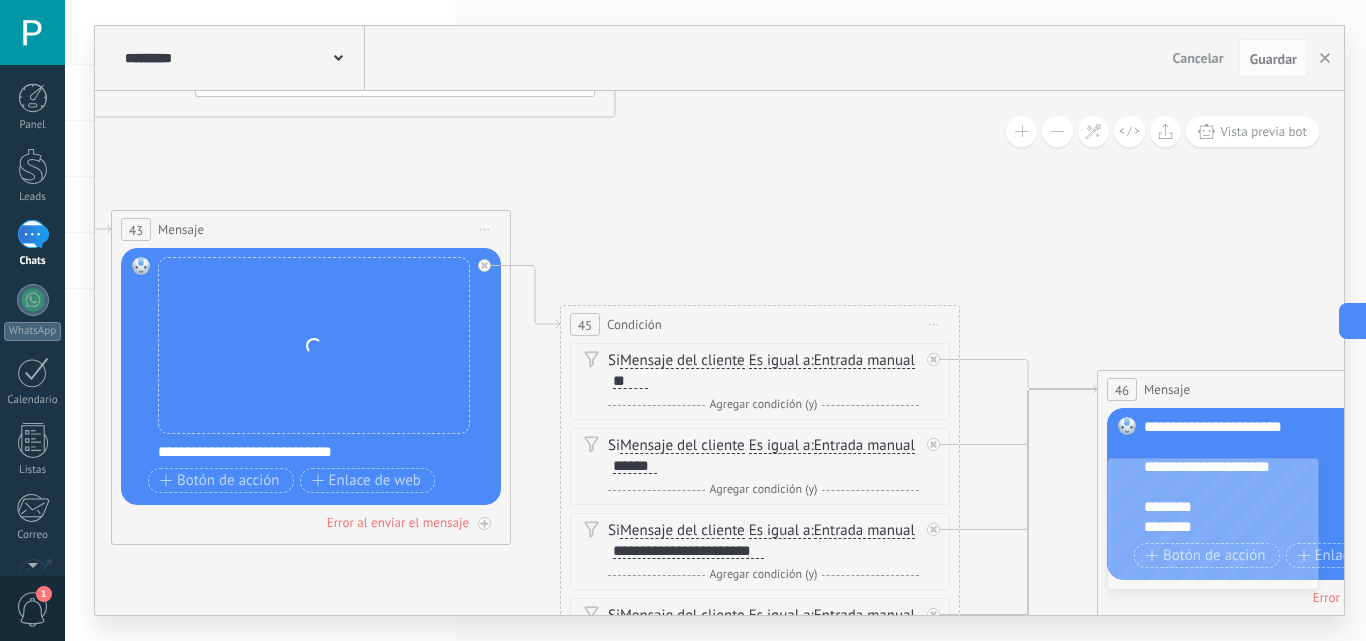 drag, startPoint x: 1110, startPoint y: 251, endPoint x: 771, endPoint y: 243, distance: 339.0944 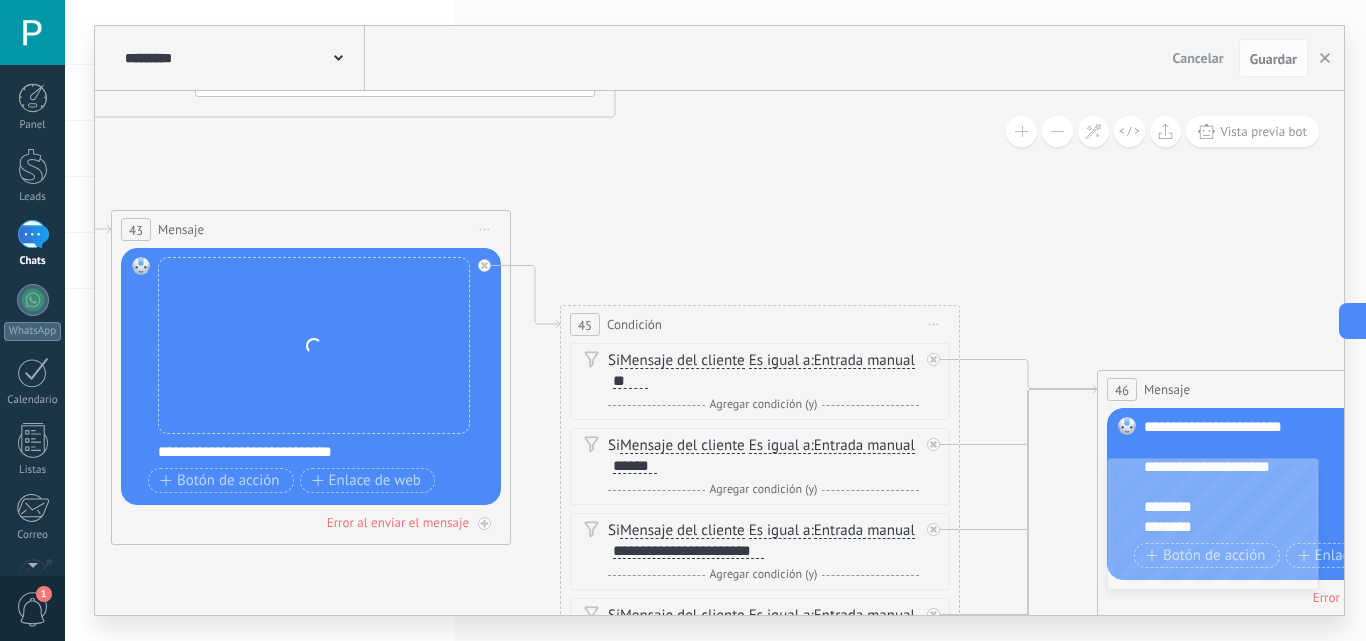 click 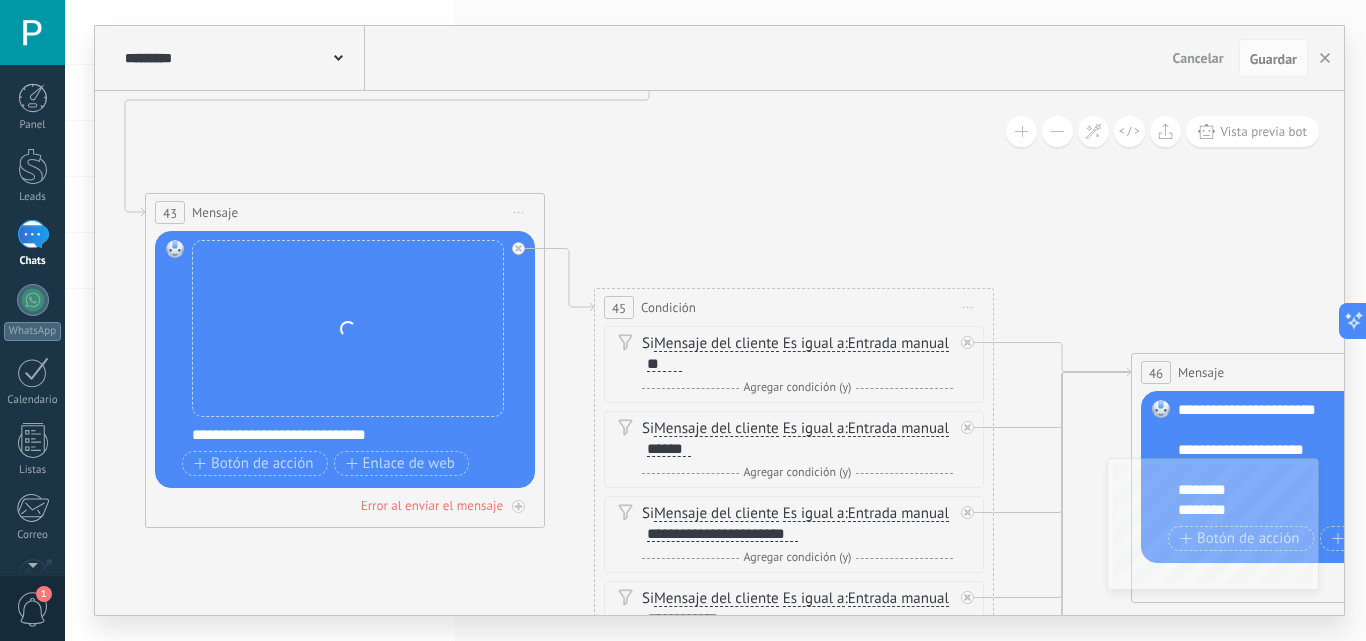 drag, startPoint x: 771, startPoint y: 243, endPoint x: 780, endPoint y: 237, distance: 10.816654 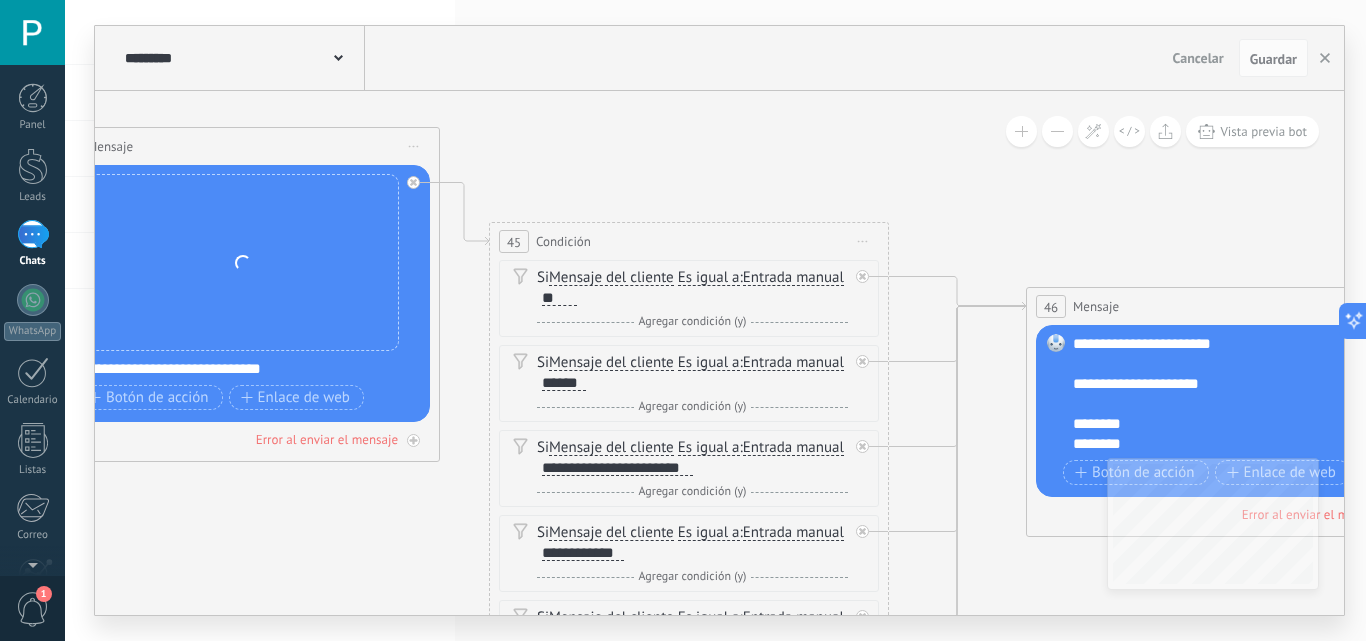 drag, startPoint x: 1026, startPoint y: 205, endPoint x: 880, endPoint y: 109, distance: 174.73409 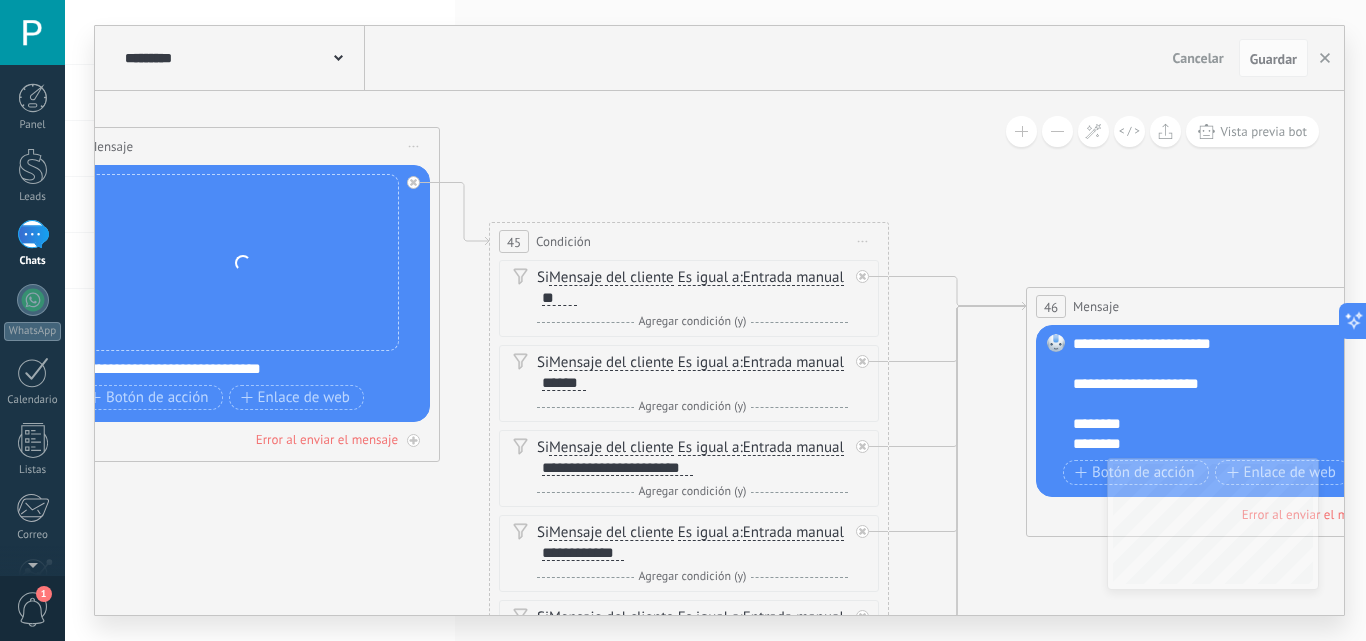click 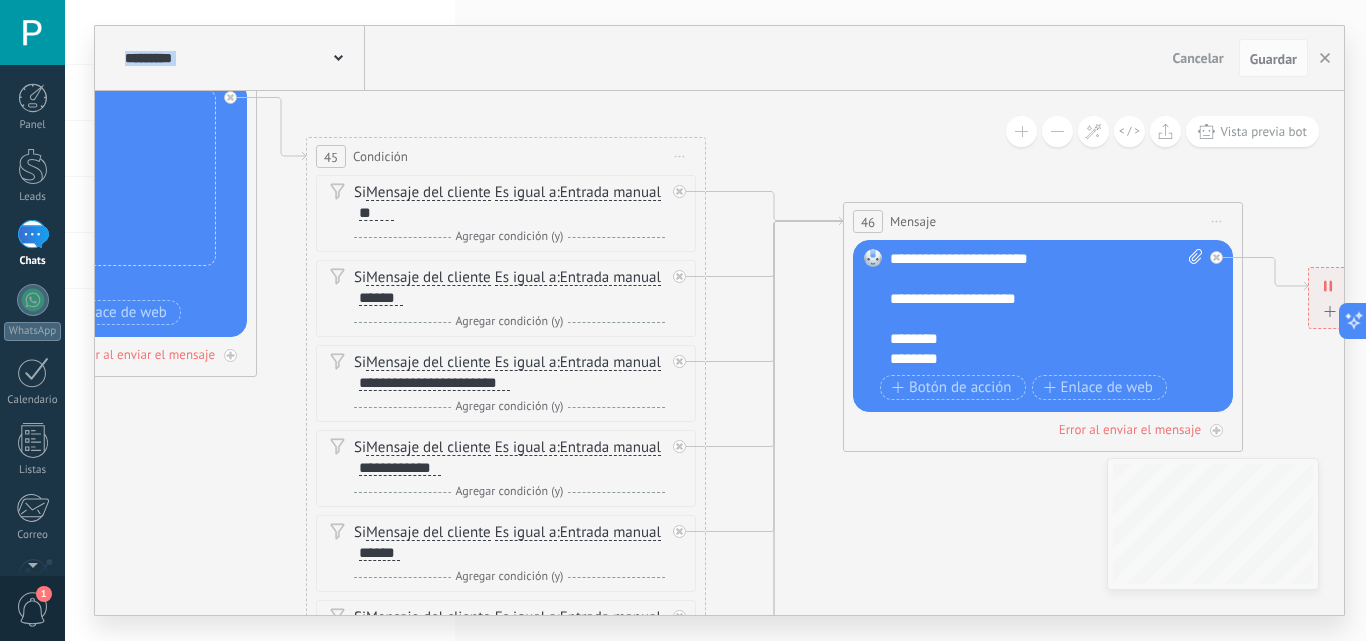 drag, startPoint x: 1004, startPoint y: 197, endPoint x: 781, endPoint y: 108, distance: 240.10414 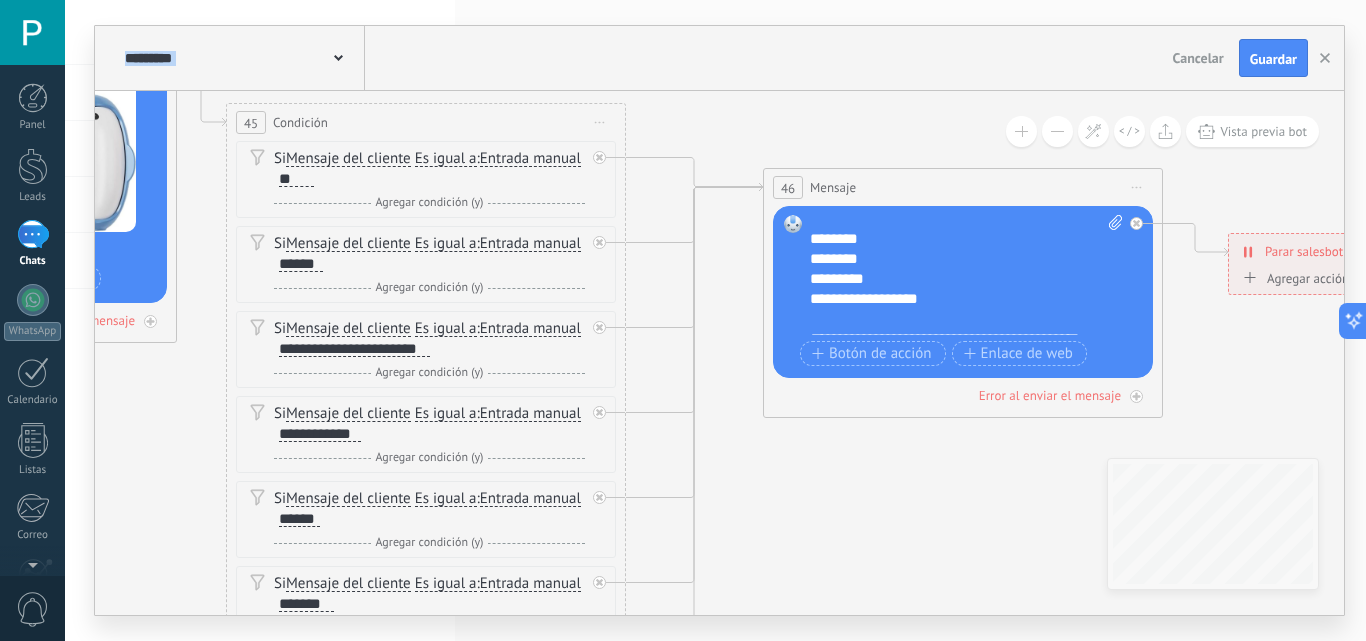 scroll, scrollTop: 100, scrollLeft: 0, axis: vertical 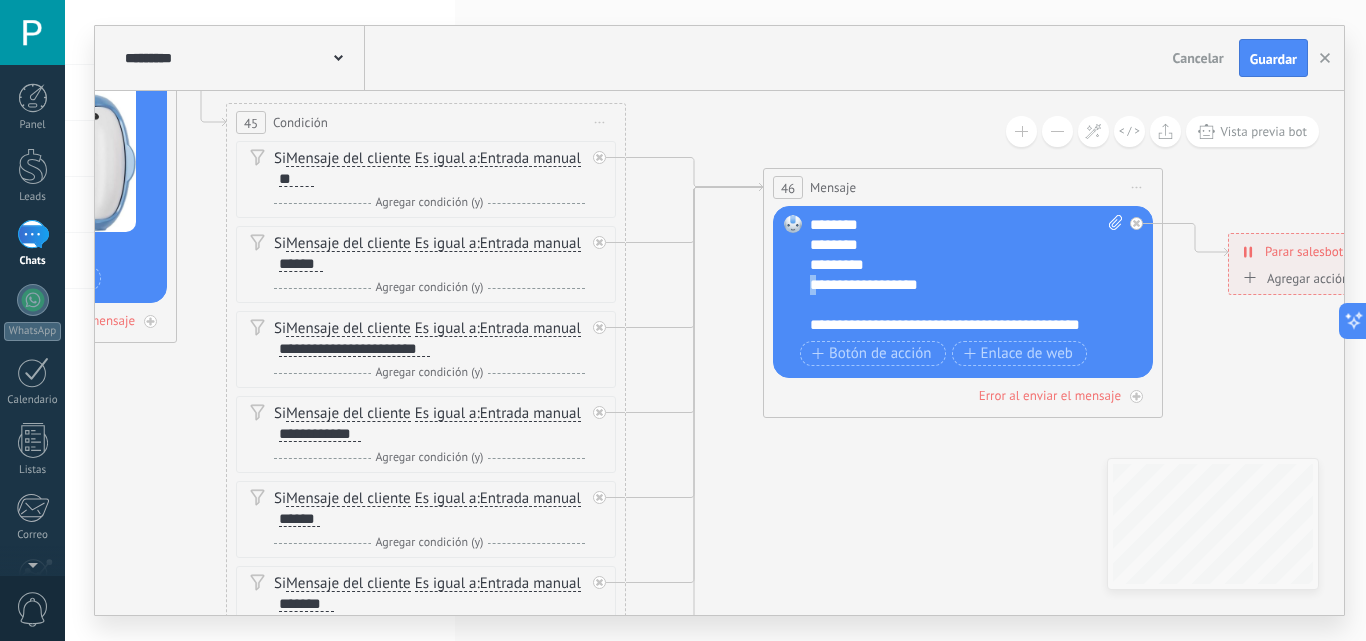 drag, startPoint x: 816, startPoint y: 265, endPoint x: 826, endPoint y: 266, distance: 10.049875 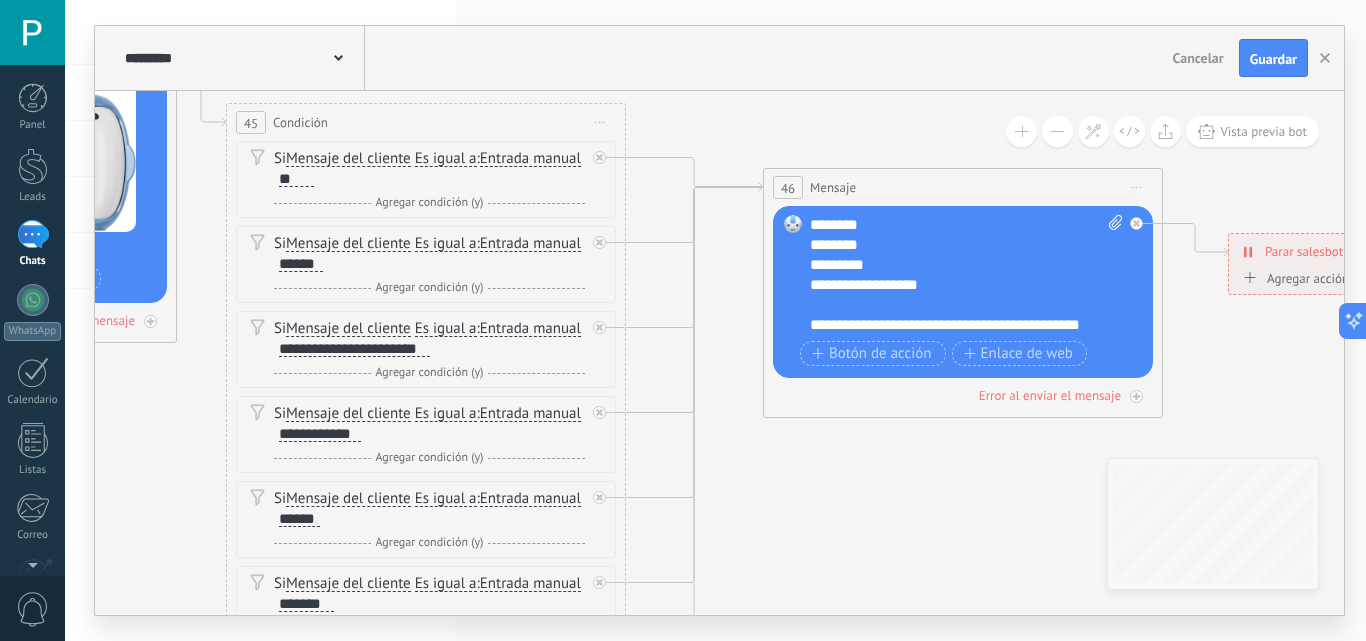 click on "**********" at bounding box center [966, 275] 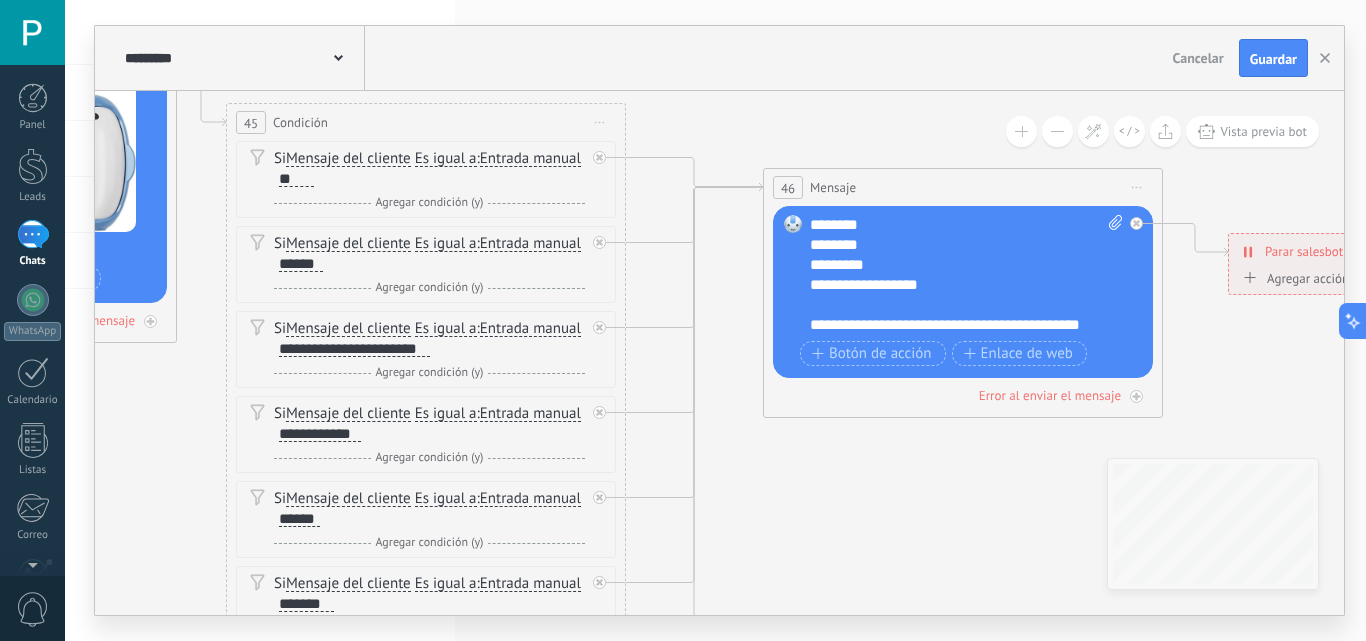 type 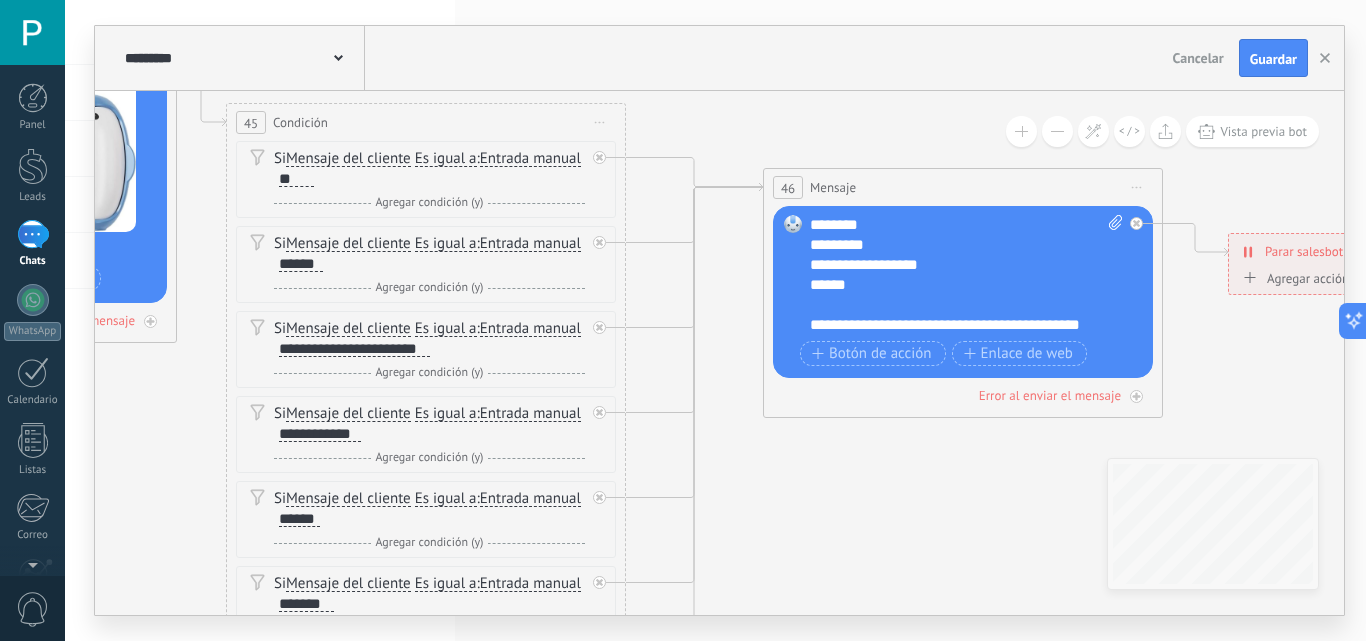 click on "**********" at bounding box center (966, 275) 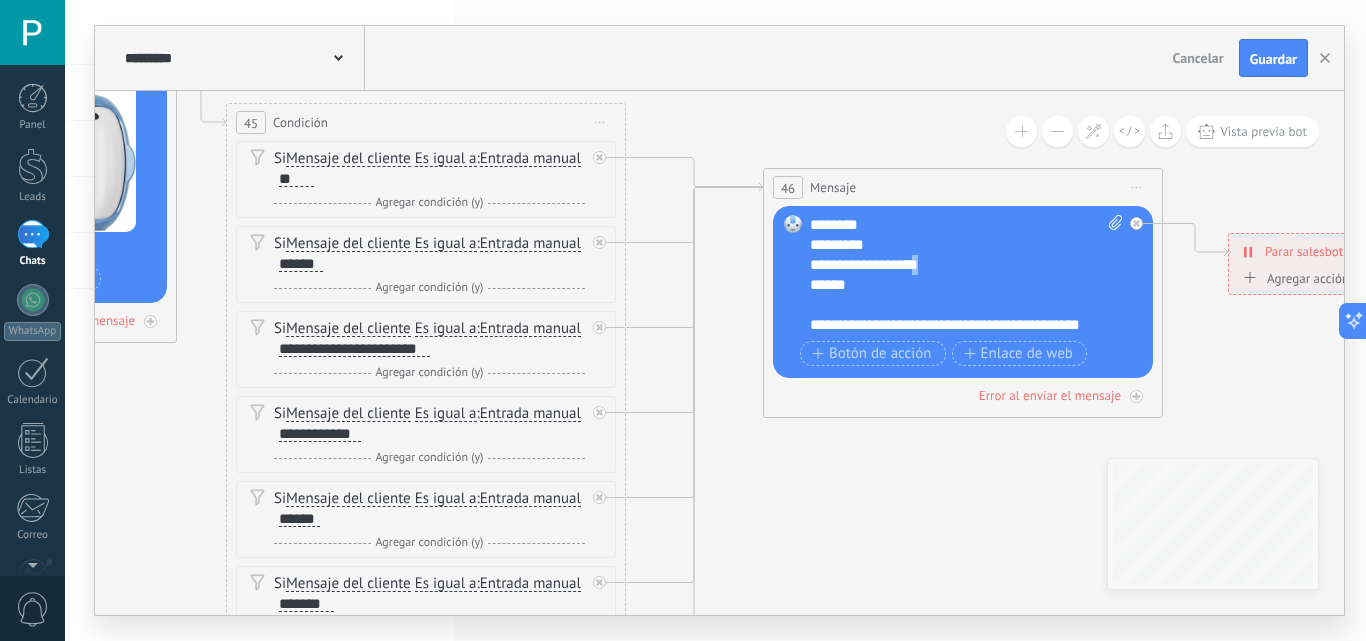 click on "**********" at bounding box center (966, 275) 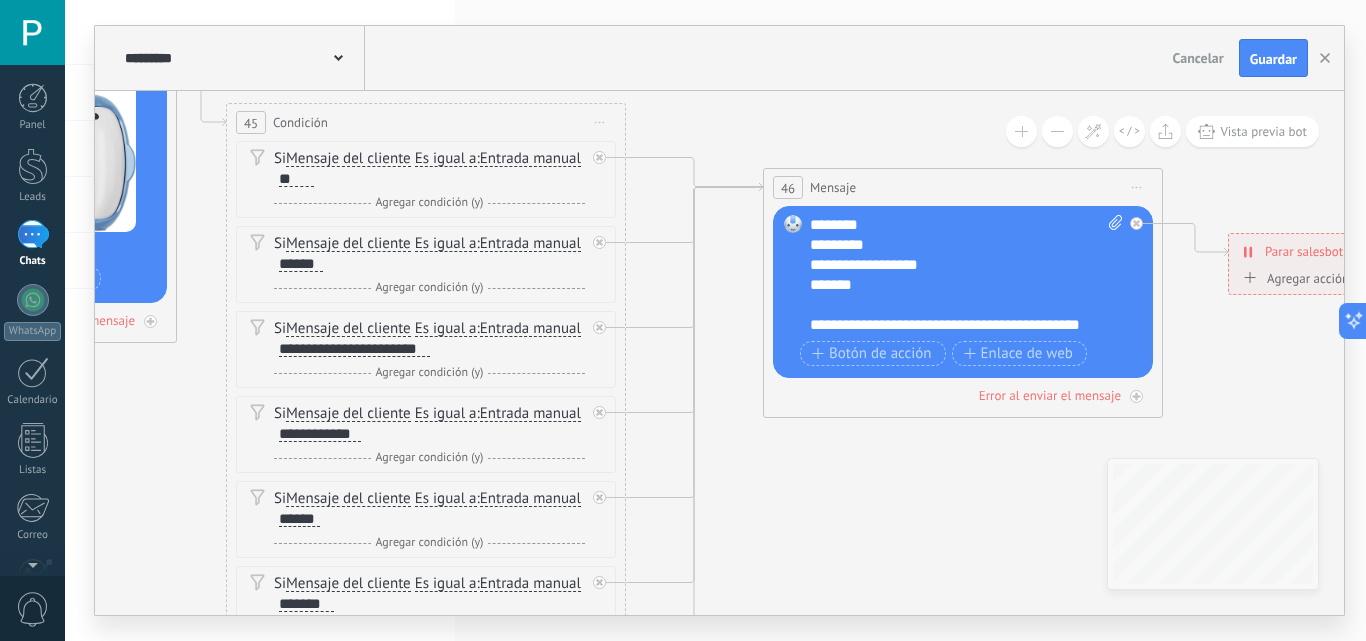 click 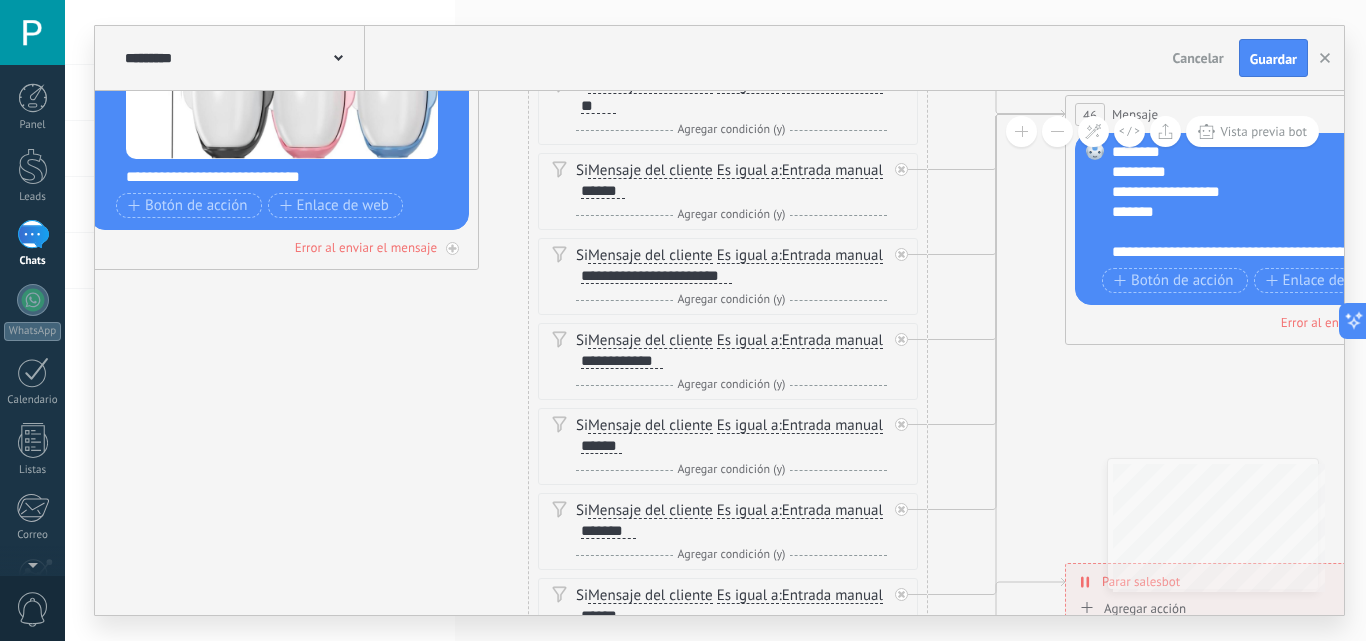 drag, startPoint x: 1063, startPoint y: 471, endPoint x: 1365, endPoint y: 361, distance: 321.4094 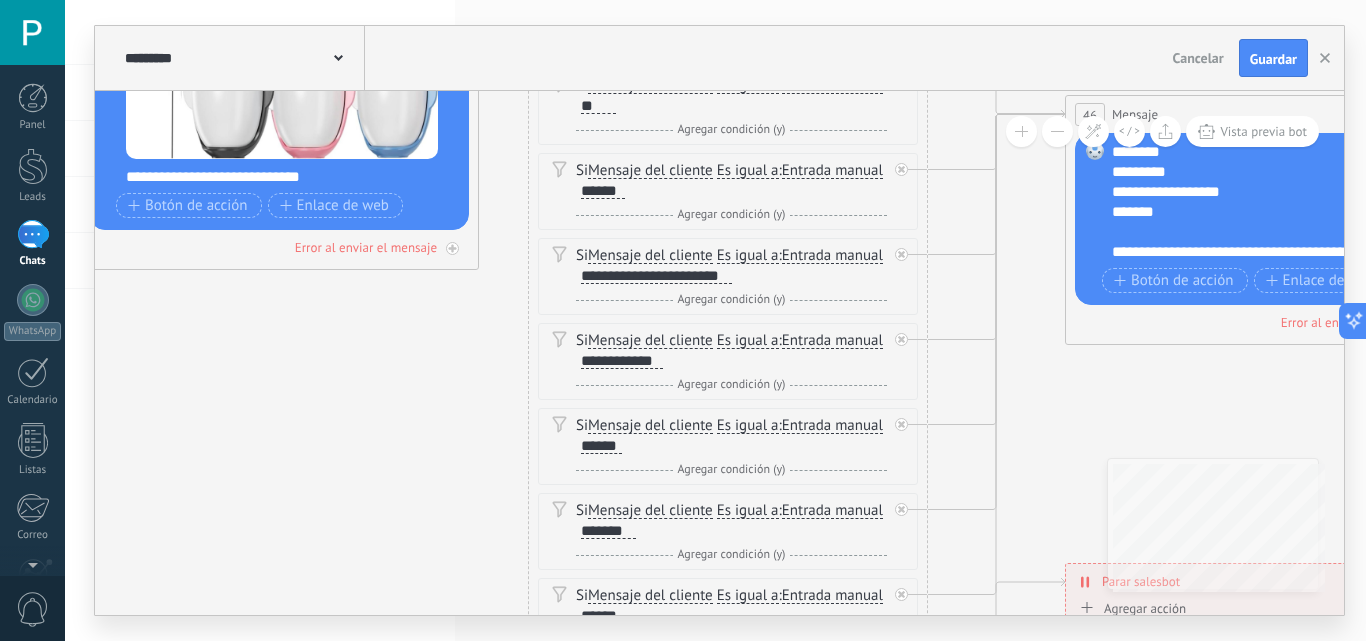 click on "**********" at bounding box center [715, 320] 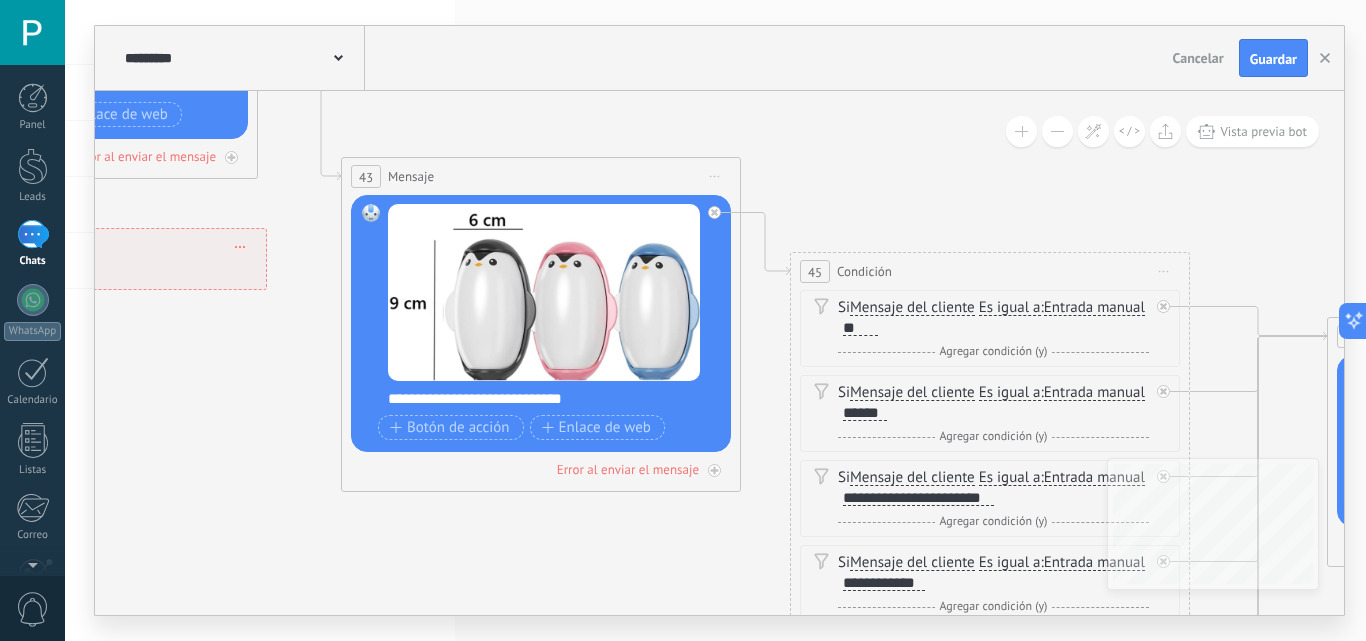 drag, startPoint x: 499, startPoint y: 335, endPoint x: 788, endPoint y: 595, distance: 388.74286 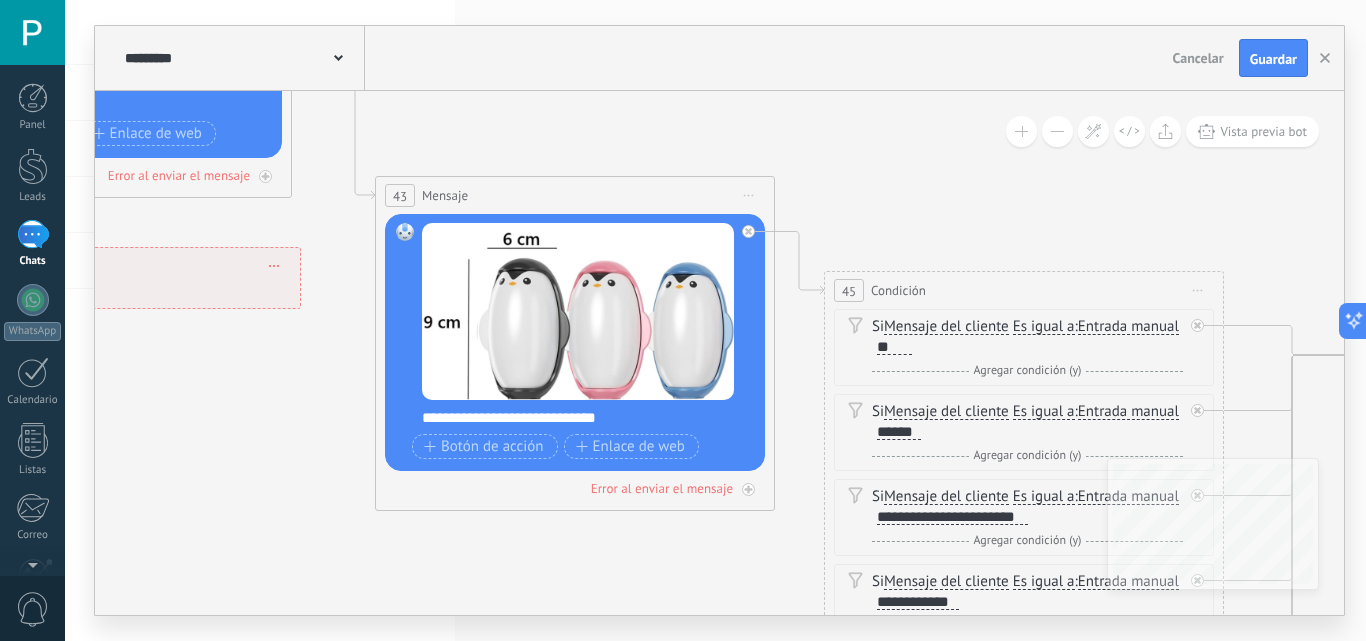 drag, startPoint x: 886, startPoint y: 179, endPoint x: 985, endPoint y: 269, distance: 133.79462 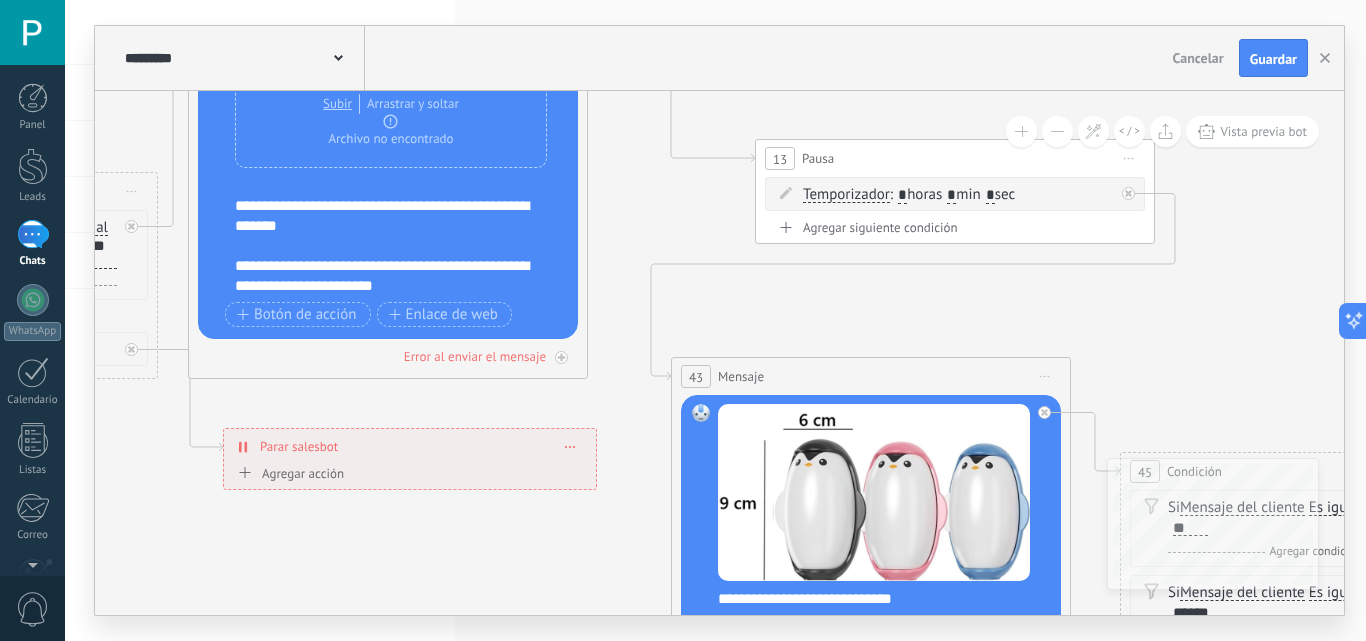 drag, startPoint x: 436, startPoint y: 284, endPoint x: 713, endPoint y: 477, distance: 337.6063 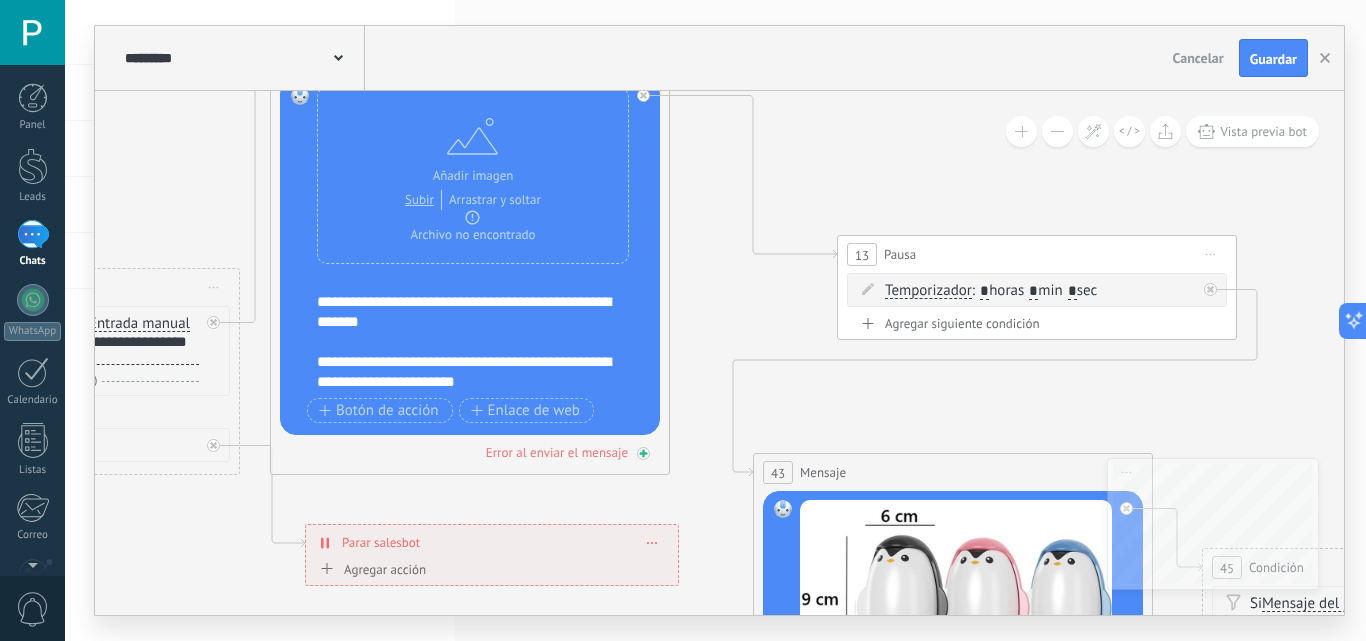 click on "Error al enviar el mensaje" at bounding box center (557, 452) 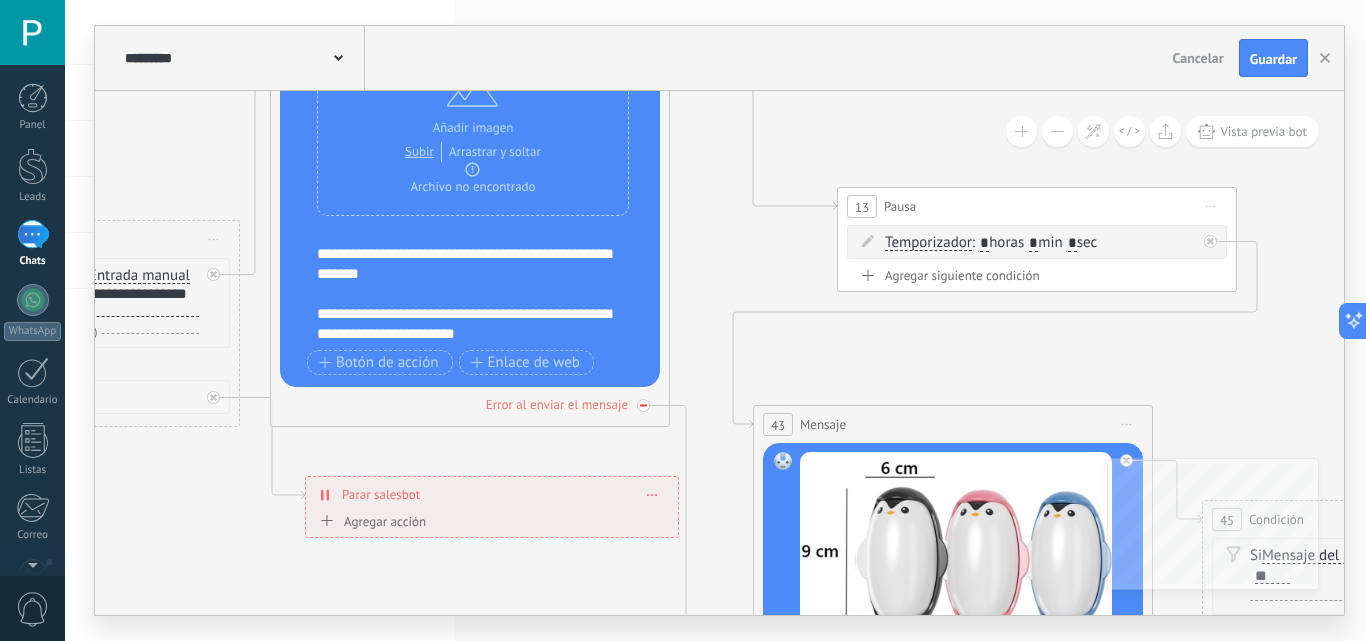 click on "Error al enviar el mensaje" at bounding box center [470, 404] 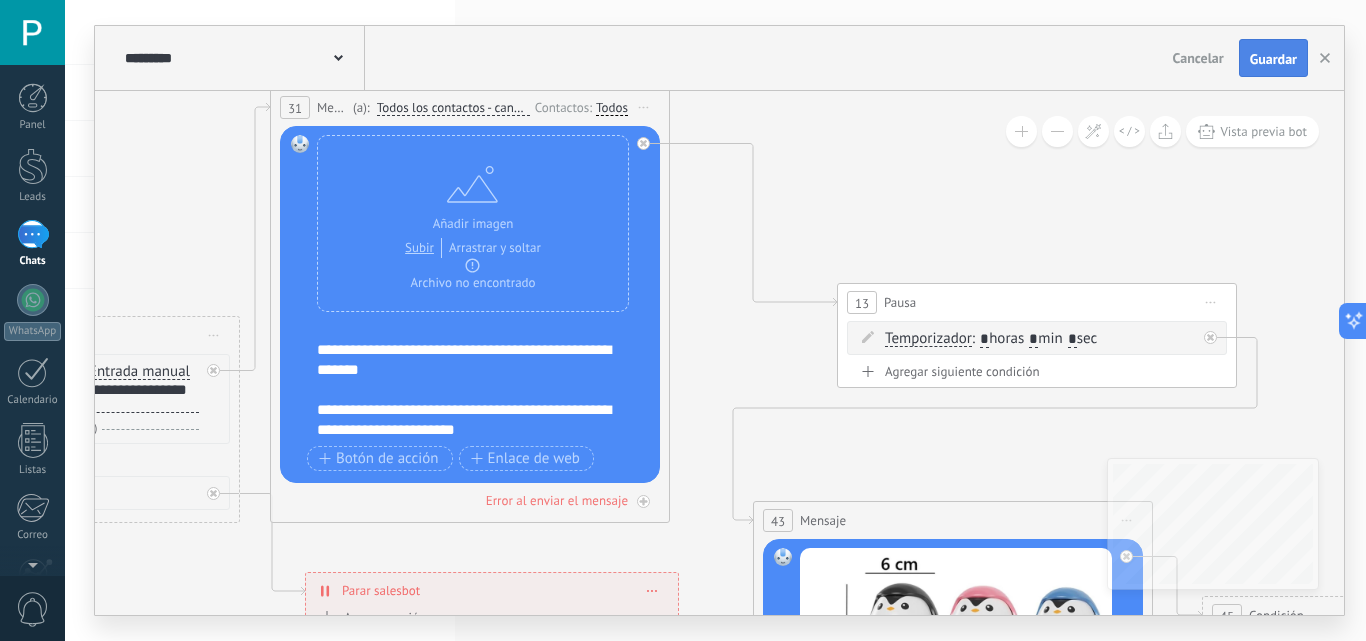 click on "Guardar" at bounding box center (1273, 59) 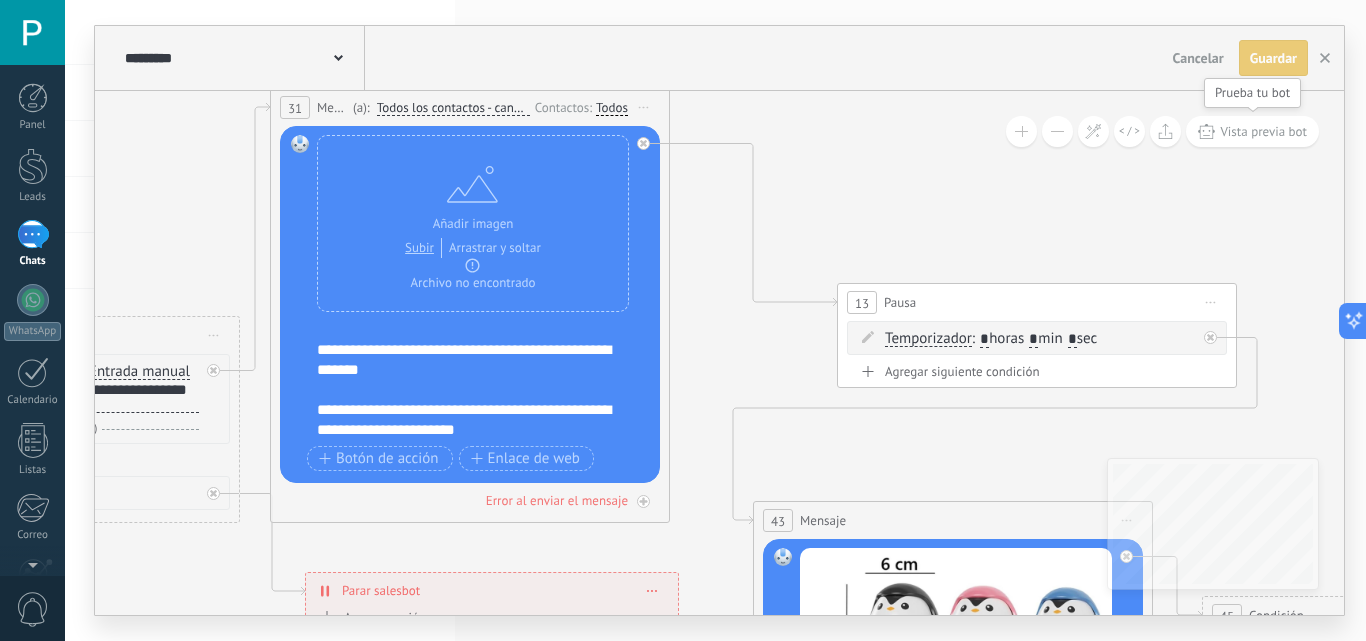 click on "Vista previa bot" at bounding box center (1263, 131) 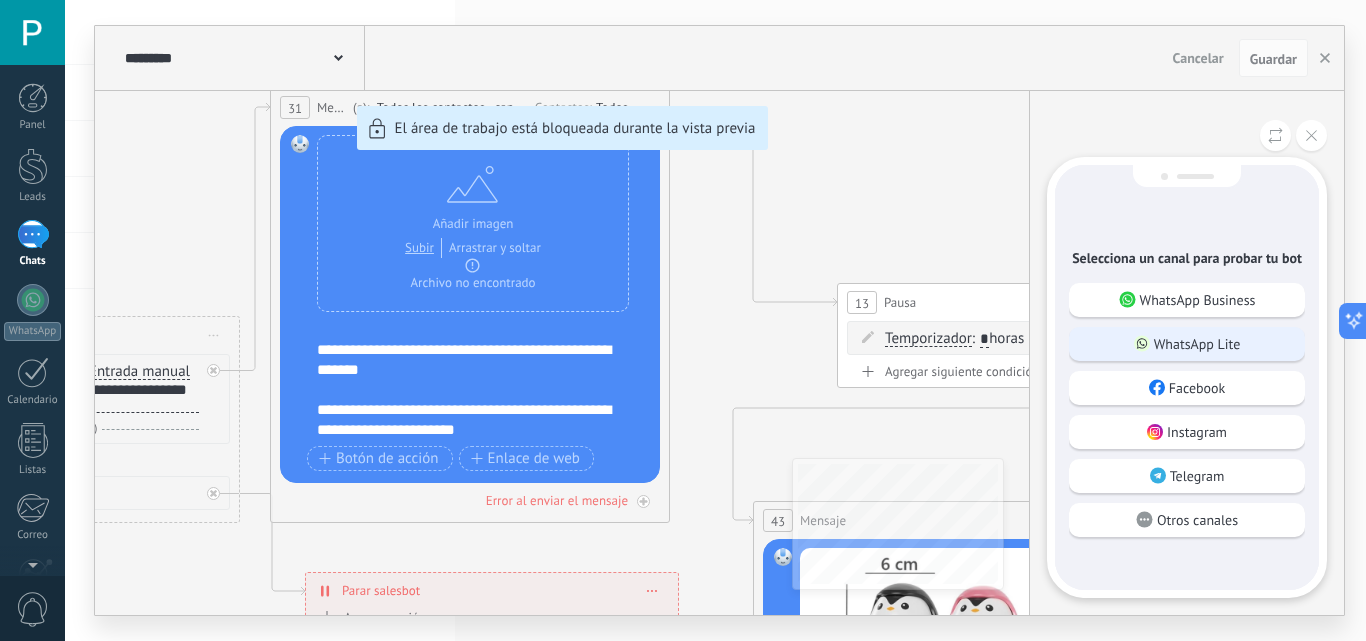 click on "WhatsApp Lite" at bounding box center [1197, 344] 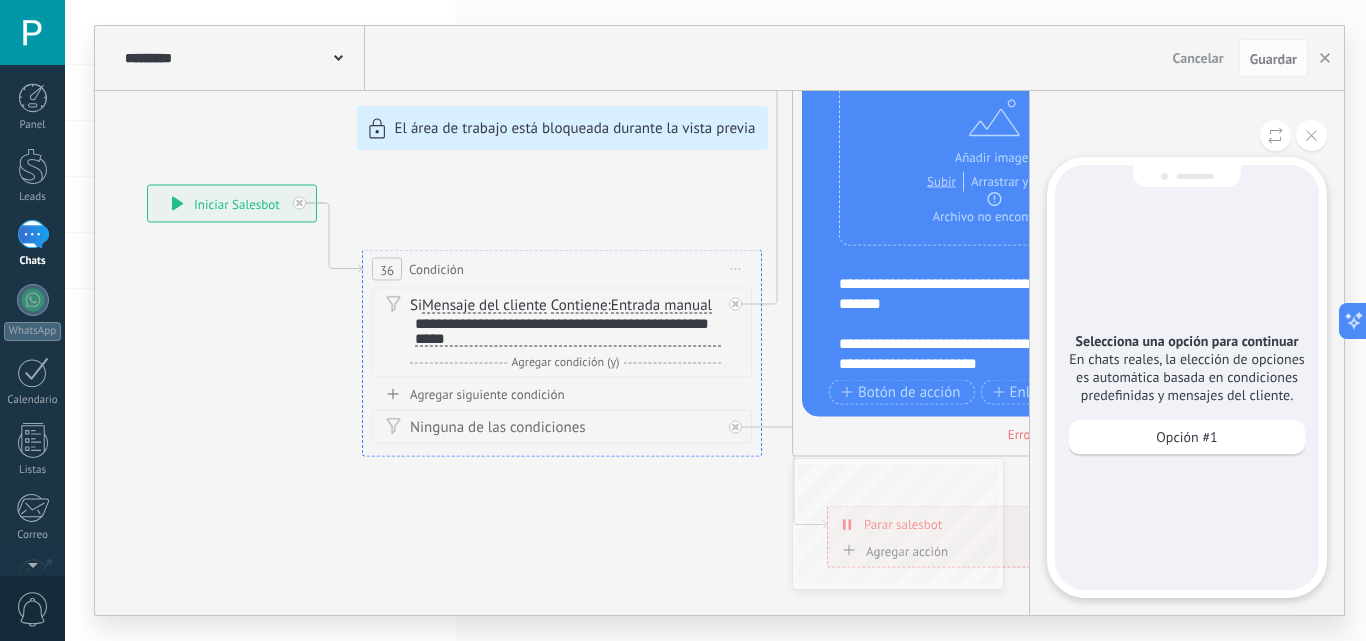 click on "Selecciona una opción para continuar En chats reales, la elección de opciones es automática basada en condiciones predefinidas y mensajes del cliente. Opción #1" at bounding box center (1187, 377) 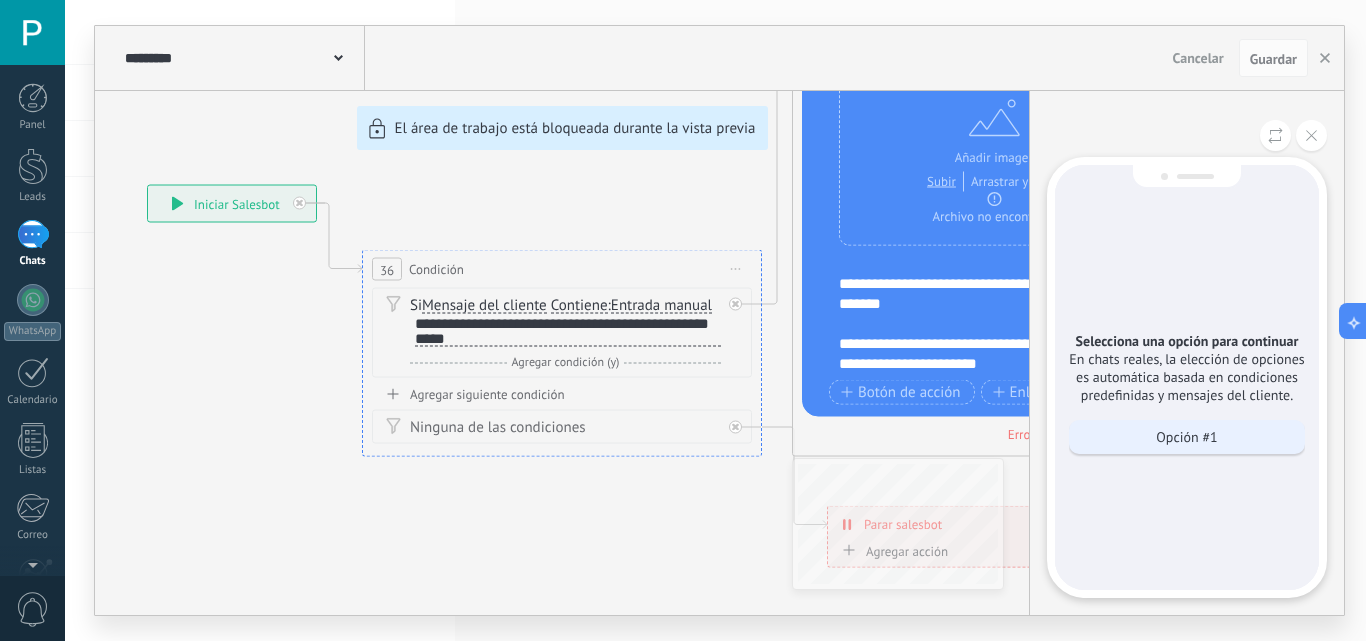 click on "Opción #1" at bounding box center (1187, 437) 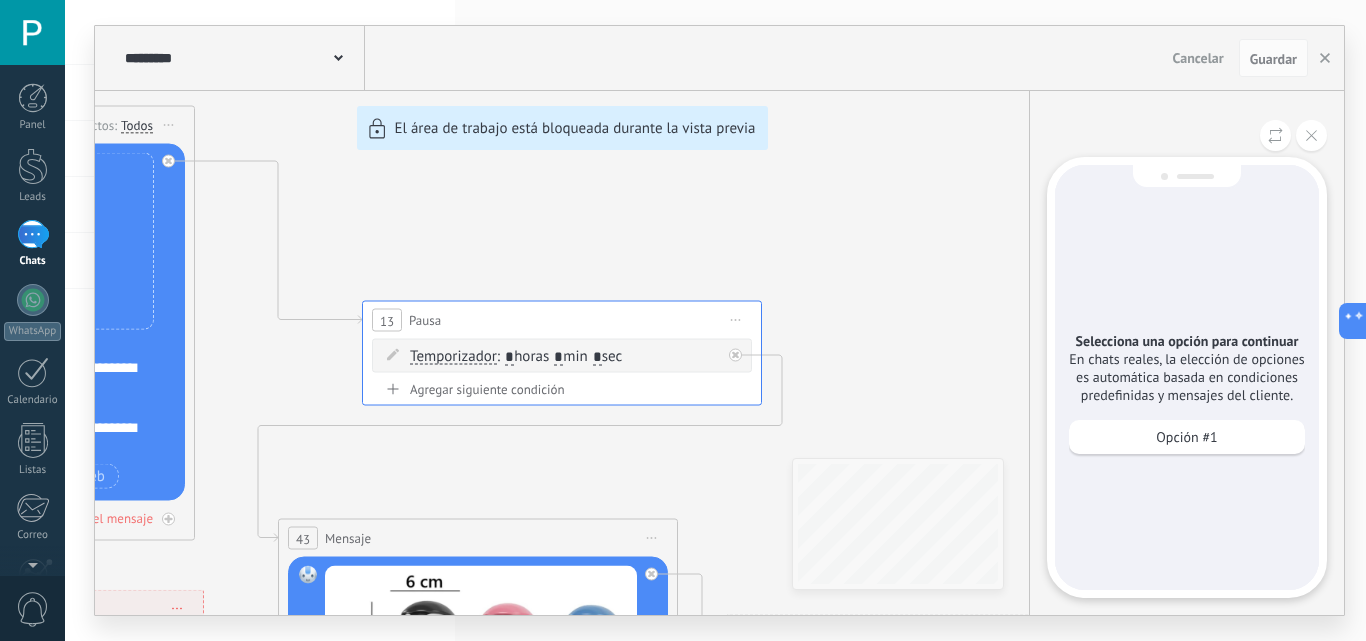 scroll, scrollTop: -177, scrollLeft: 0, axis: vertical 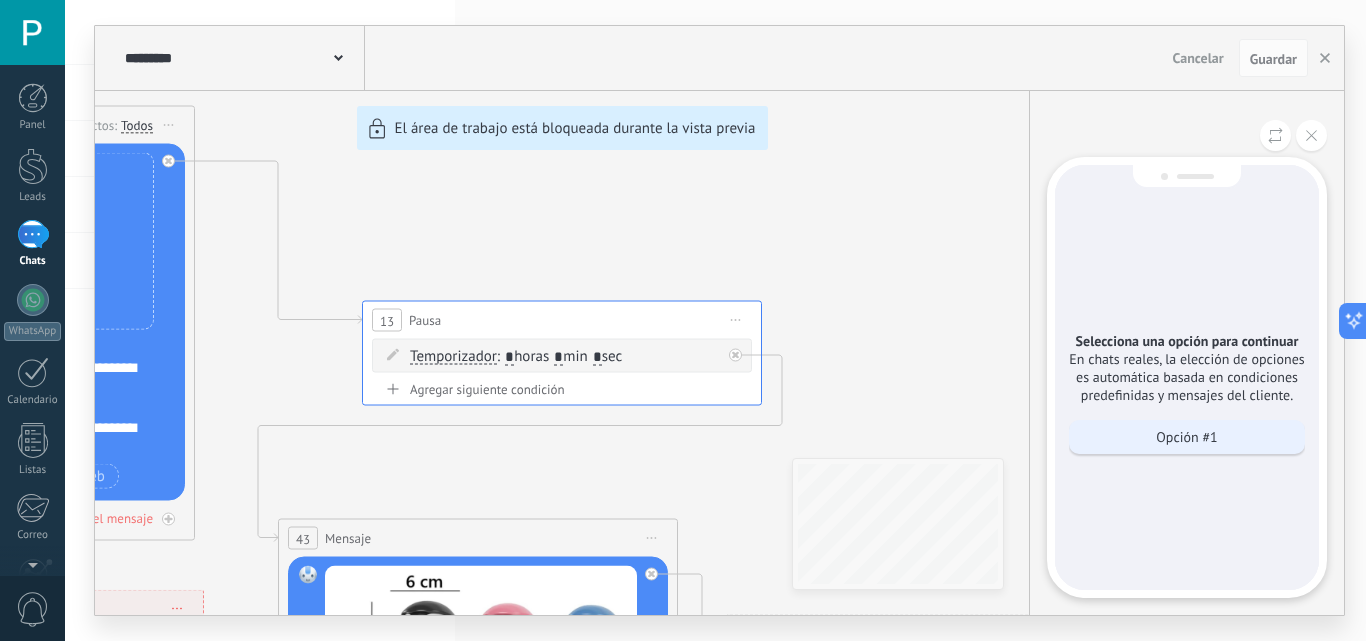 click on "Opción #1" at bounding box center [1187, 437] 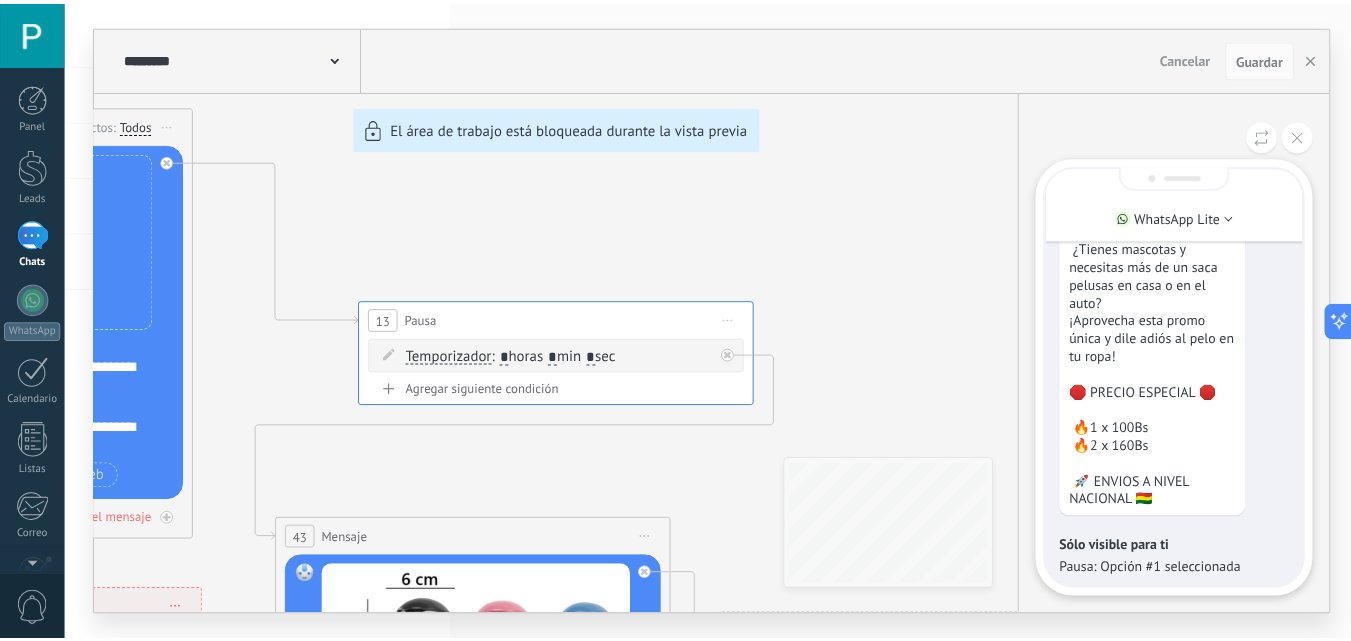 scroll, scrollTop: 0, scrollLeft: 0, axis: both 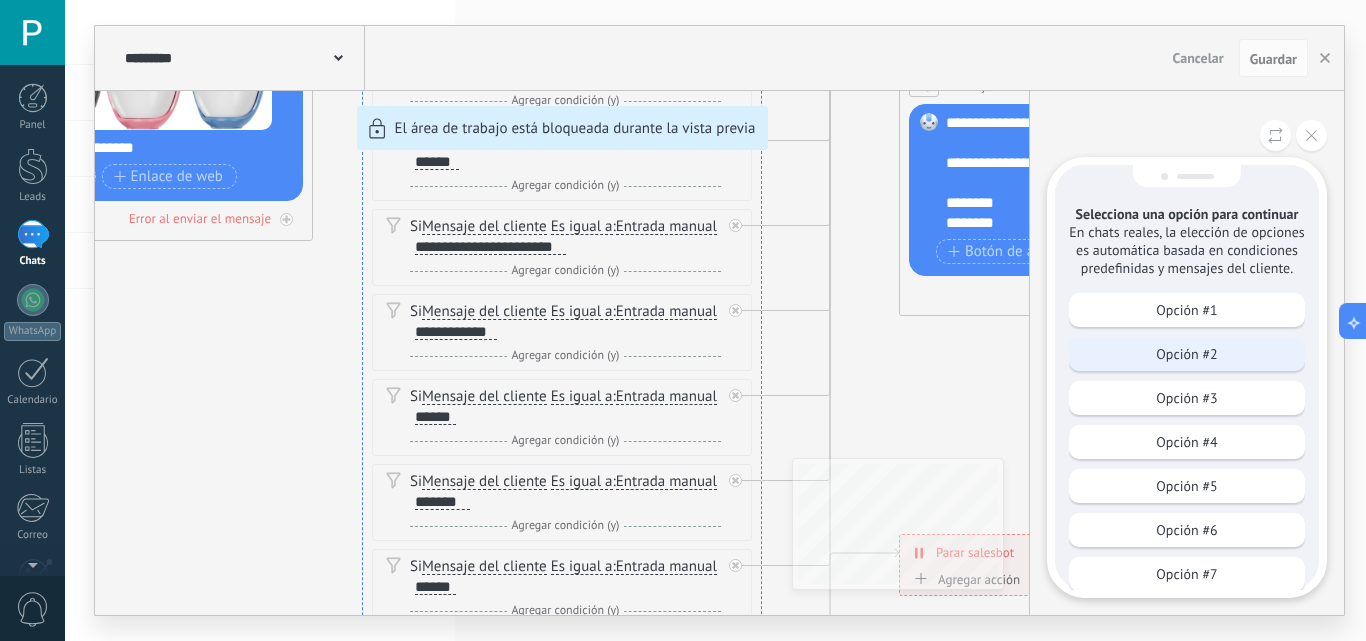 click on "Opción #2" at bounding box center (1187, 354) 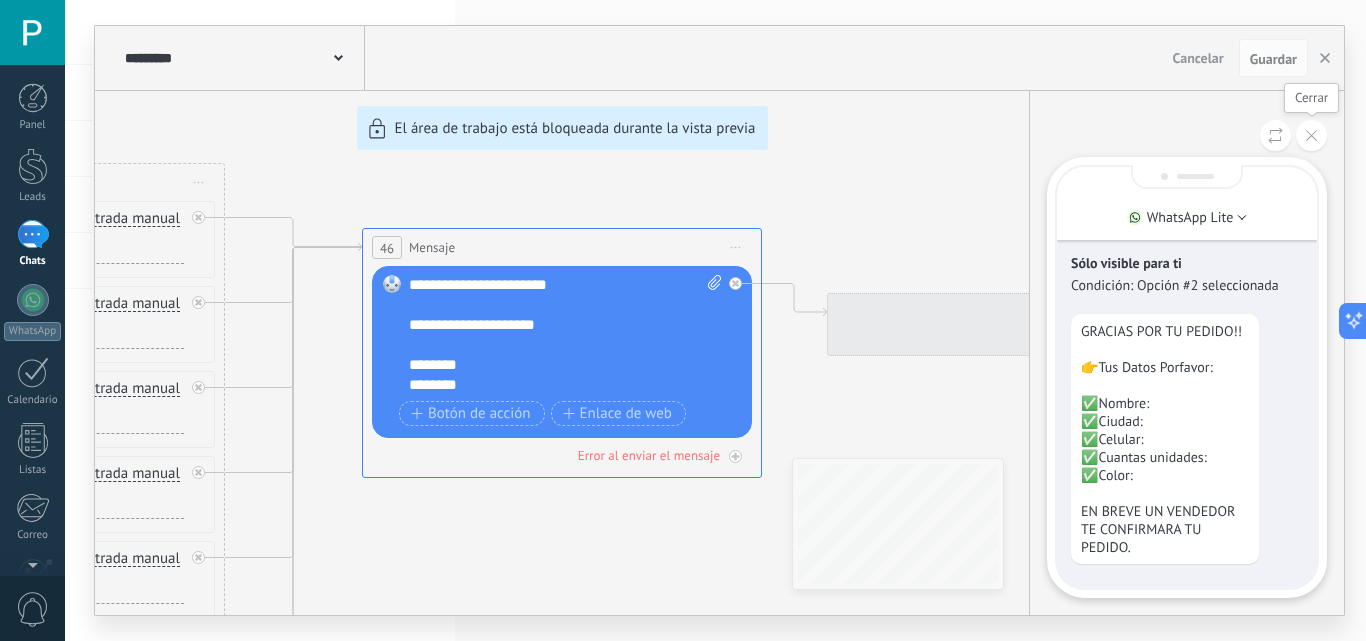 click at bounding box center (1311, 135) 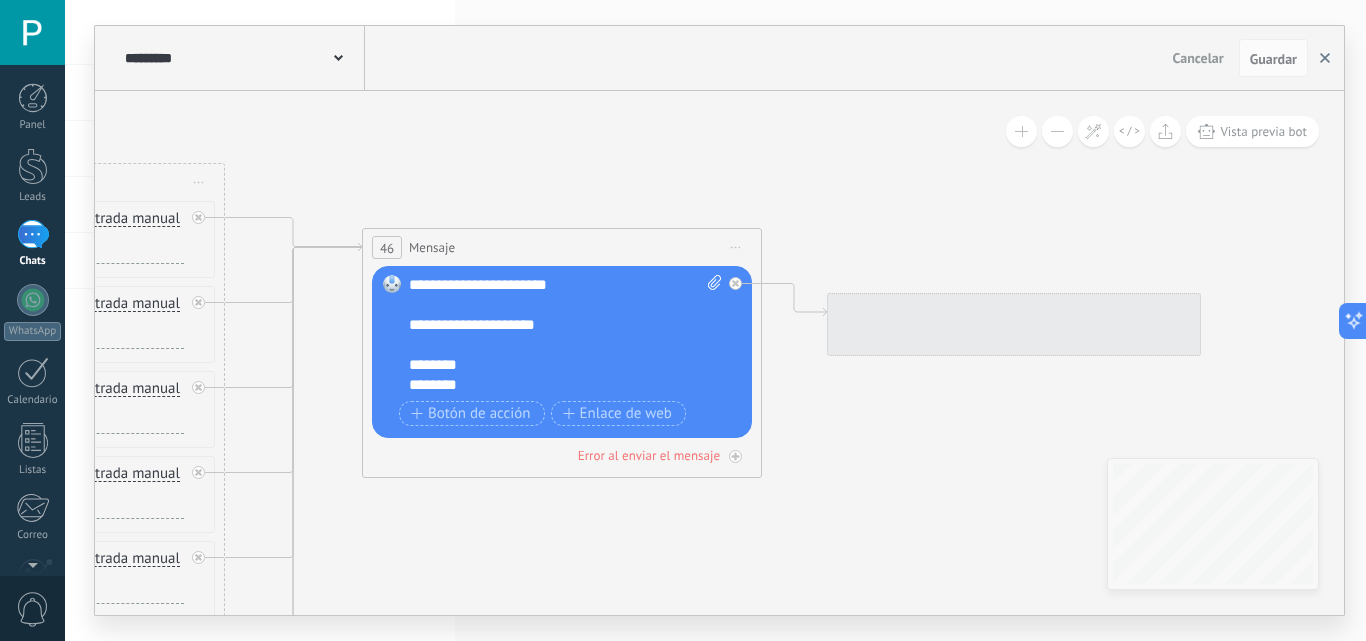 click 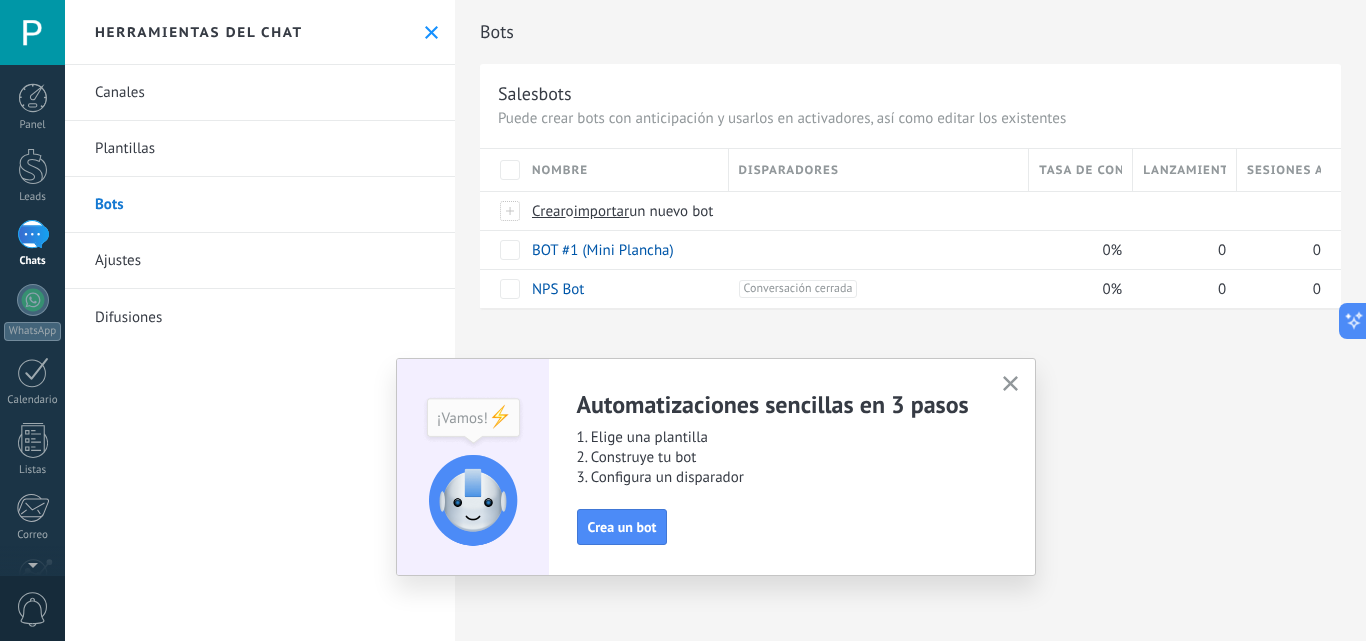 click 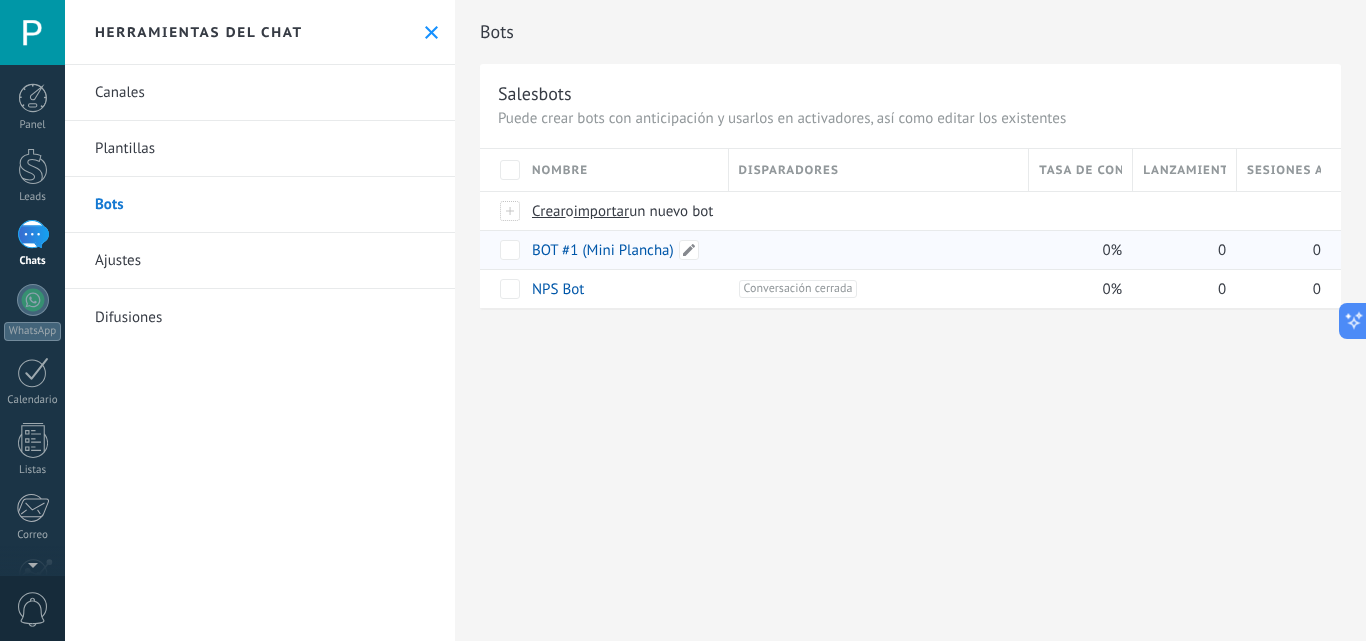 click at bounding box center [689, 250] 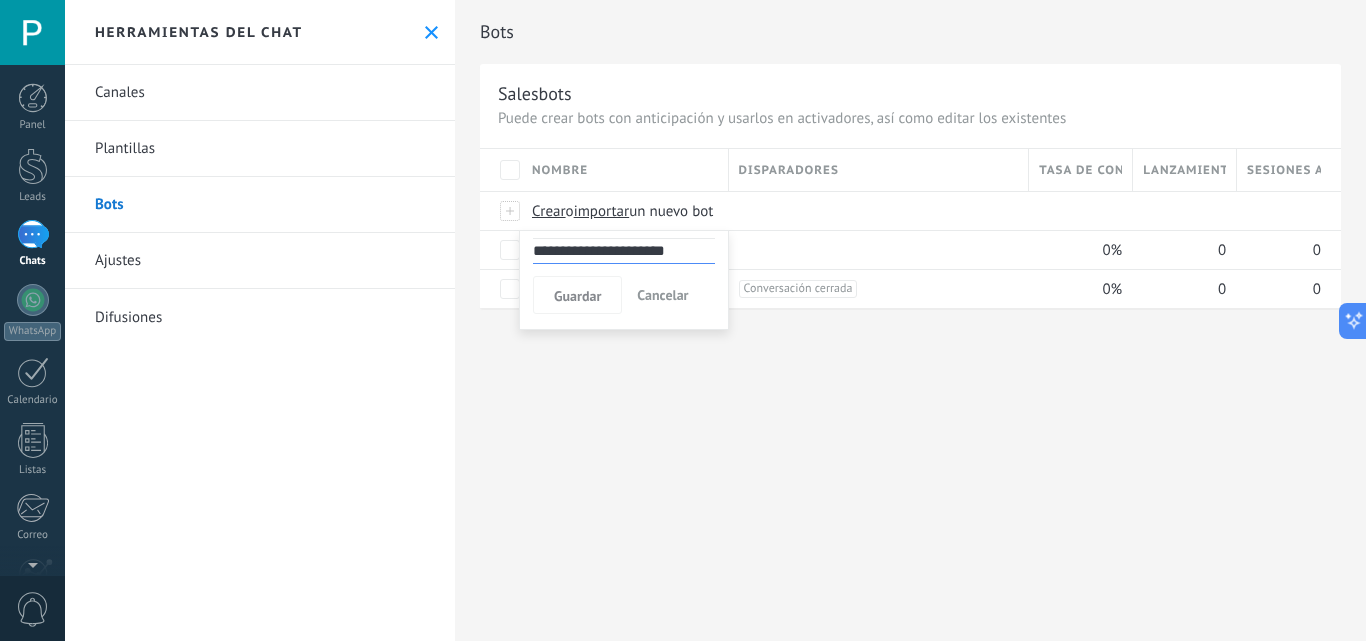 click on "**********" at bounding box center (624, 251) 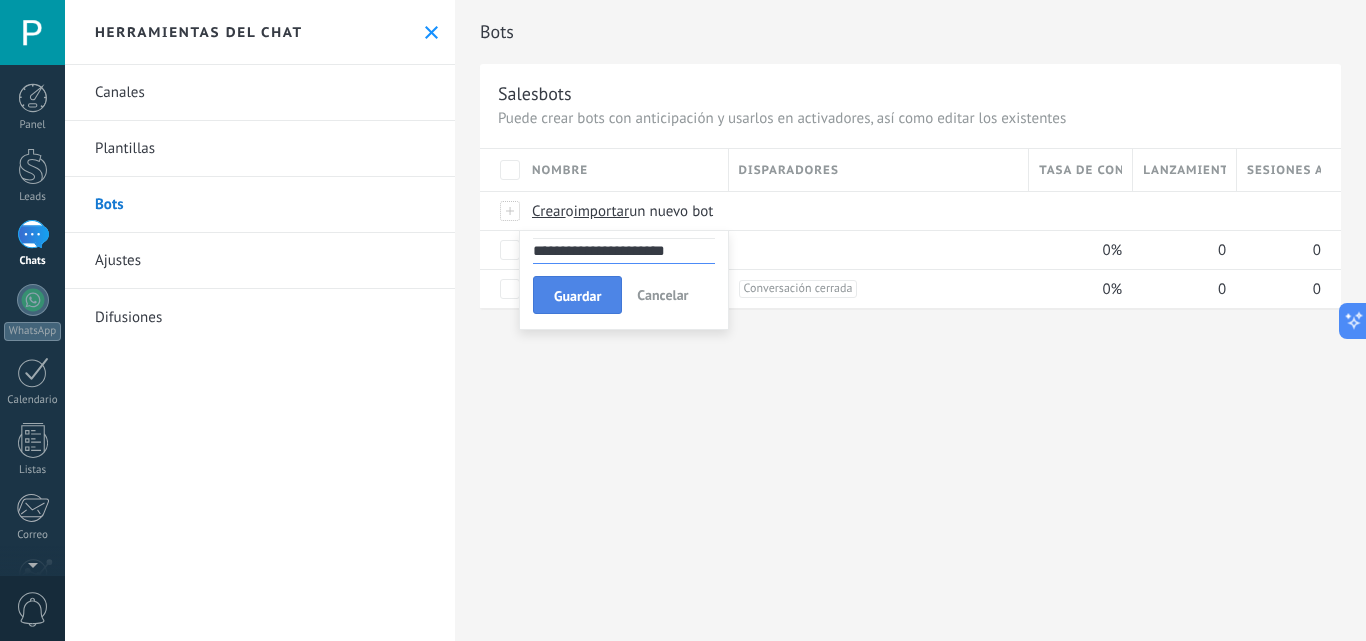 type on "**********" 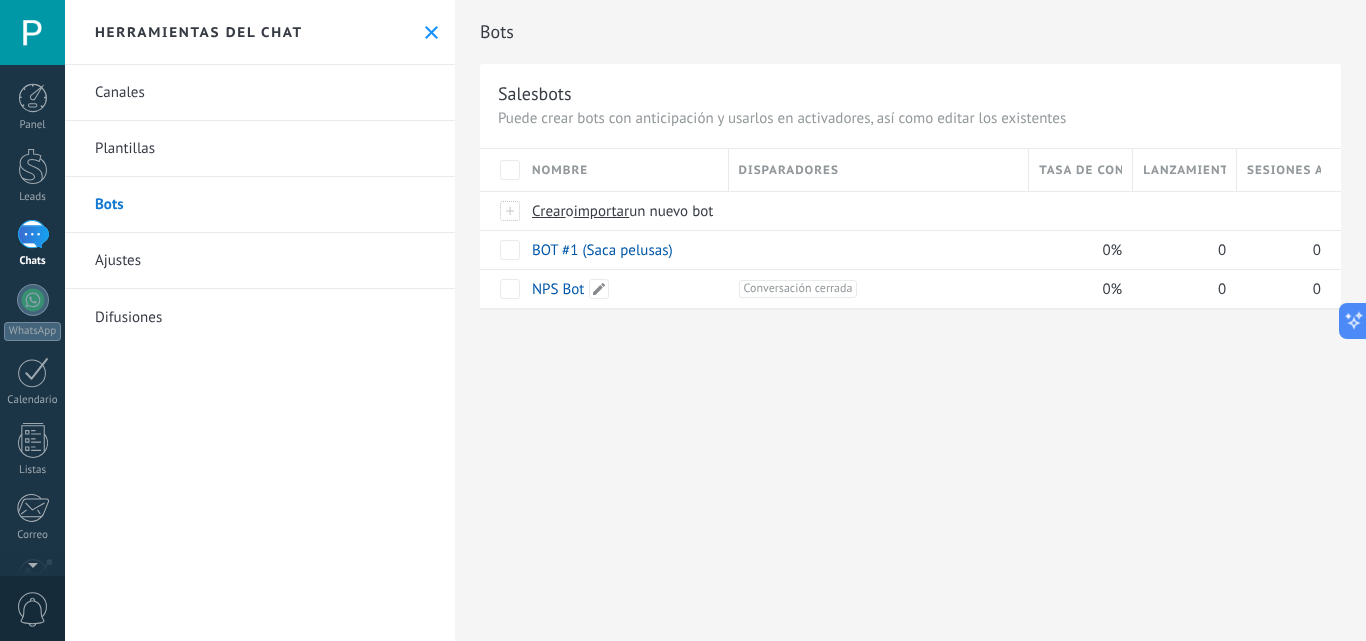 click on "Bots Salesbots Puede crear bots con anticipación y usarlos en activadores, así como editar los existentes Actualizar a Avanzado Nombre Disparadores Tasa de conversión Lanzamientos totales Sesiones activas        Crear  o  importar  un nuevo bot              BOT  #1 (Saca pelusas) 0% 0 0        NPS Bot +1 Conversación cerrada +0 0% 0 0 Mostrar más avanzado Rastrear clics en links Reducir links largos y rastrear clics: cuando se habilita, los URLs que envías serán reemplazados con links de rastreo. Una vez clickeados, un evento se registrará en el feed del lead. Abajo seleccione las fuentes que utilizan esta característica WhatsApp Lite (WhatsApp Lite) Potenciar la IA Rusa Inglés Español Portugués Indonesio Turco Inglés Última actualización: Actualizar conjunto de datos Dejar el mensaje sin respuesta Cuando un usuario de Kommo se une a un chat, el bot entrará en modo descanso. Después de  5 minutos 10 minutos 15 minutos 30 minutos 1 hora 6 horas 24 horas 5 minutos Intención Acción" at bounding box center (910, 320) 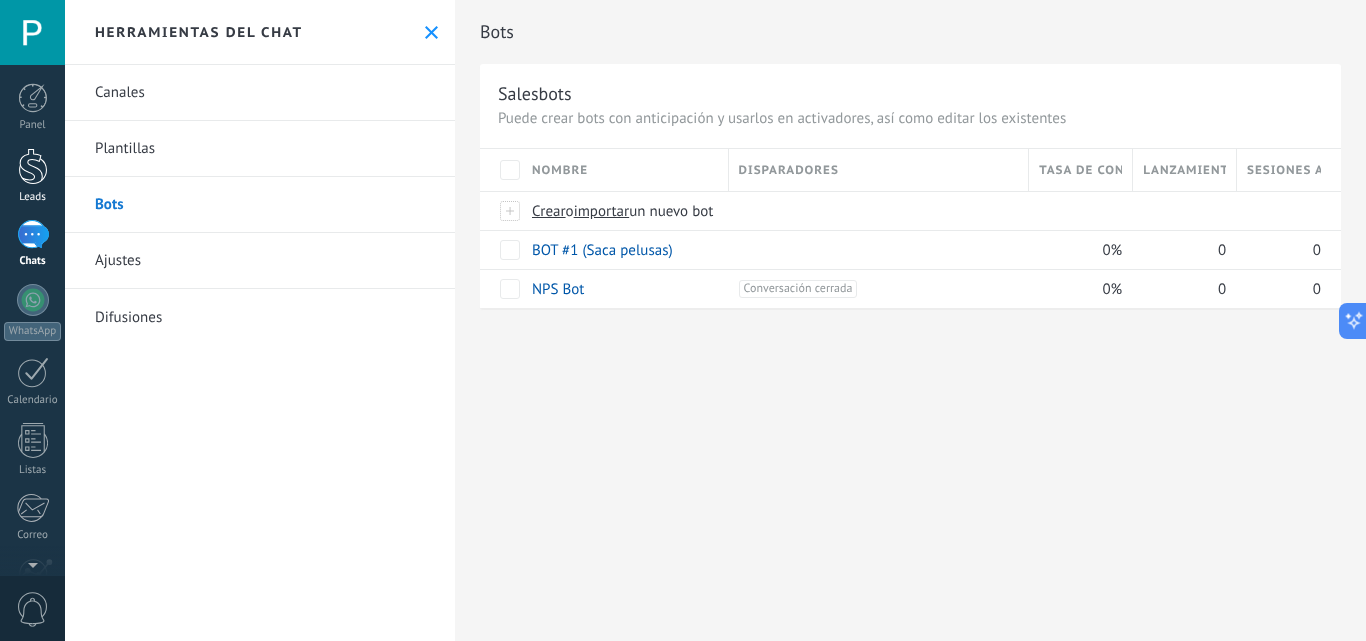 click on "Leads" at bounding box center [33, 197] 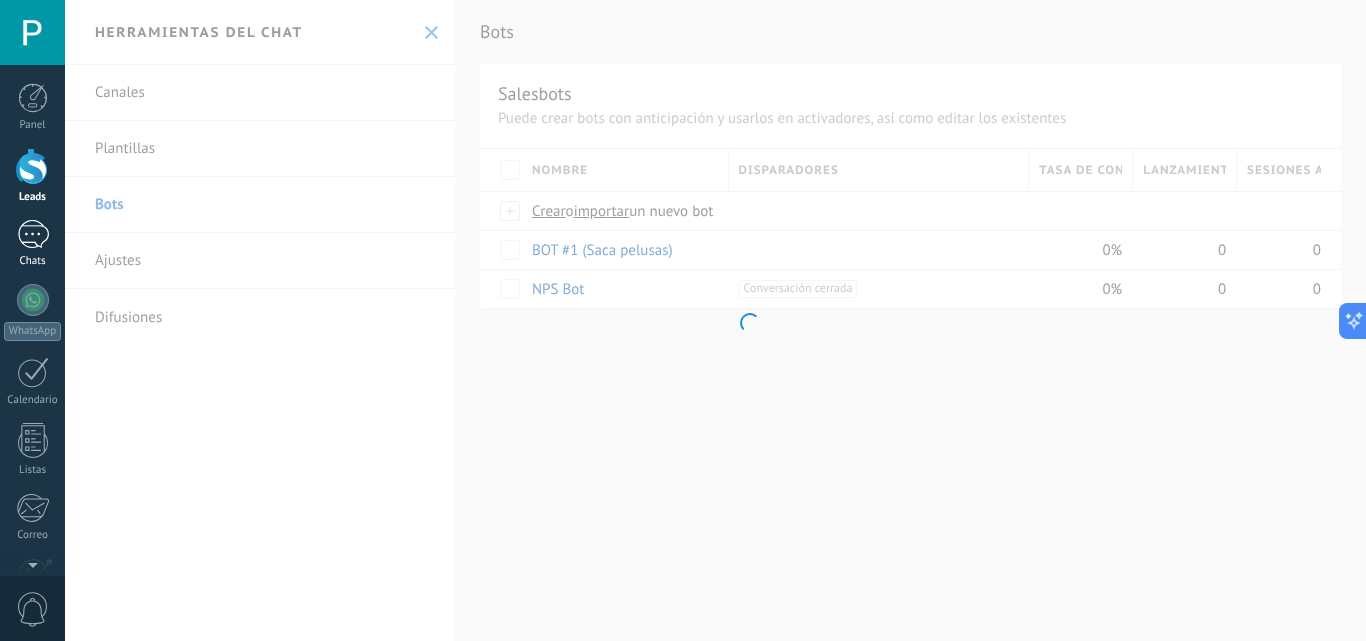 click at bounding box center [33, 234] 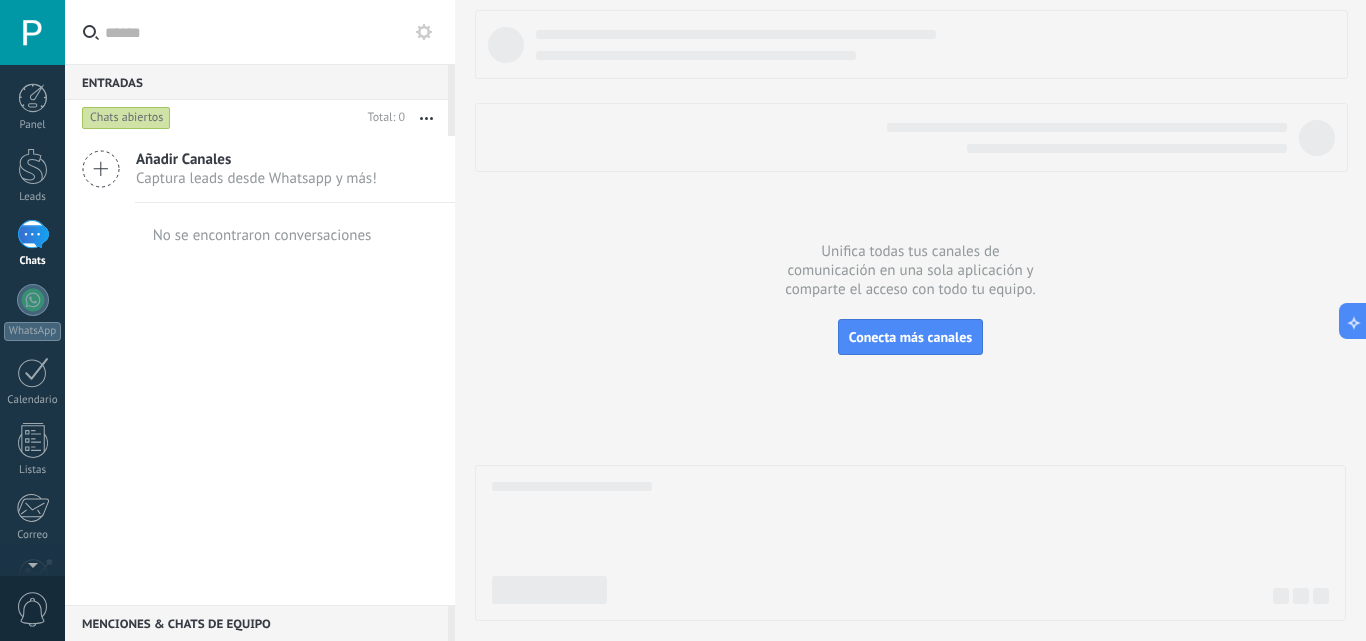 click at bounding box center (33, 234) 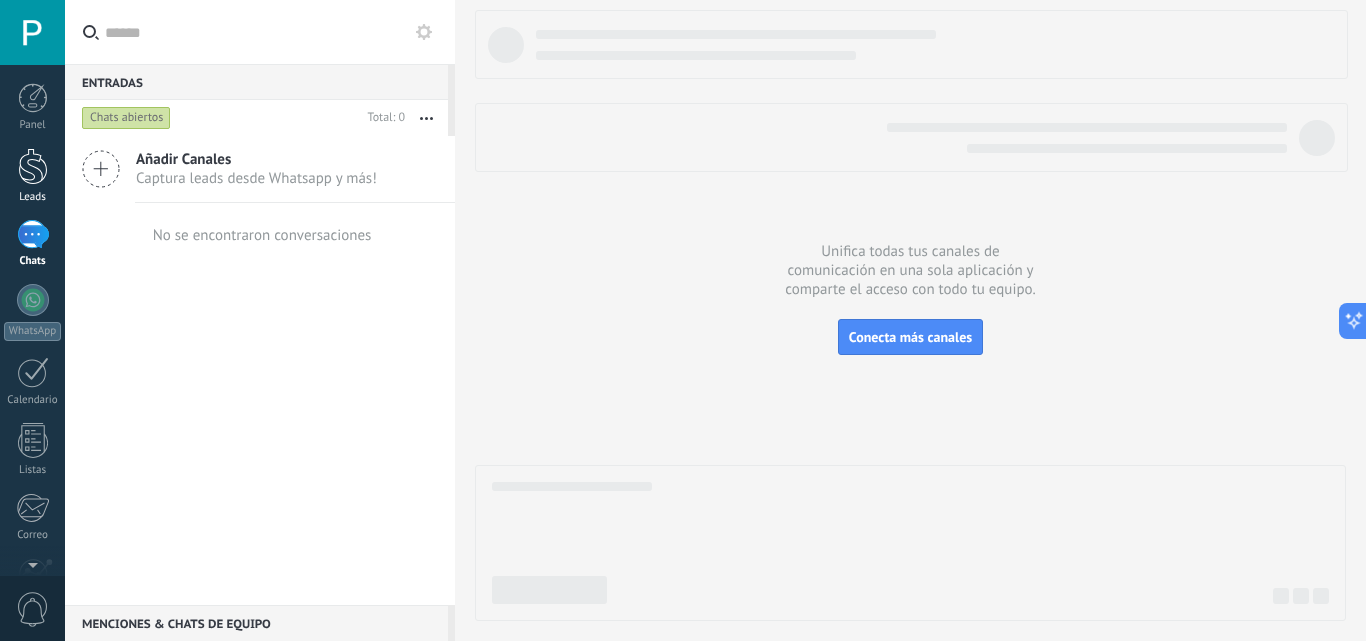 click at bounding box center [33, 166] 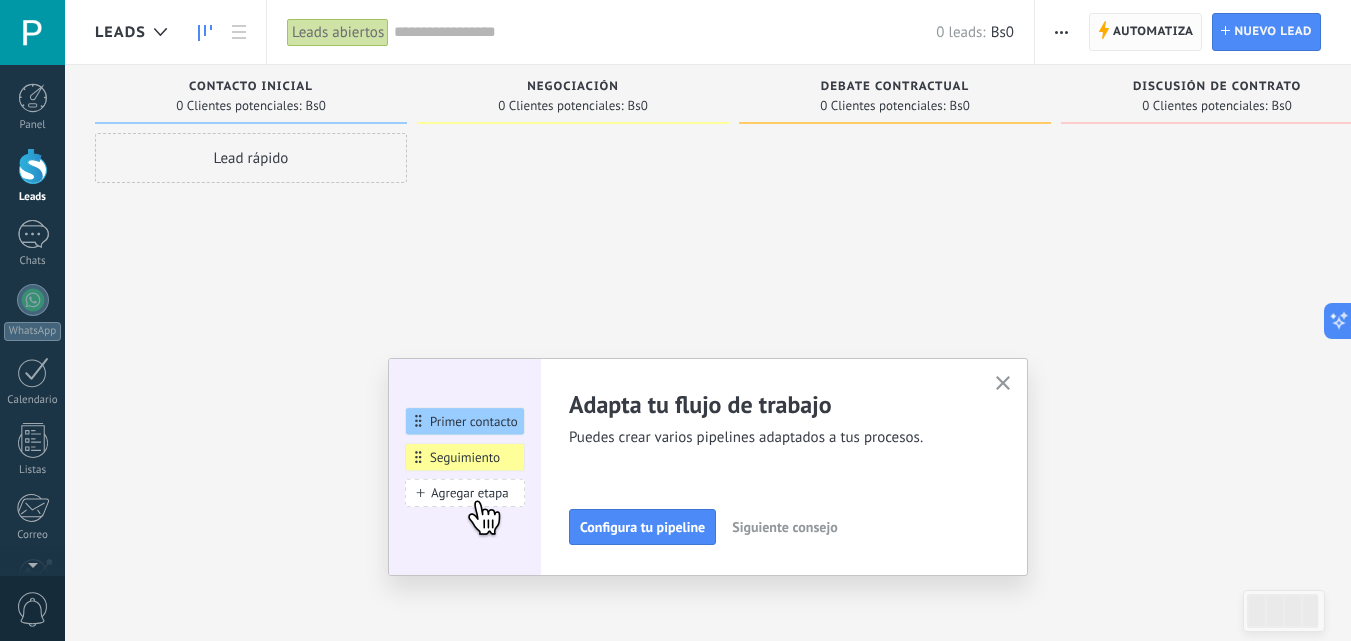 click on "Automatiza" at bounding box center (1153, 32) 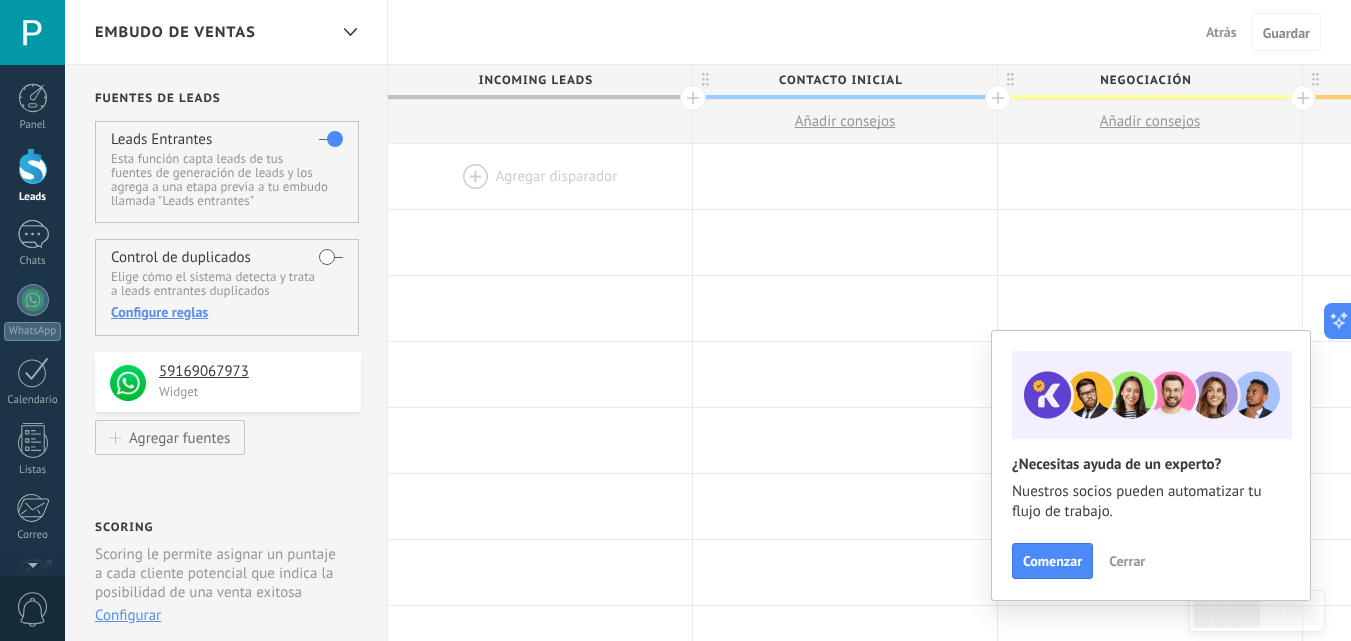 click at bounding box center (540, 176) 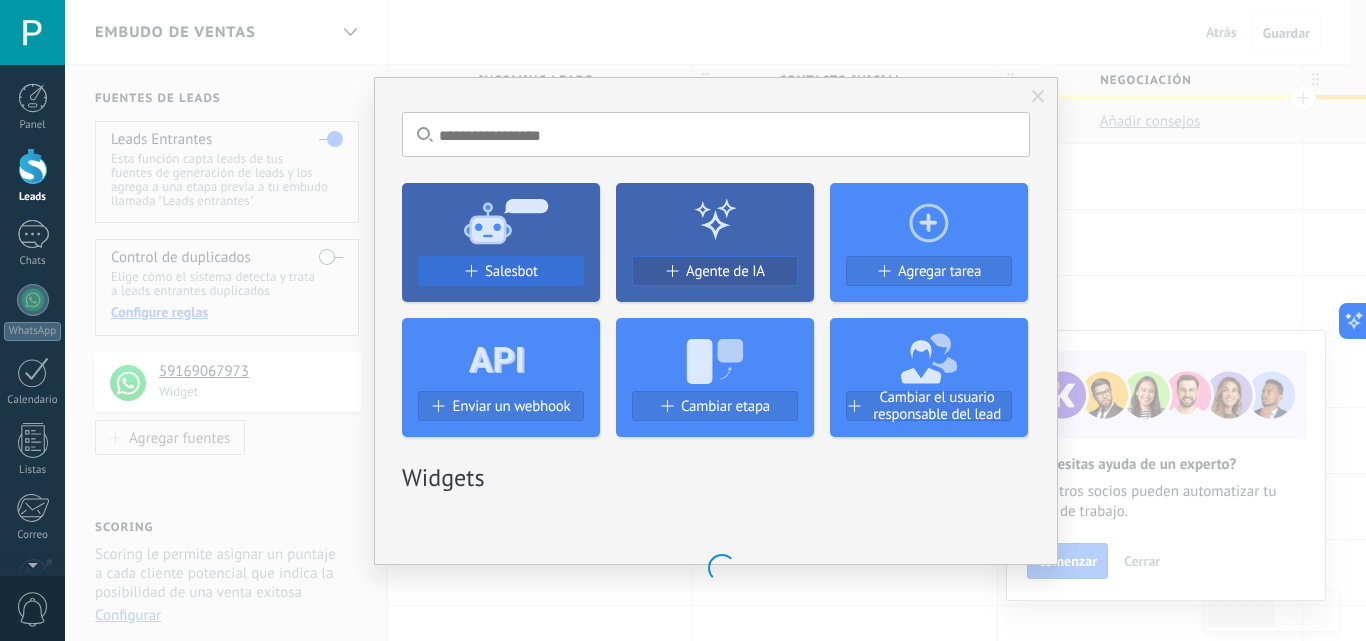 click on "Salesbot" at bounding box center [501, 271] 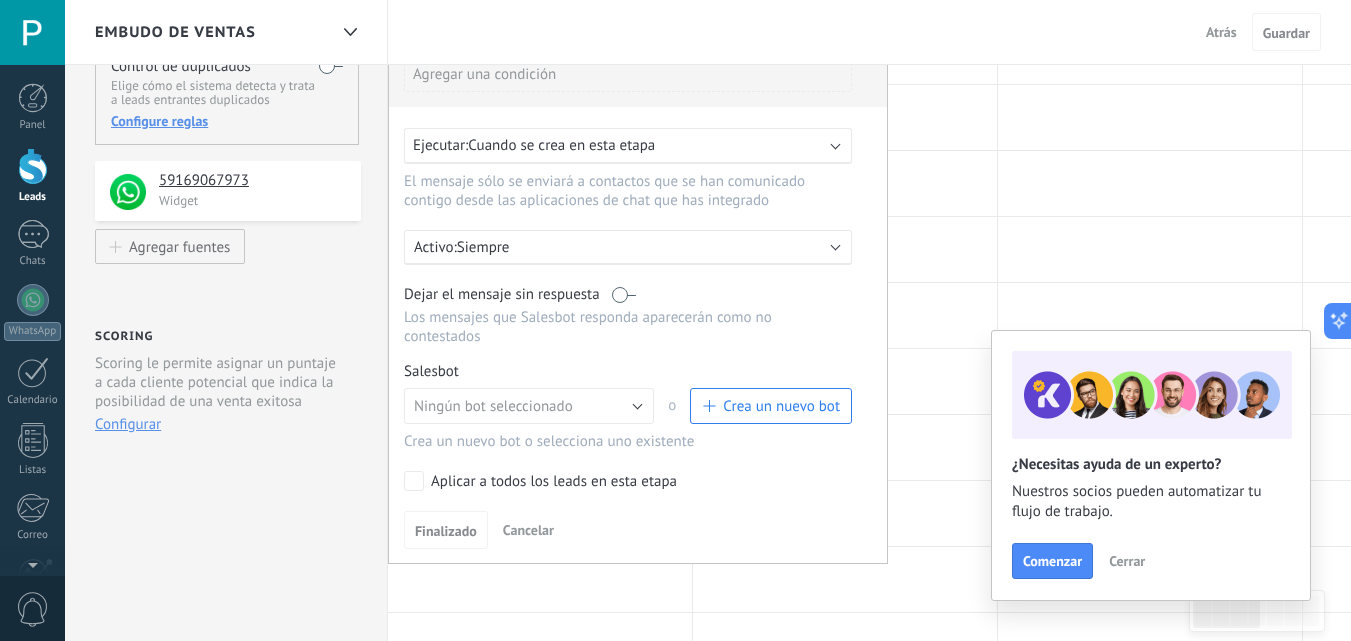 scroll, scrollTop: 200, scrollLeft: 0, axis: vertical 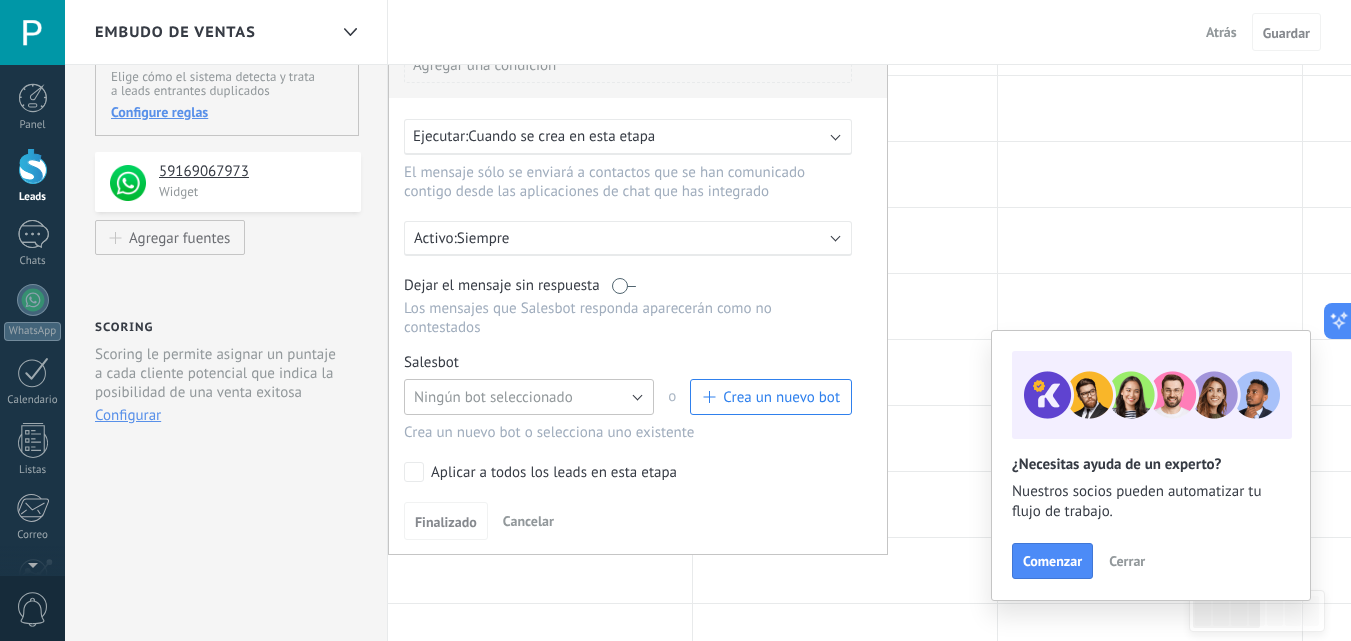 click on "Ningún bot seleccionado" at bounding box center [493, 397] 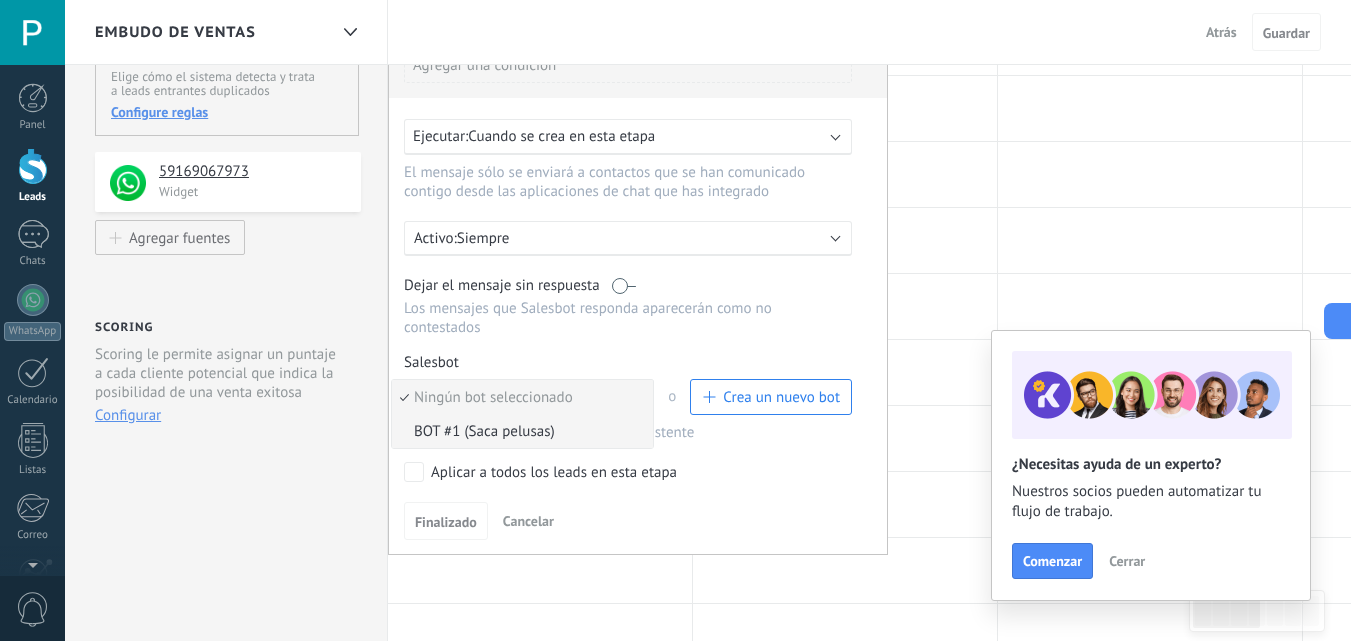click on "BOT  #1 (Saca pelusas)" at bounding box center (519, 431) 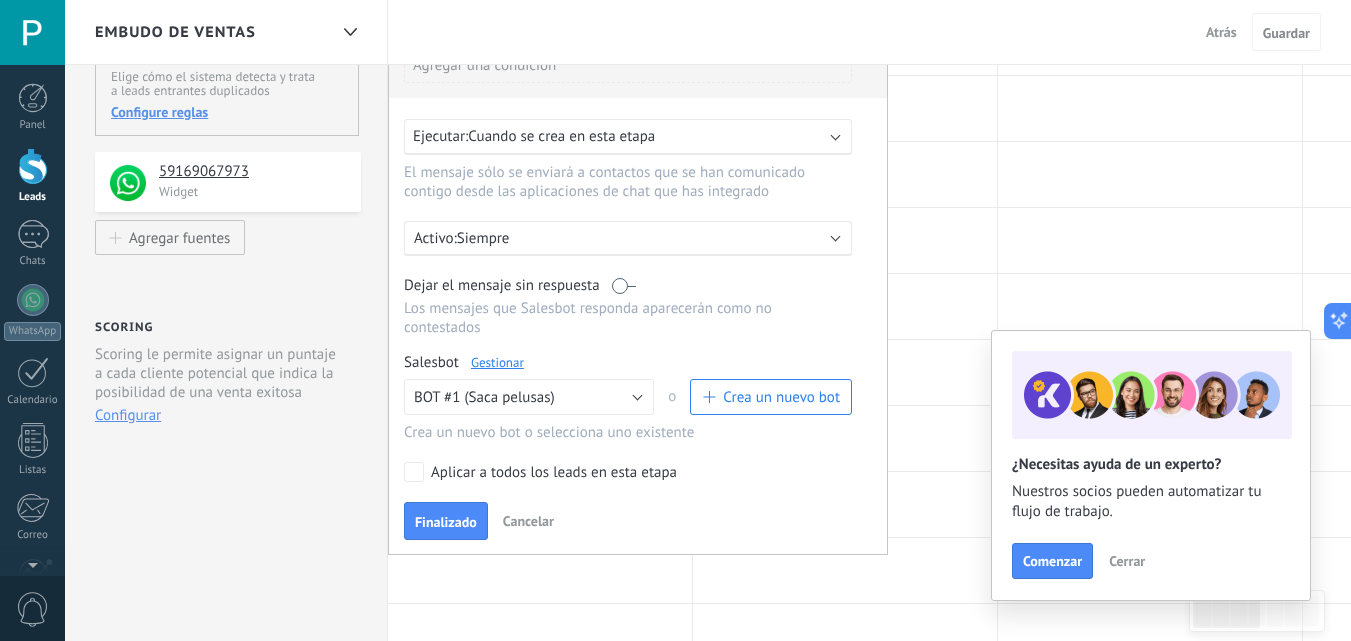 click on "Aplicar a todos los leads en esta etapa" at bounding box center (554, 473) 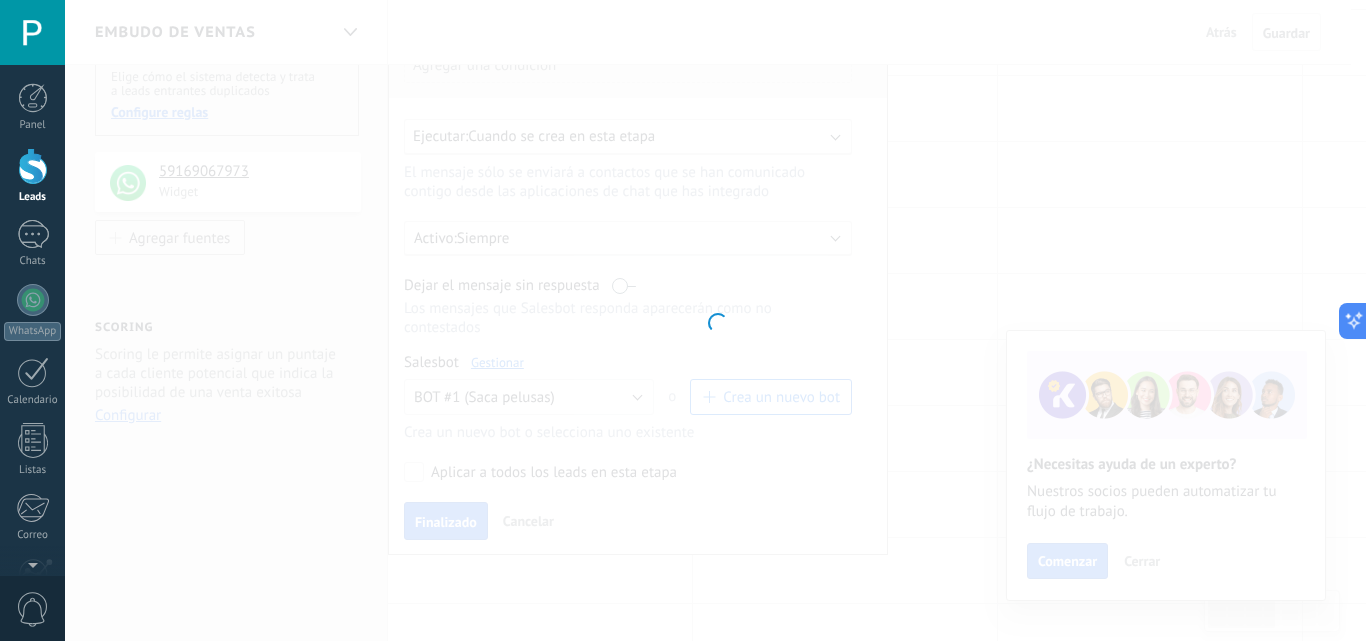 type on "**********" 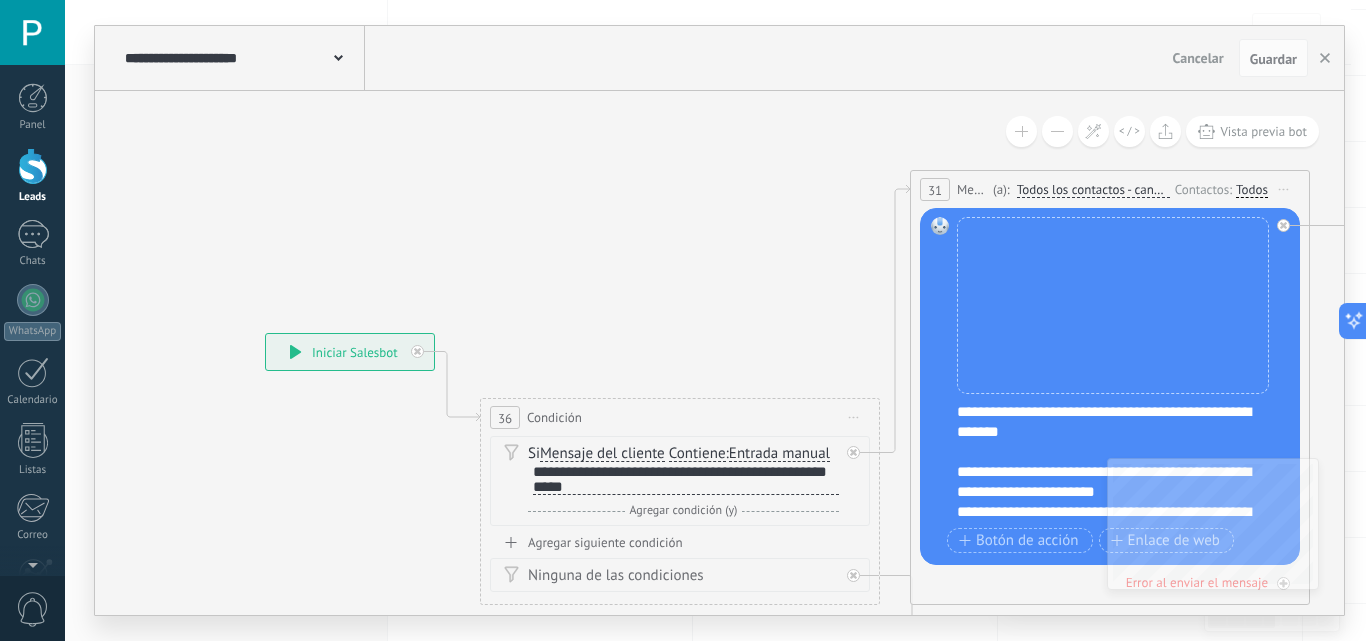 drag, startPoint x: 788, startPoint y: 265, endPoint x: 538, endPoint y: 291, distance: 251.34836 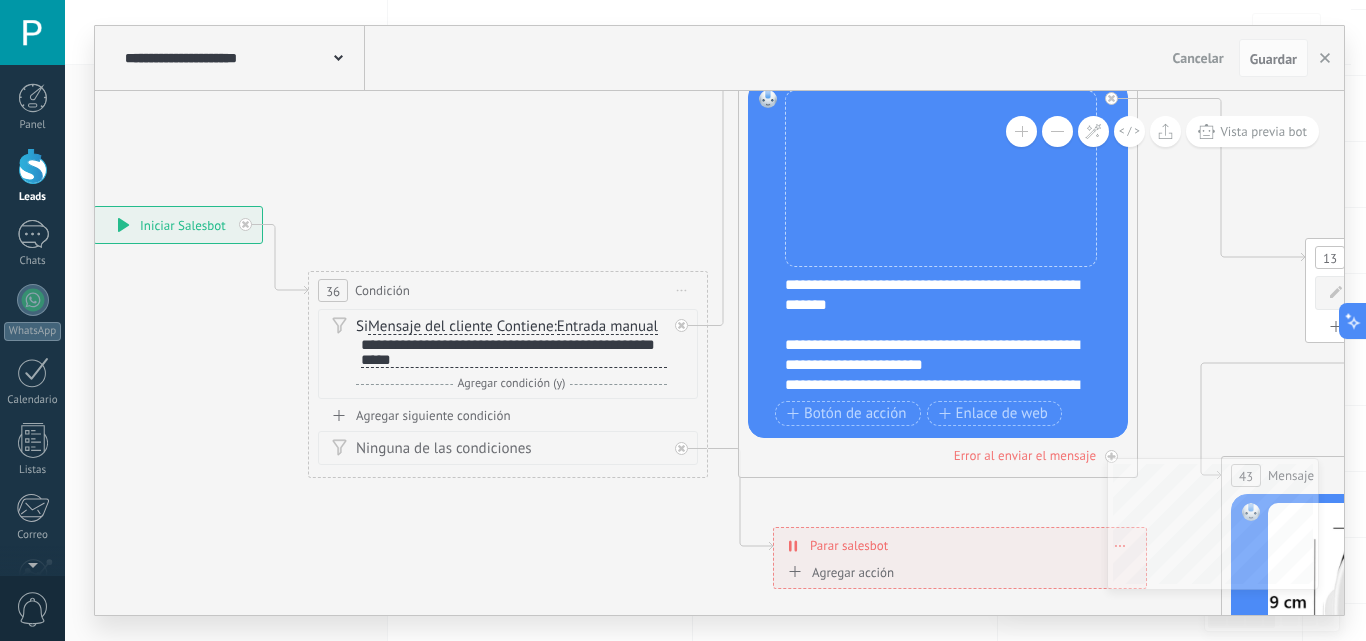 drag, startPoint x: 538, startPoint y: 291, endPoint x: 368, endPoint y: 164, distance: 212.20038 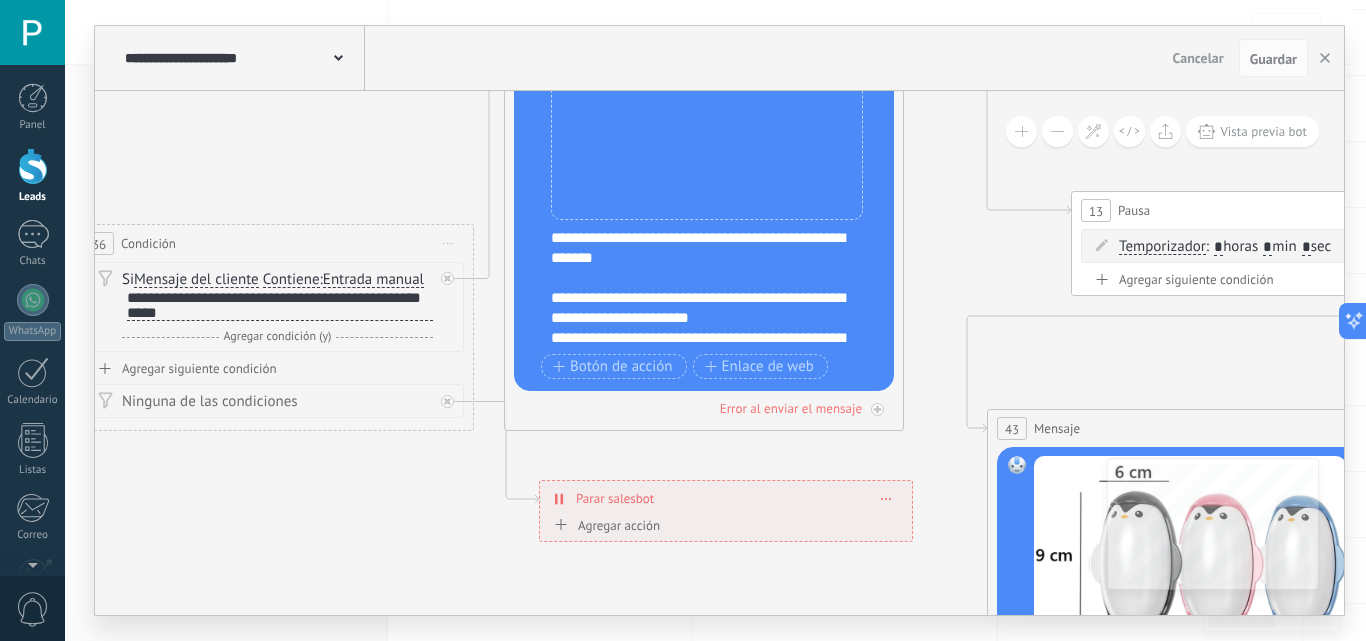drag, startPoint x: 524, startPoint y: 198, endPoint x: 268, endPoint y: 149, distance: 260.64728 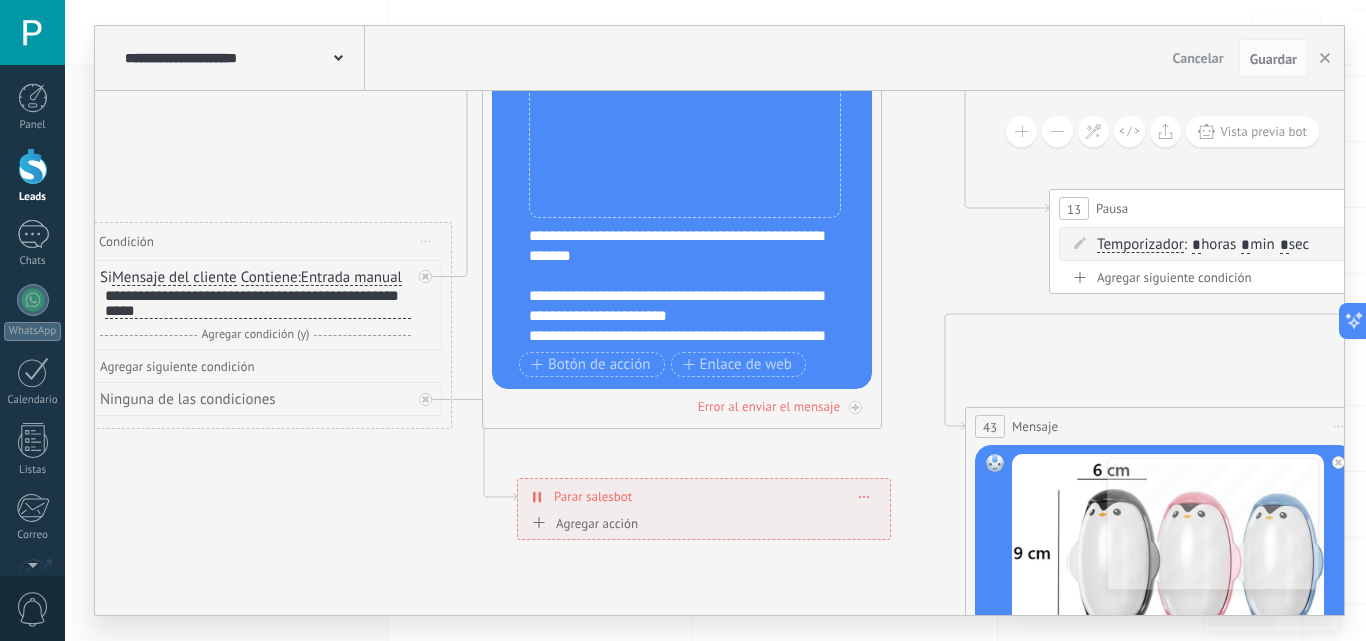 drag, startPoint x: 917, startPoint y: 265, endPoint x: 858, endPoint y: 285, distance: 62.297672 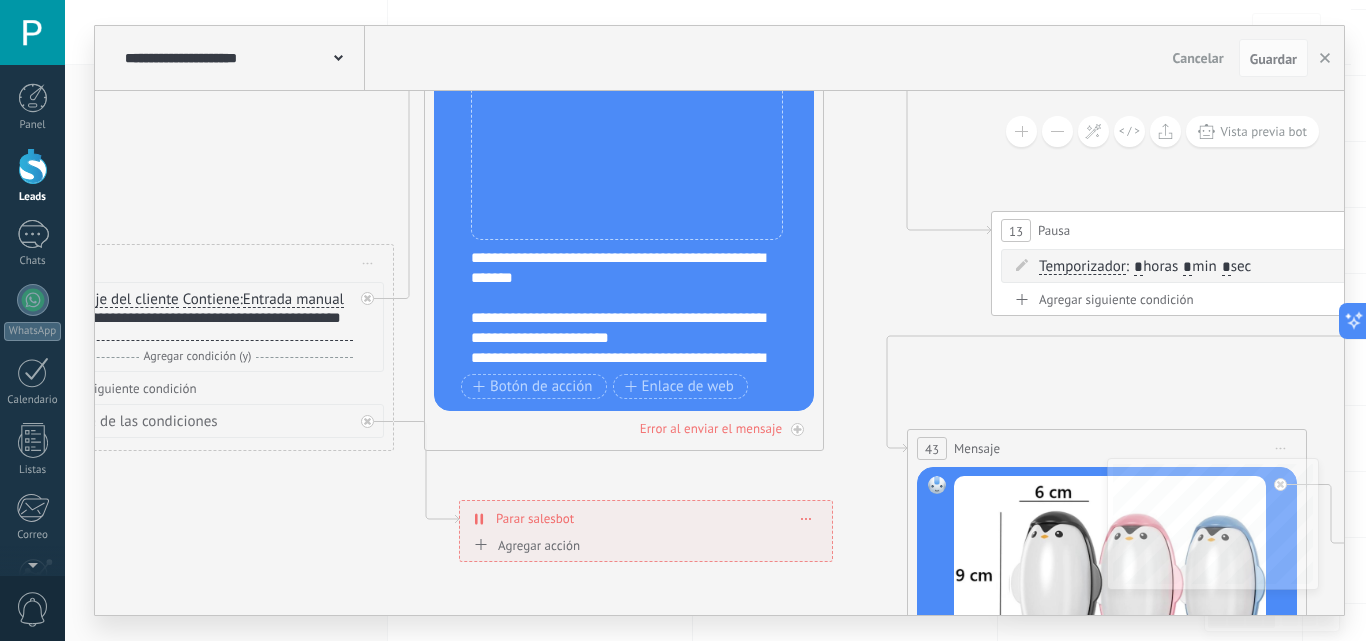drag, startPoint x: 876, startPoint y: 219, endPoint x: 894, endPoint y: 360, distance: 142.14429 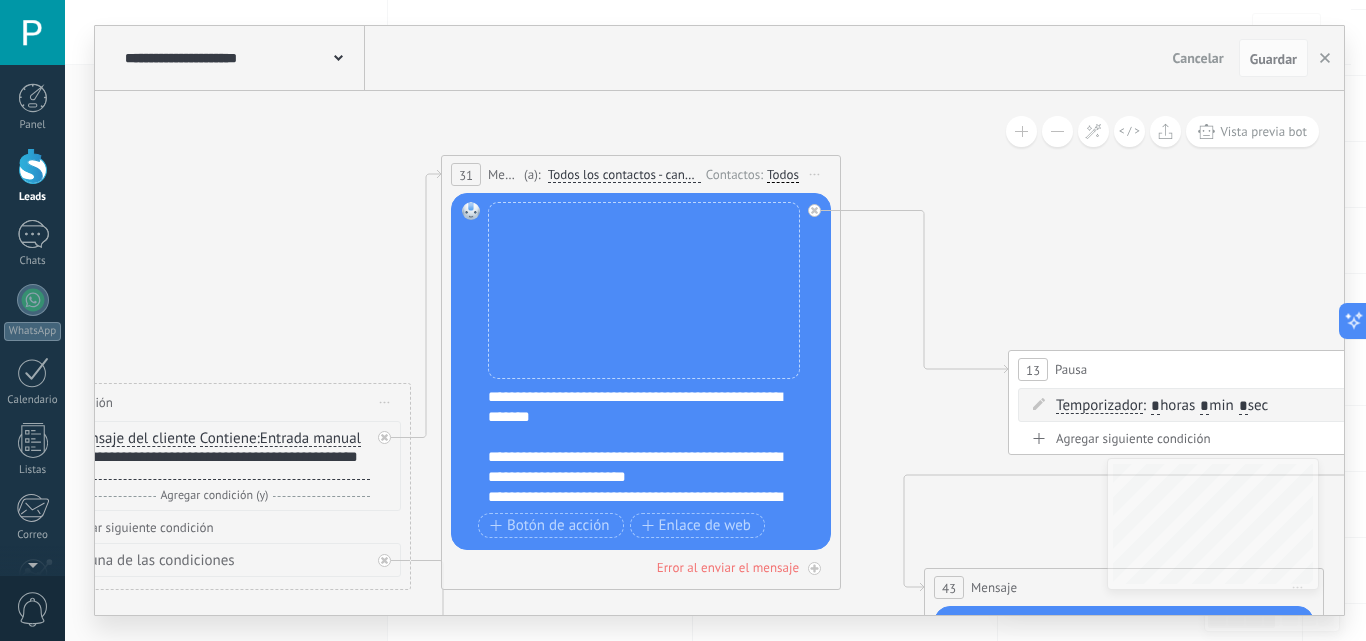 click on "Todos" at bounding box center [783, 175] 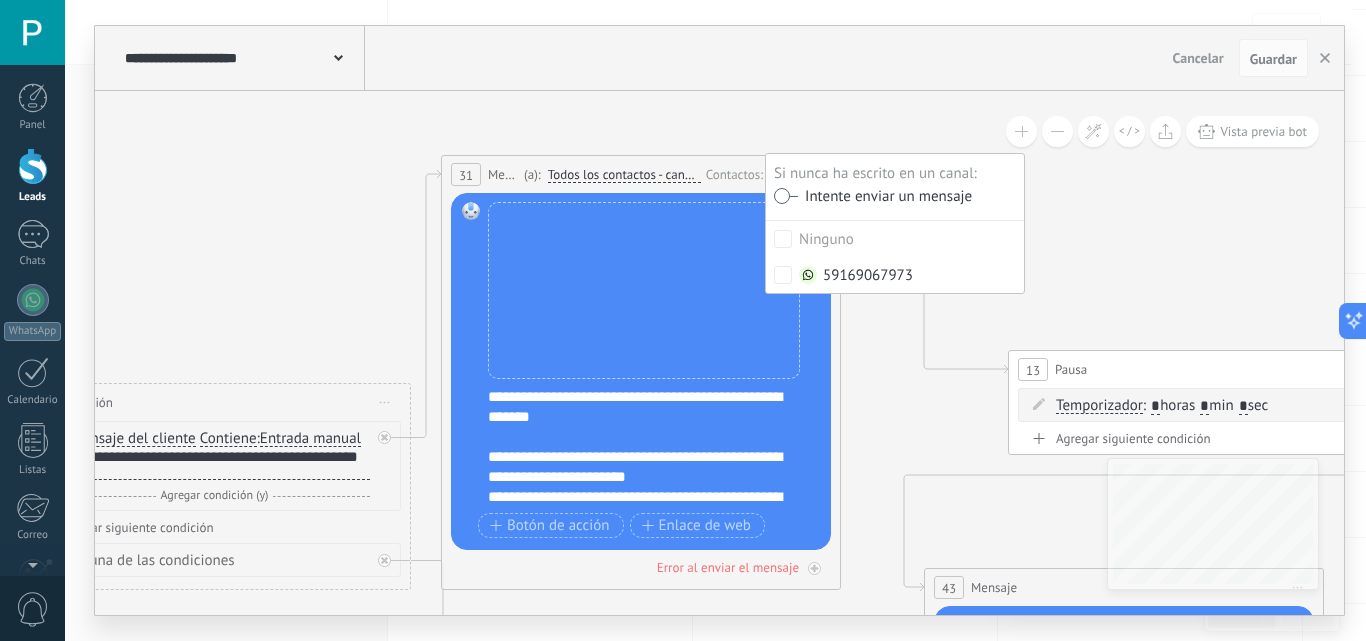 click 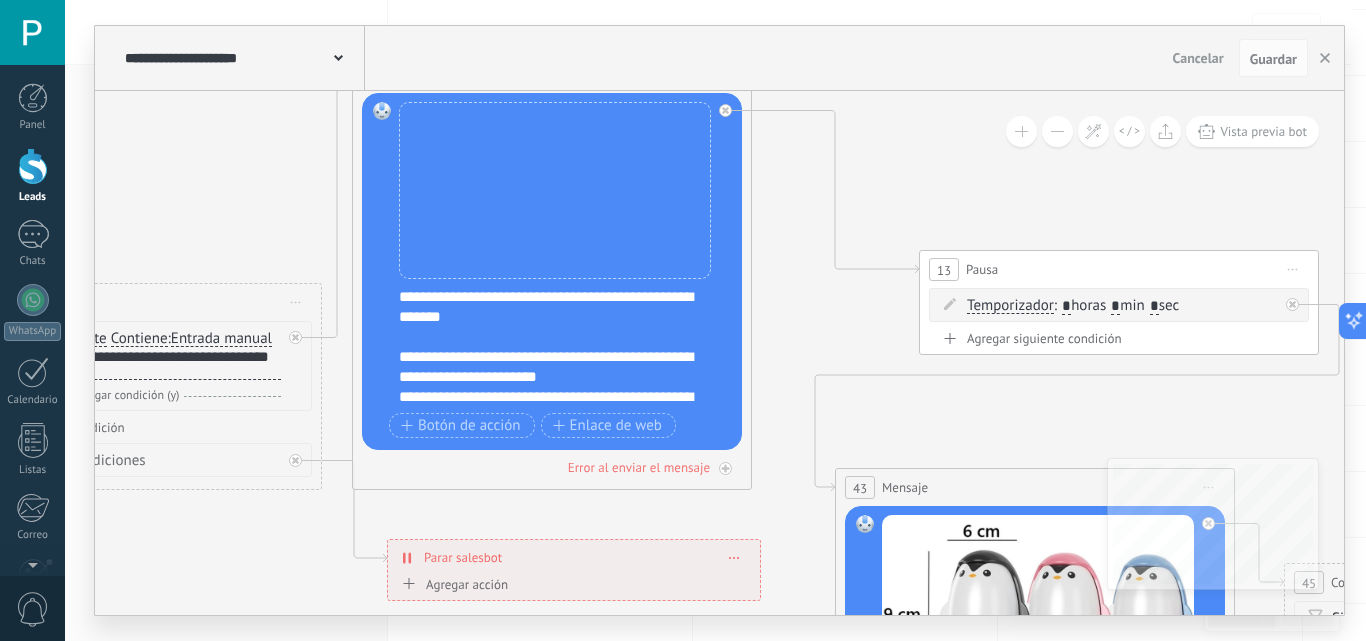 drag, startPoint x: 909, startPoint y: 423, endPoint x: 680, endPoint y: 190, distance: 326.6956 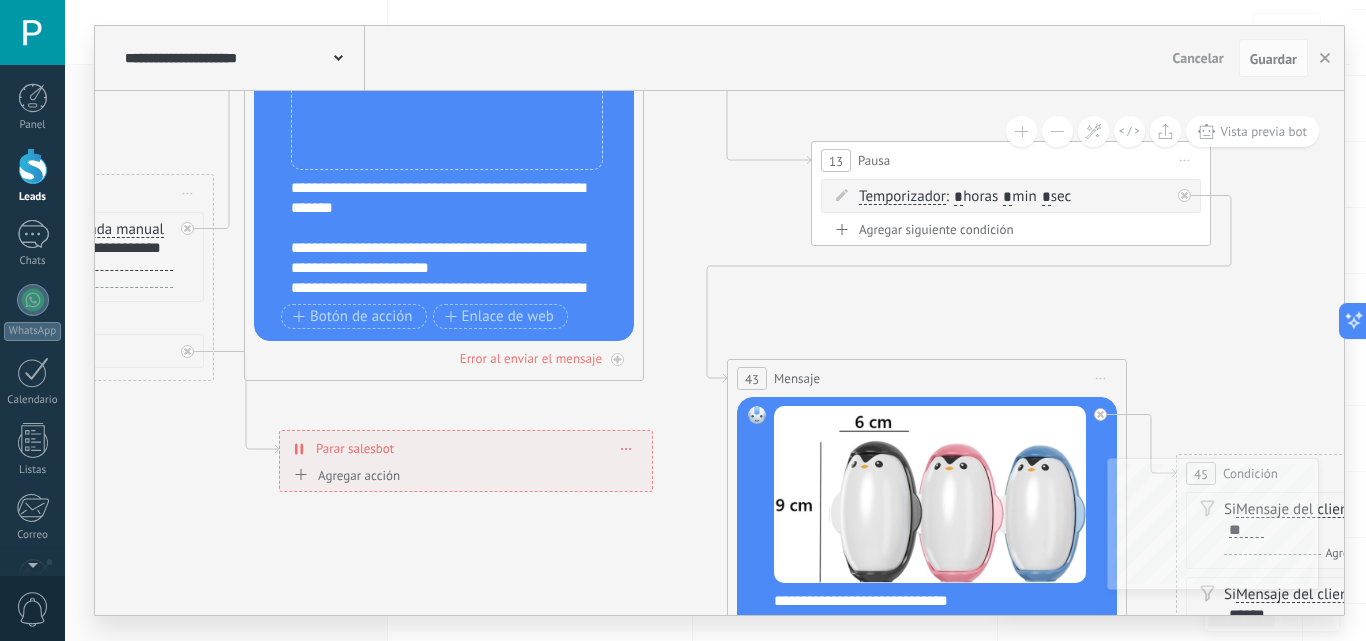click on "Iniciar vista previa aquí
Cambiar nombre
Duplicar
[GEOGRAPHIC_DATA]" at bounding box center (1101, 378) 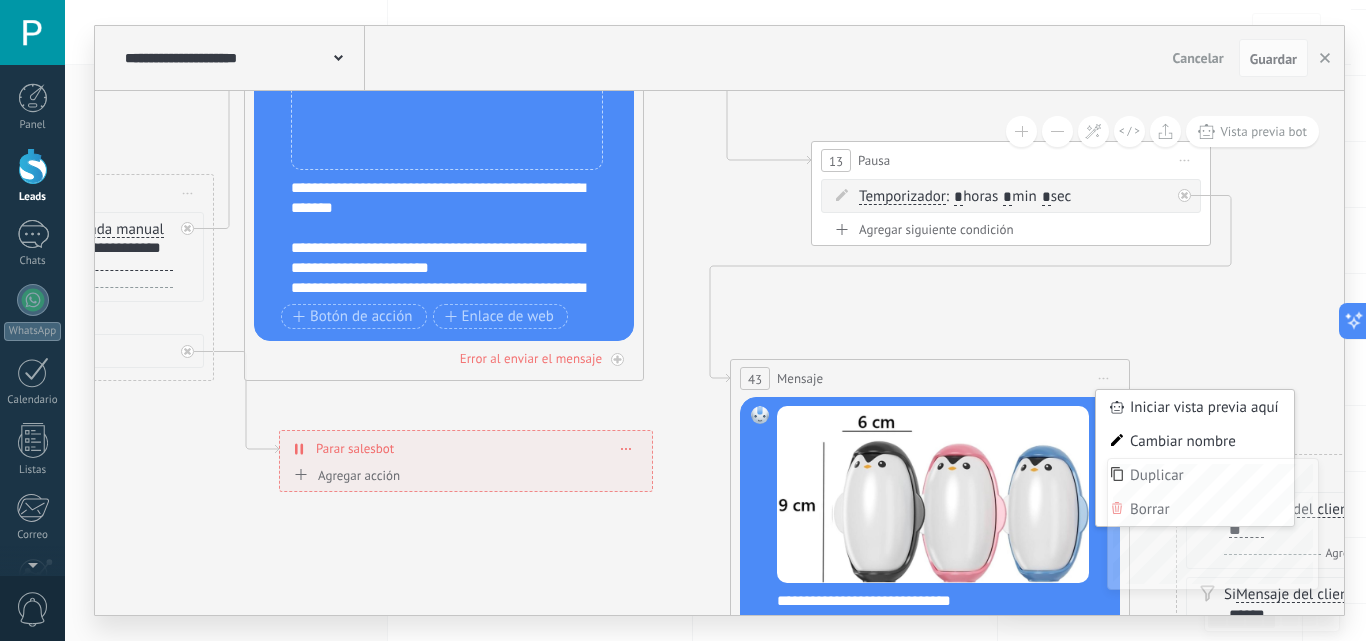 click 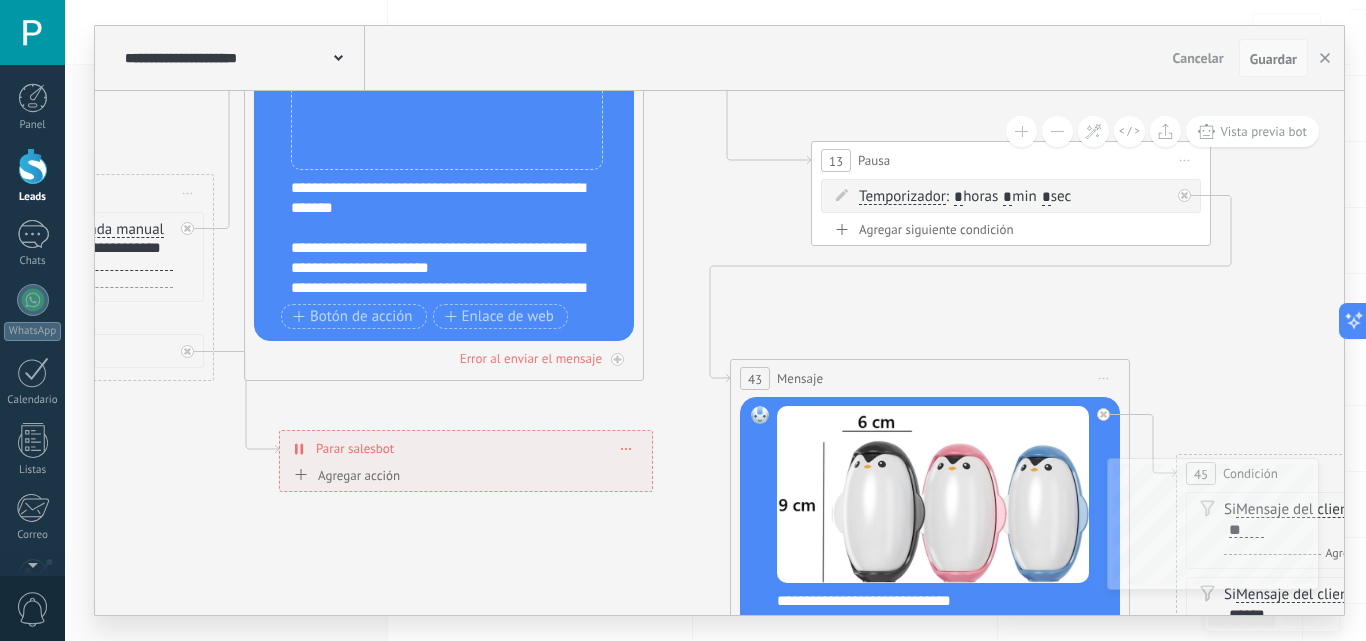 click on "Guardar" at bounding box center (1273, 58) 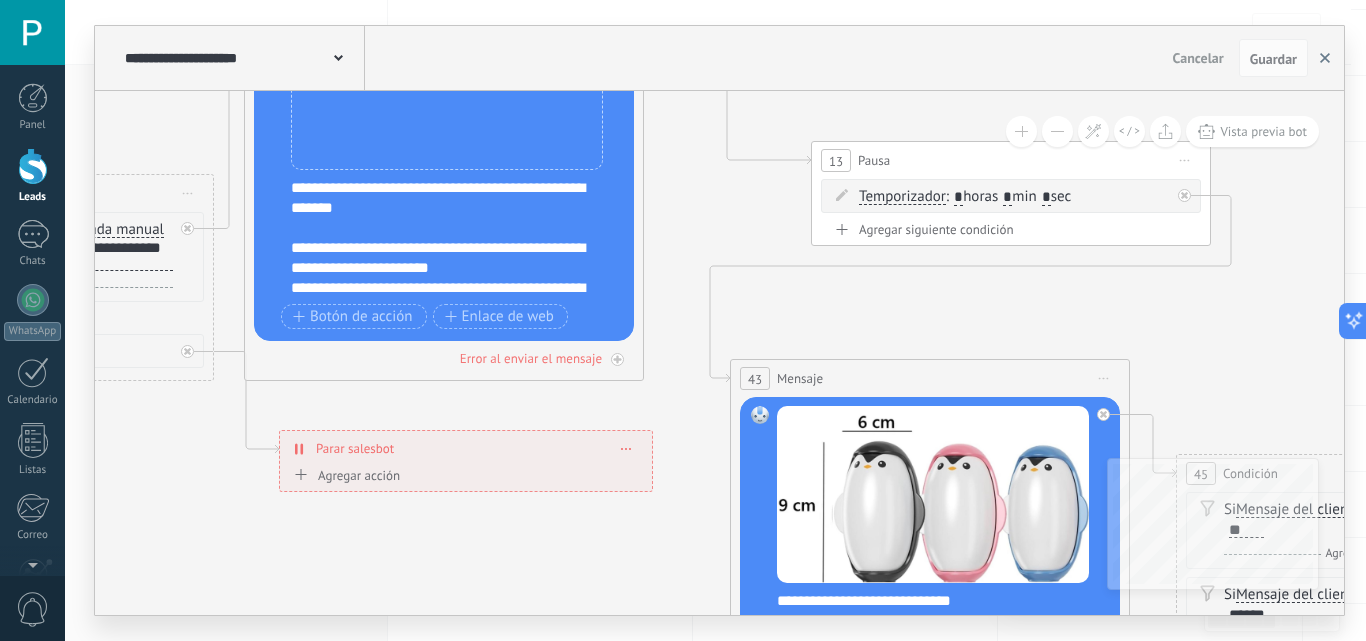 click 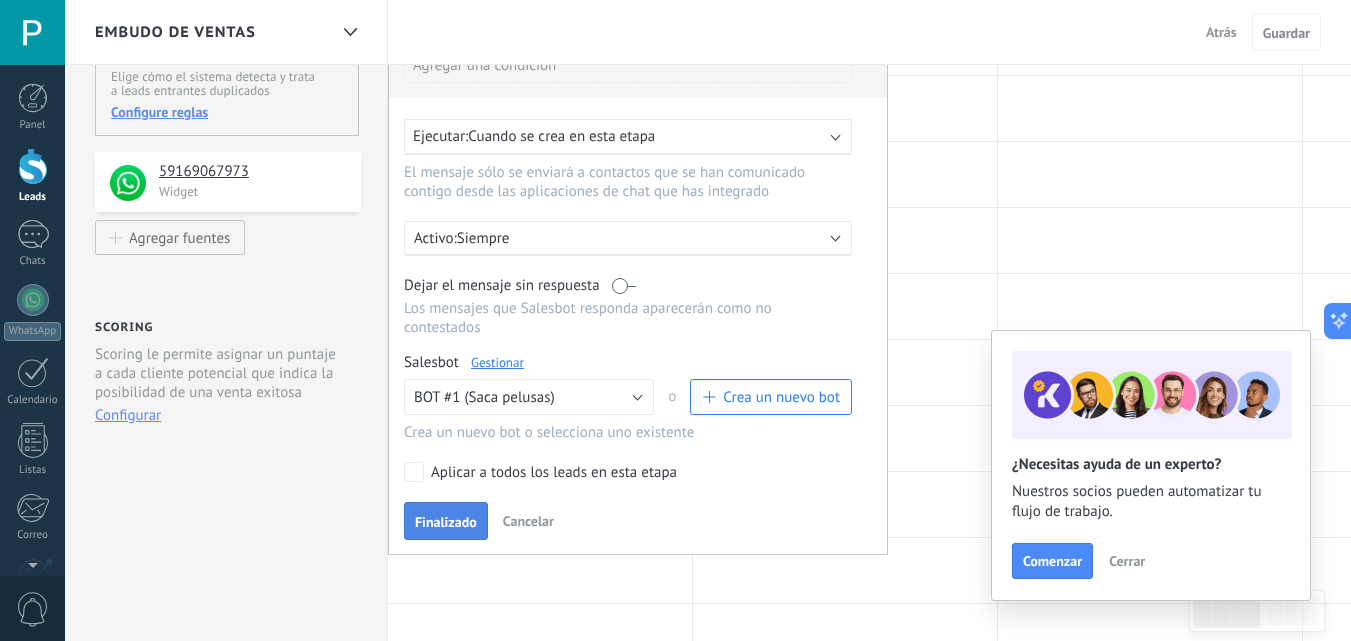 click on "Finalizado" at bounding box center [446, 522] 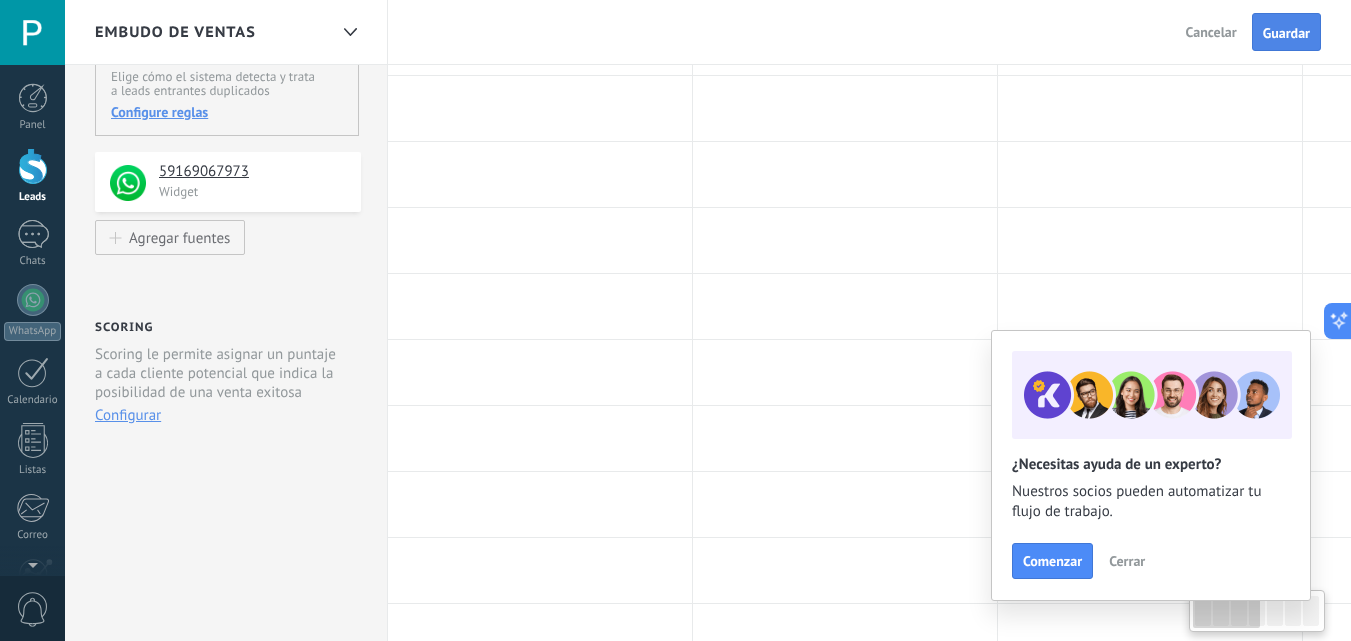 click on "Guardar" at bounding box center [1286, 32] 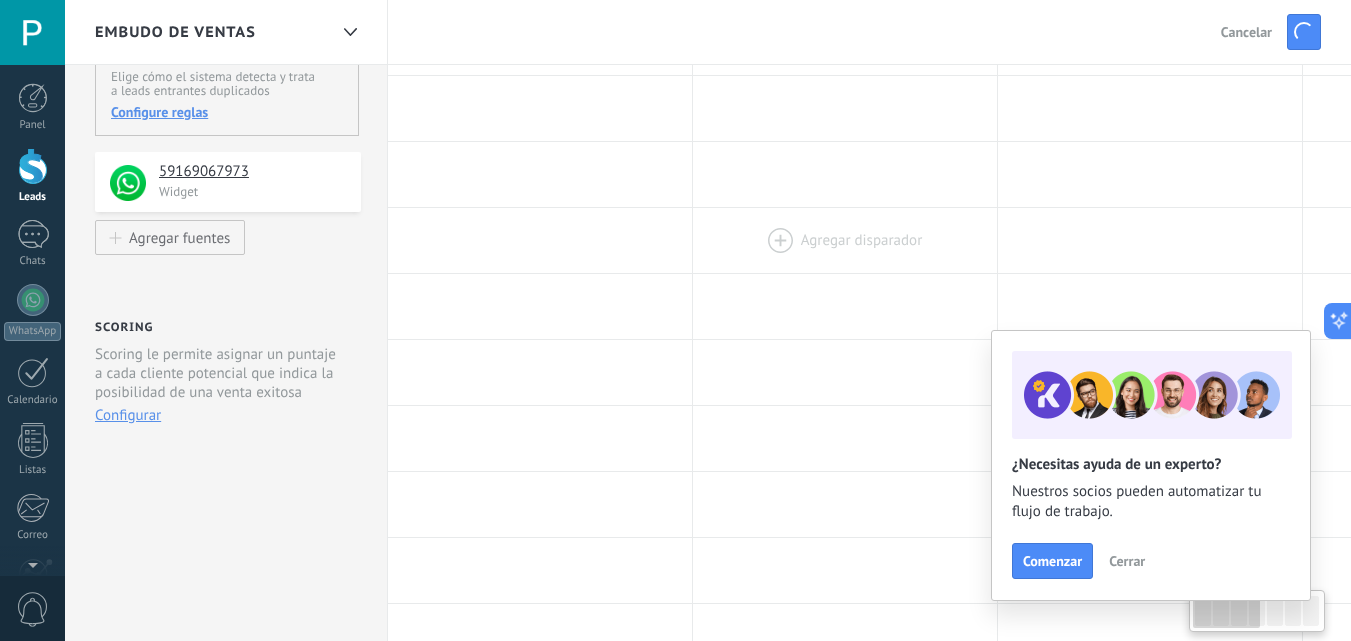 scroll, scrollTop: 98, scrollLeft: 0, axis: vertical 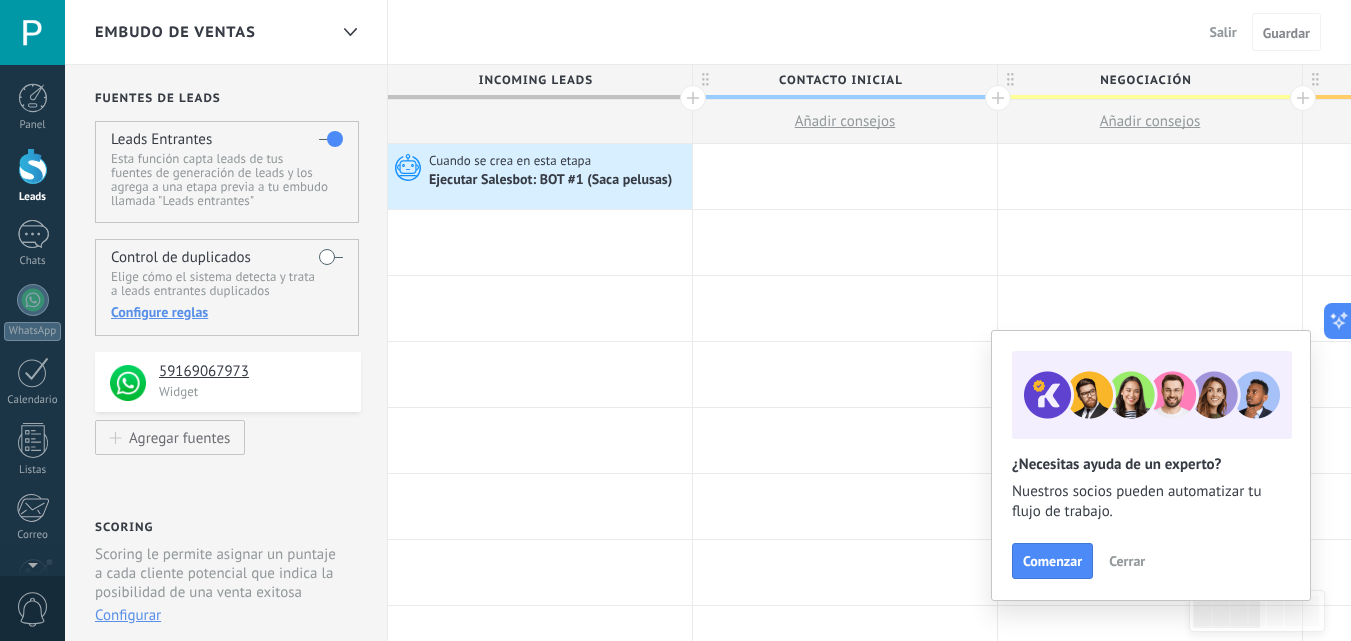 click on "Cerrar" at bounding box center (1127, 561) 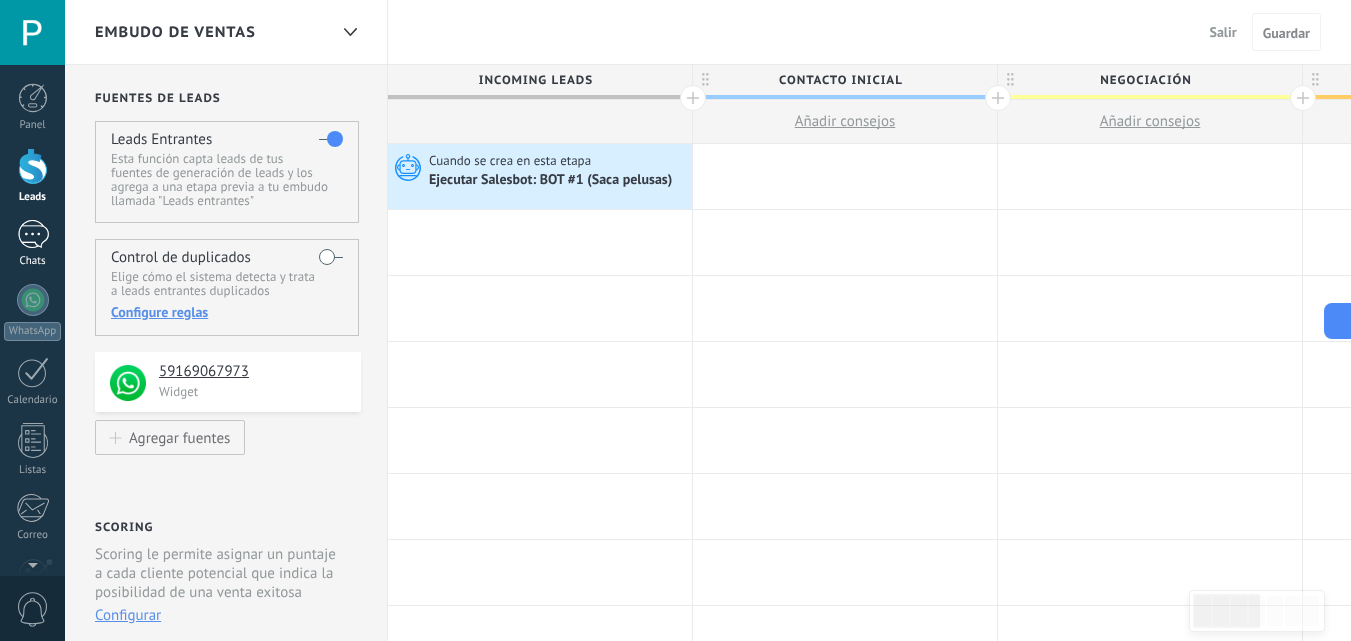 click at bounding box center (33, 234) 